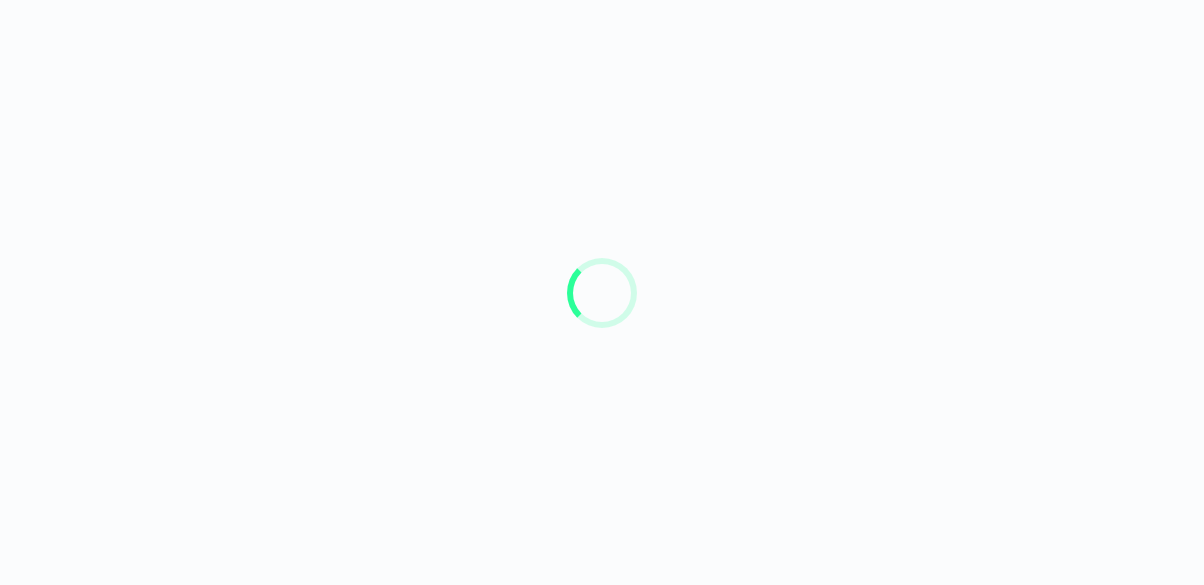 scroll, scrollTop: 0, scrollLeft: 0, axis: both 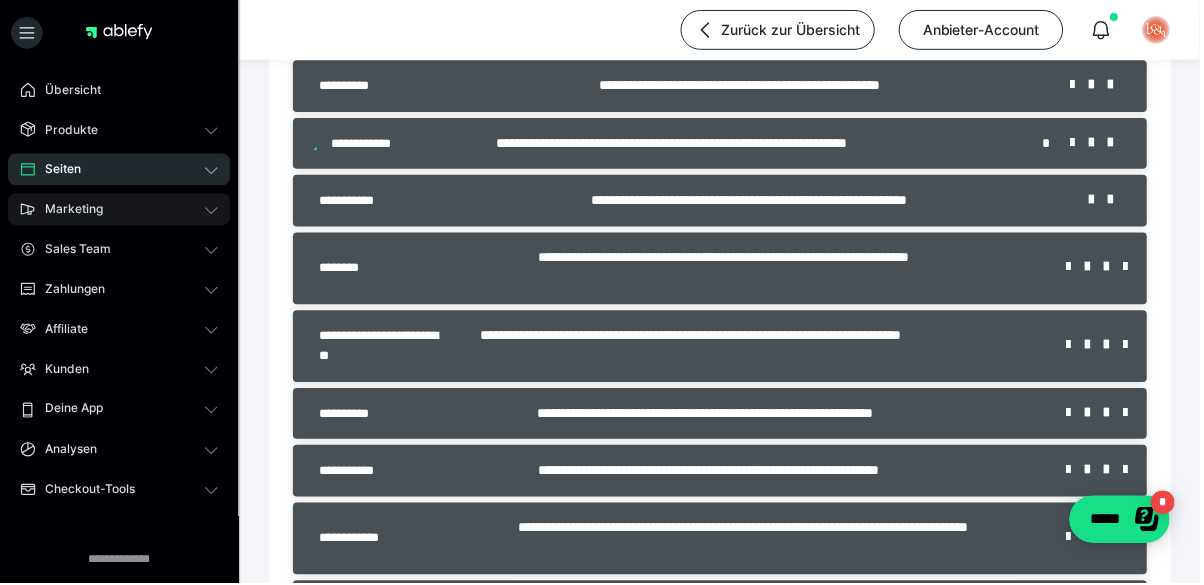 click 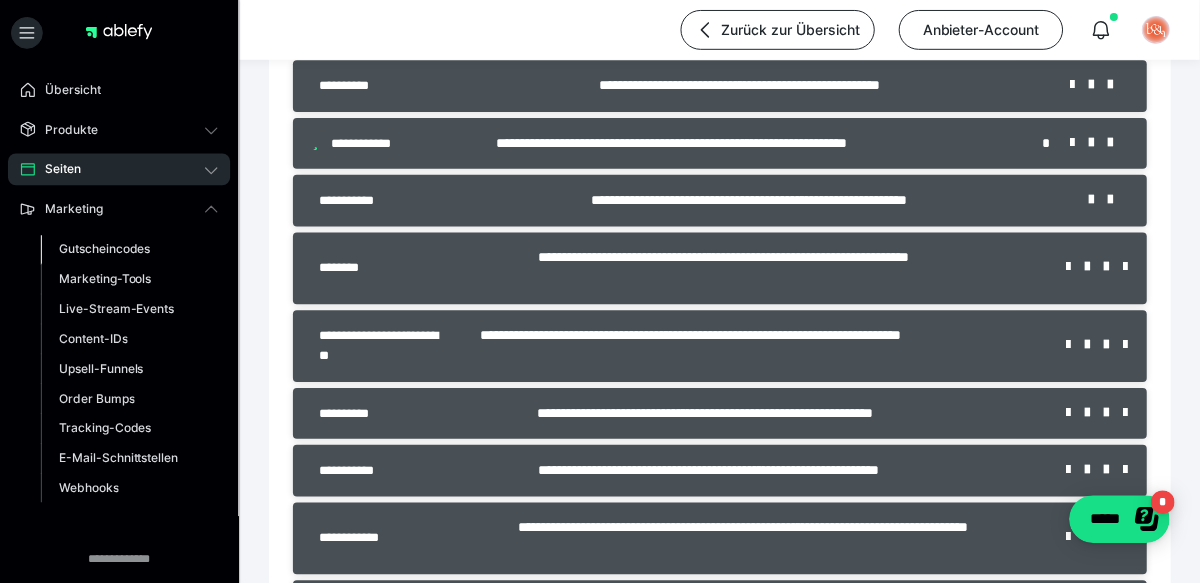 click on "Gutscheincodes" at bounding box center (105, 249) 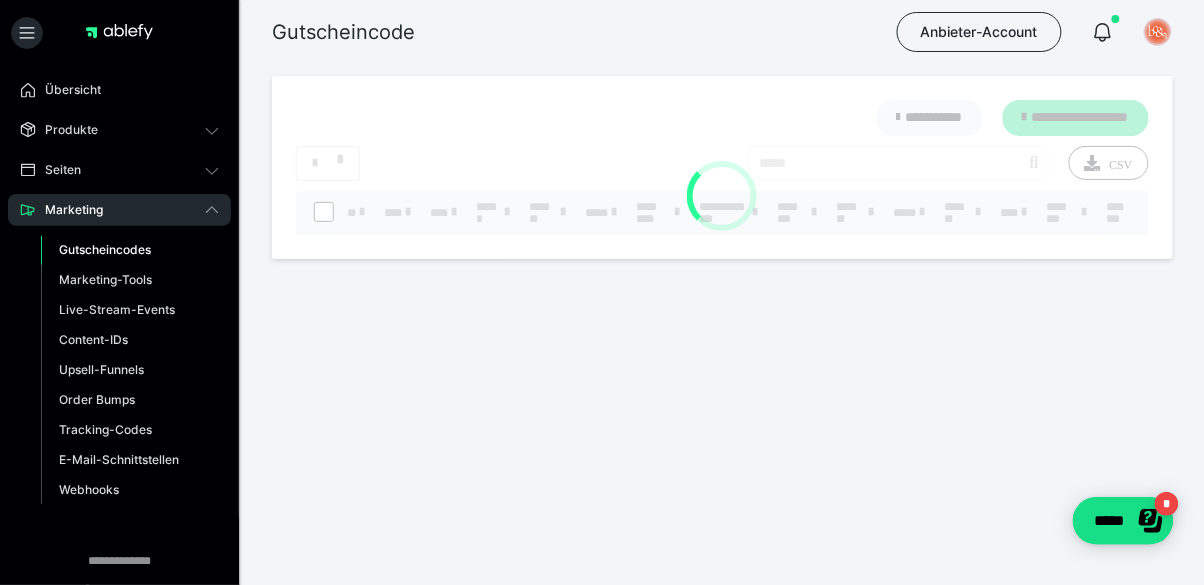 scroll, scrollTop: 0, scrollLeft: 0, axis: both 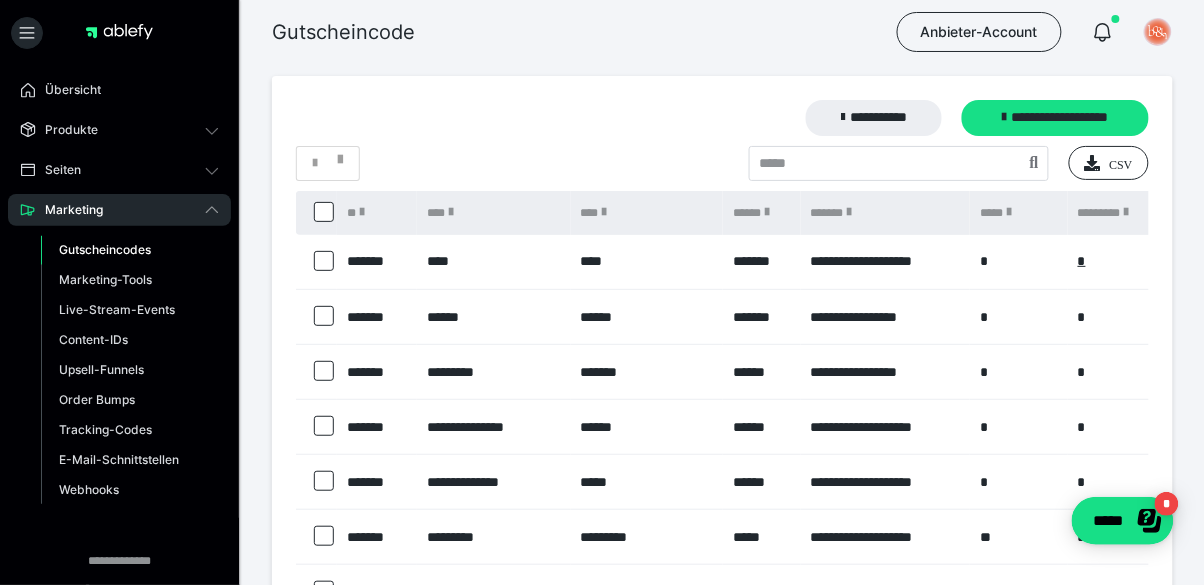 click at bounding box center (324, 261) 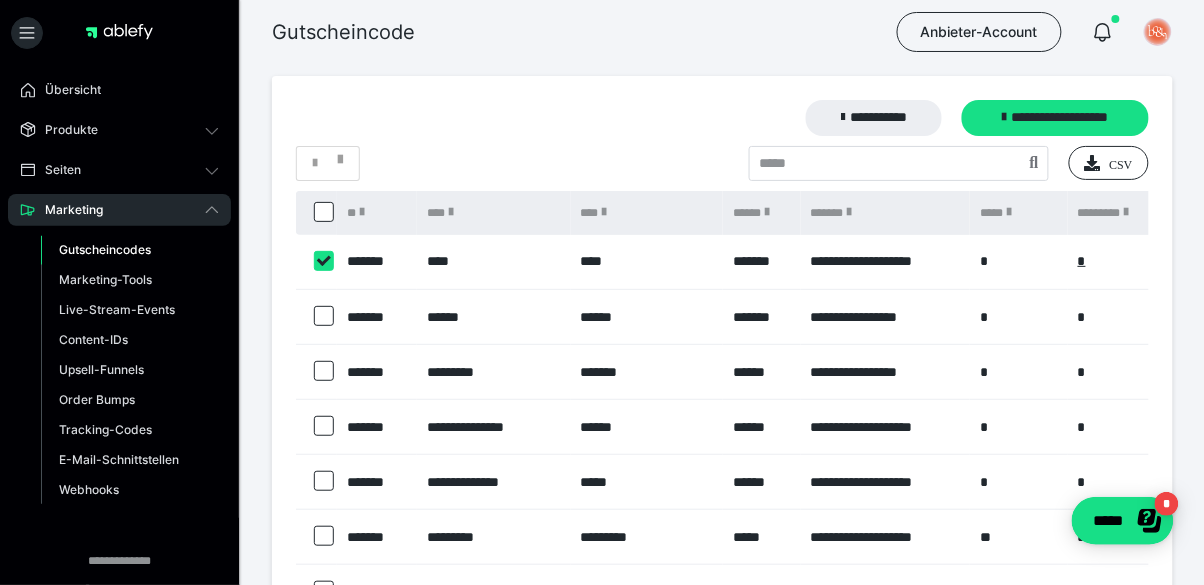 checkbox on "****" 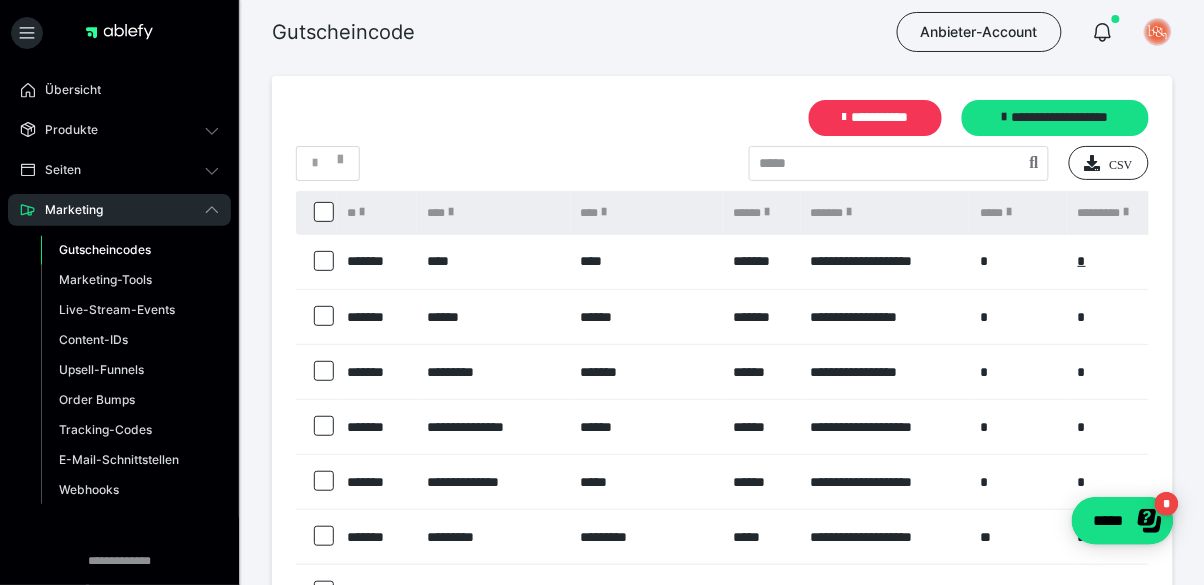 click on "**********" at bounding box center (876, 118) 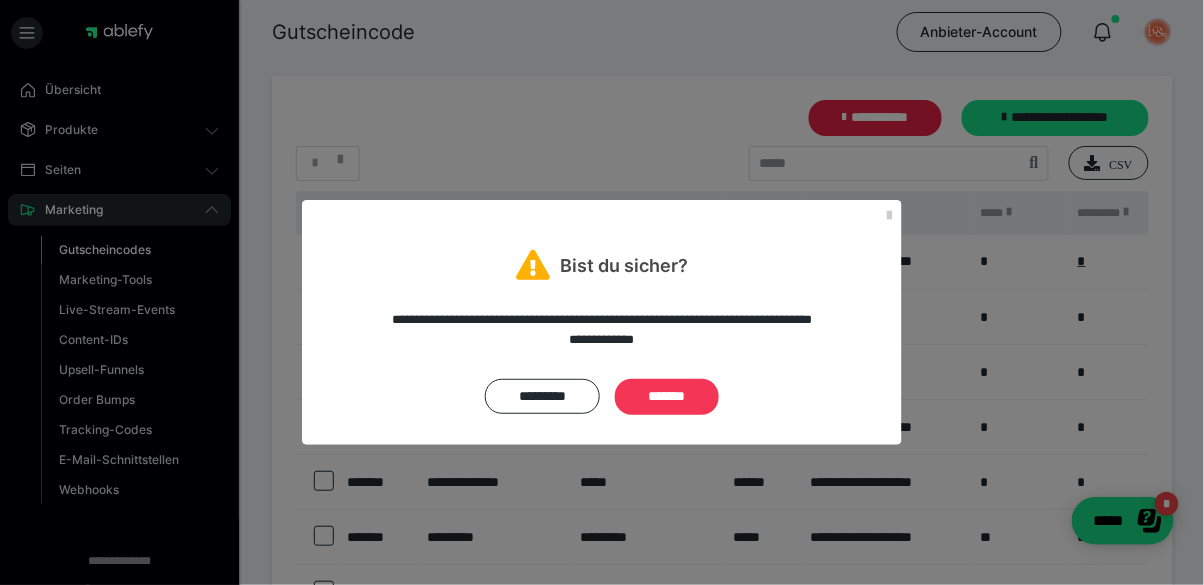 click on "*******" at bounding box center (667, 397) 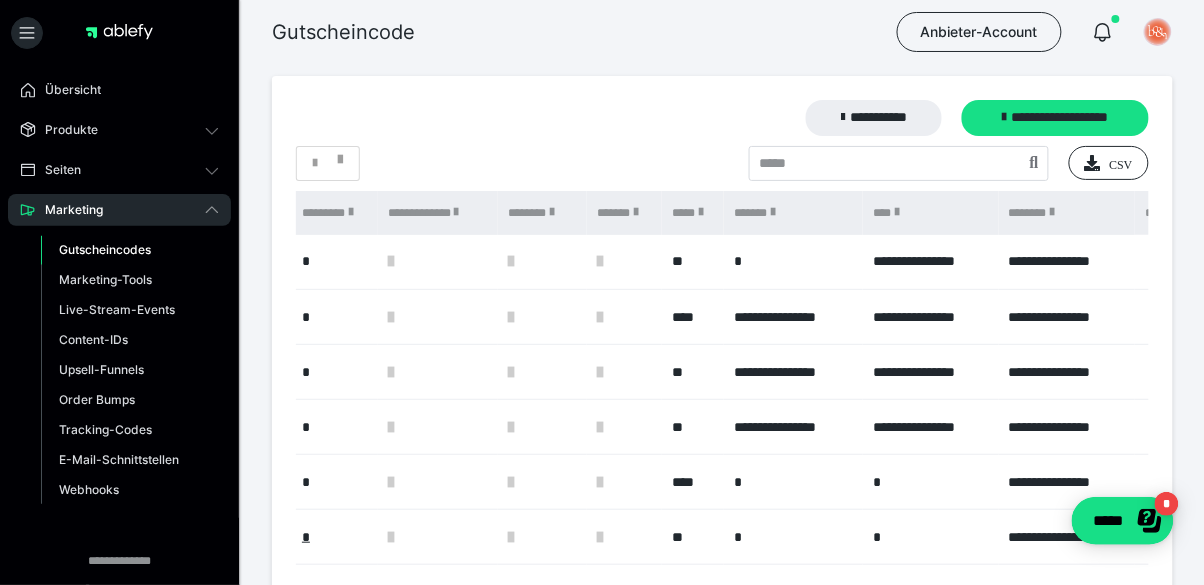 scroll, scrollTop: 0, scrollLeft: 837, axis: horizontal 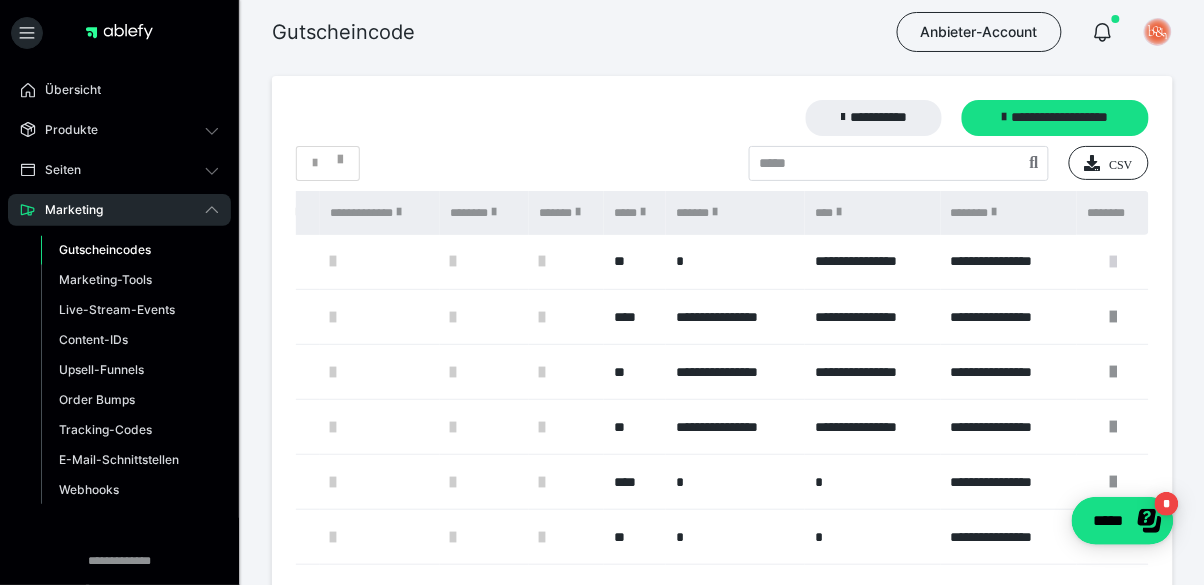 click at bounding box center [1113, 262] 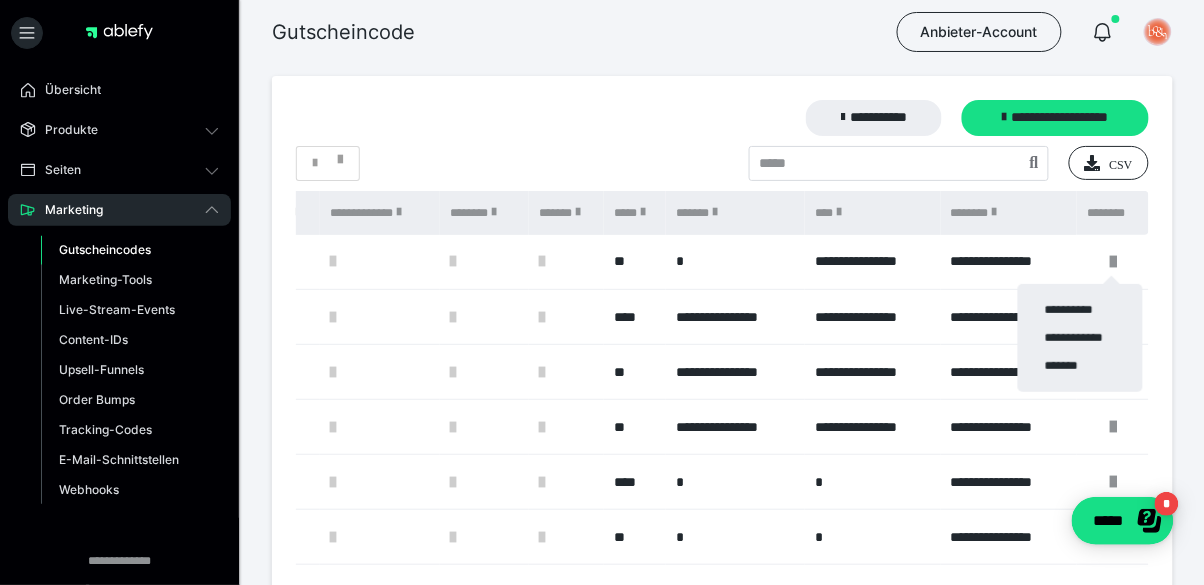 click at bounding box center [602, 292] 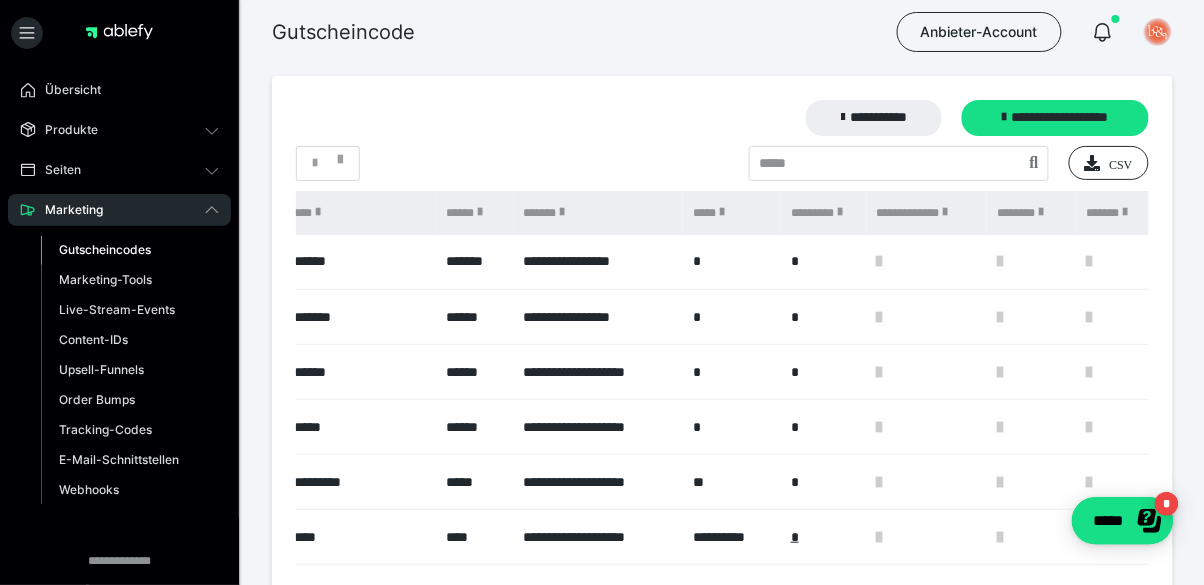 scroll, scrollTop: 0, scrollLeft: 837, axis: horizontal 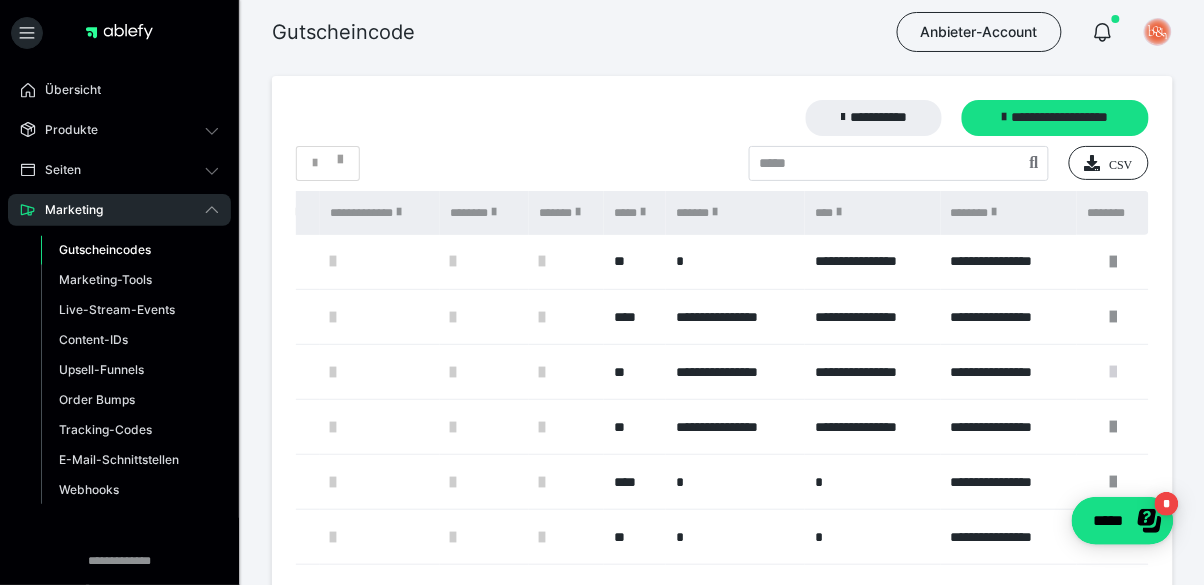 click at bounding box center [1113, 372] 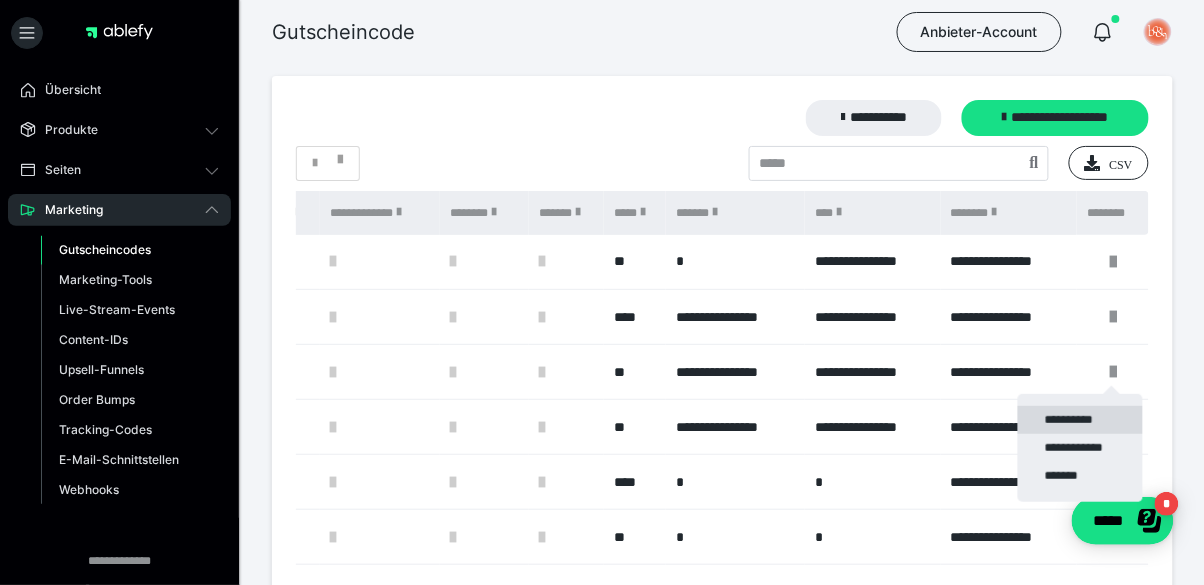click on "**********" at bounding box center (1080, 420) 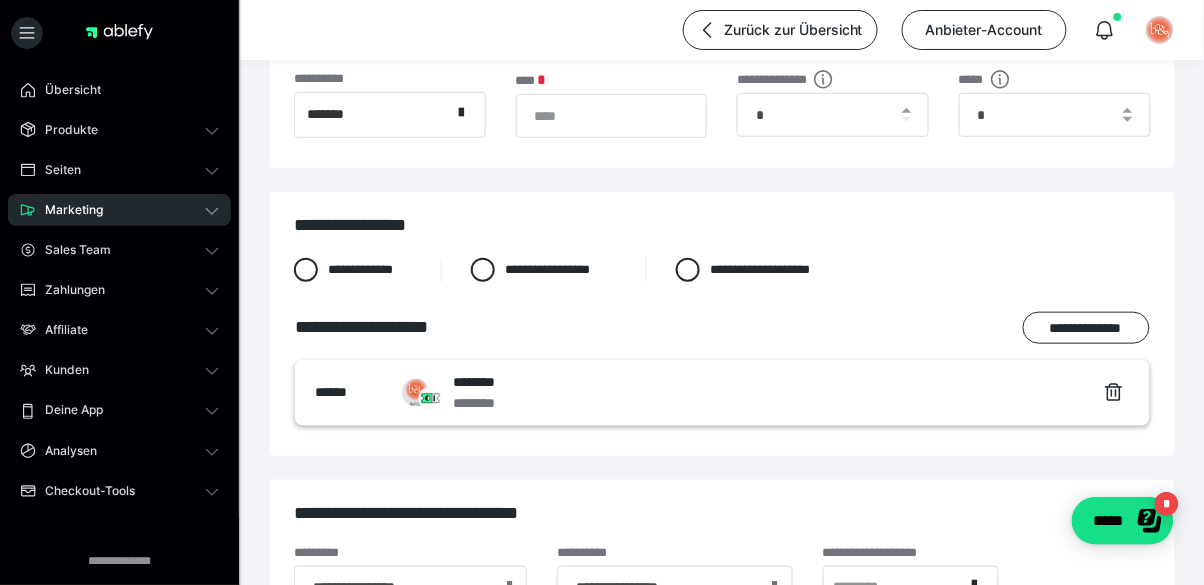 scroll, scrollTop: 256, scrollLeft: 0, axis: vertical 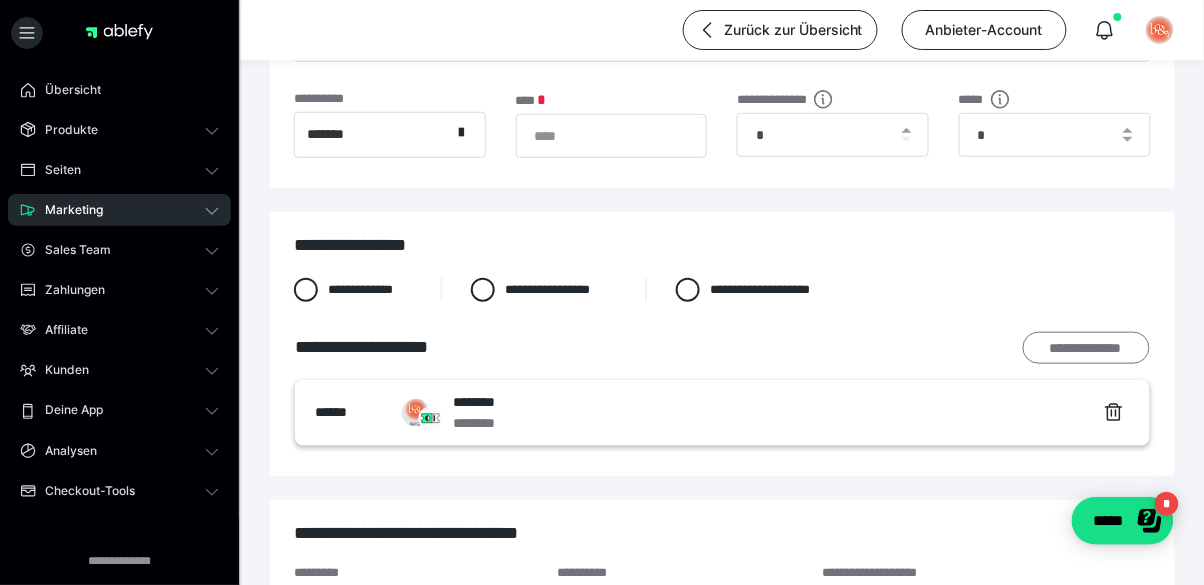click on "**********" at bounding box center [1086, 348] 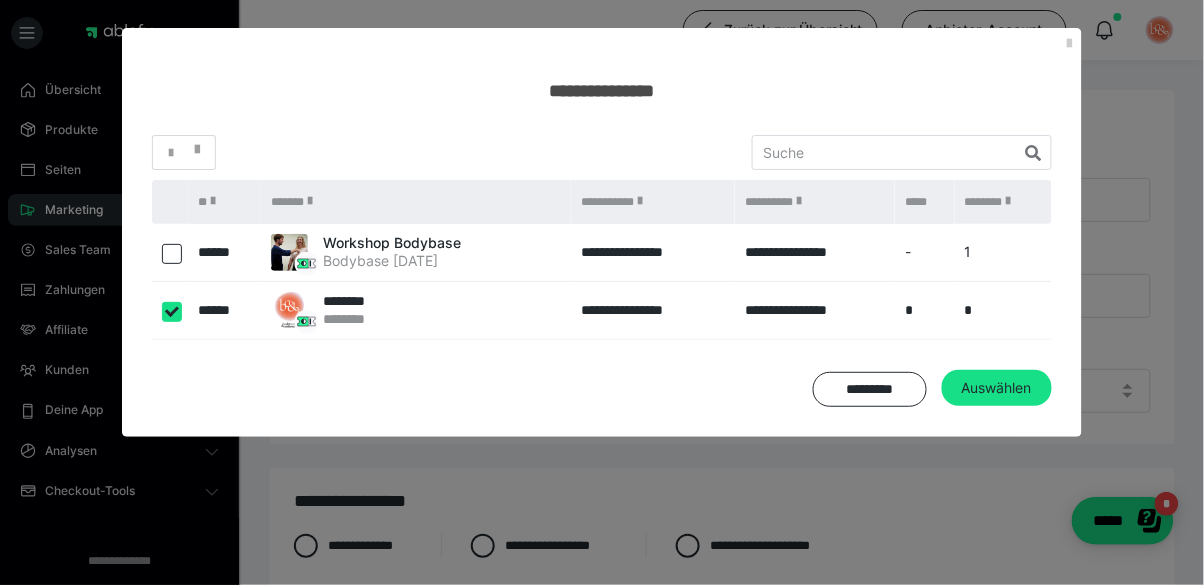 click at bounding box center [172, 254] 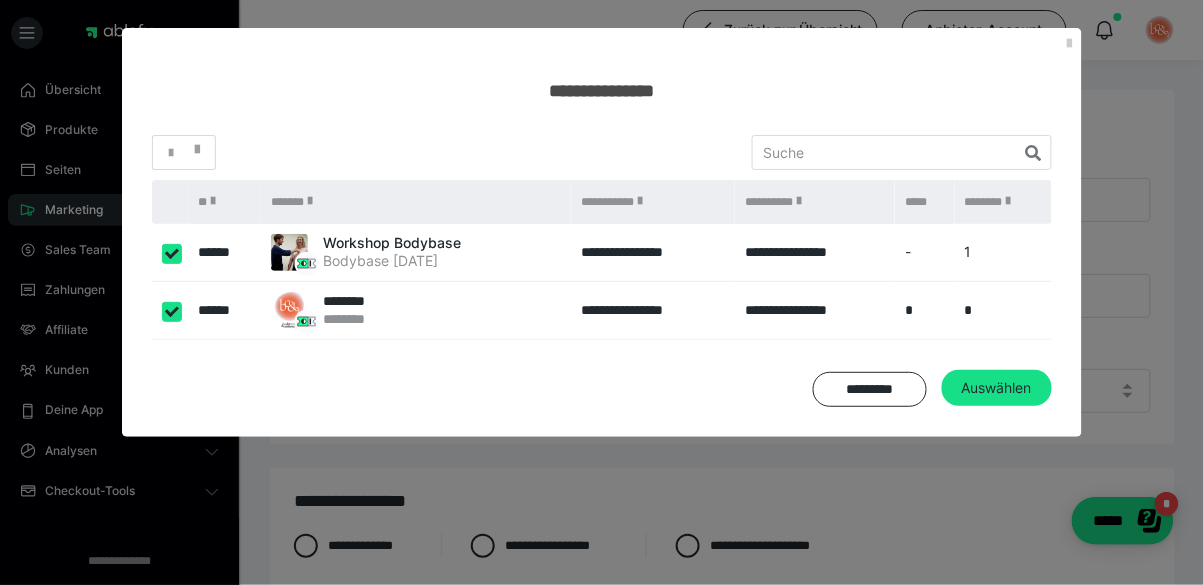 checkbox on "true" 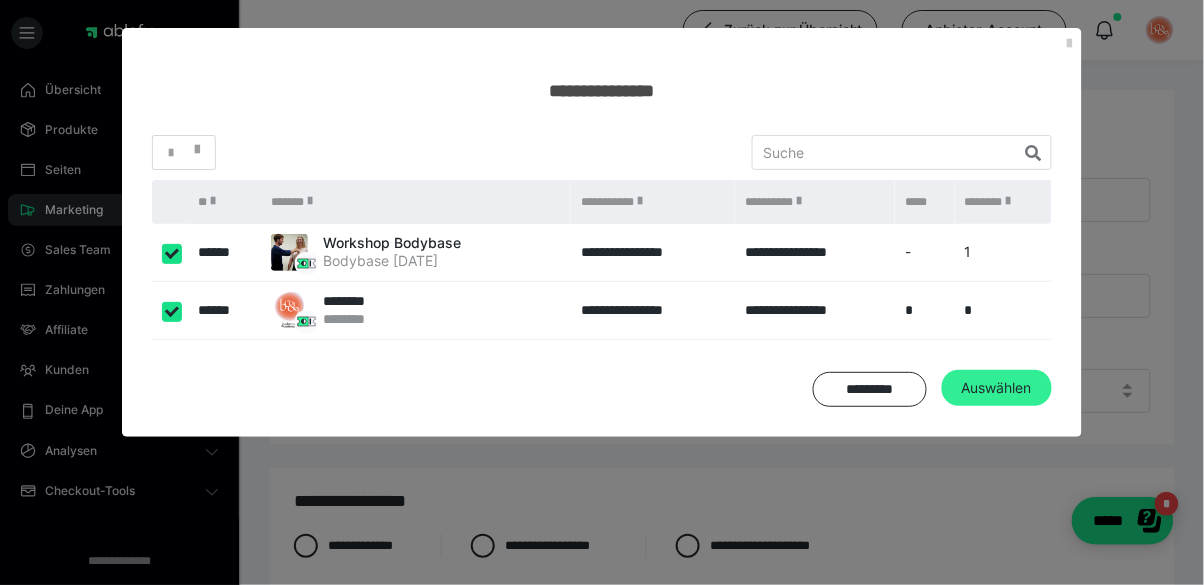 click on "Auswählen" at bounding box center (997, 388) 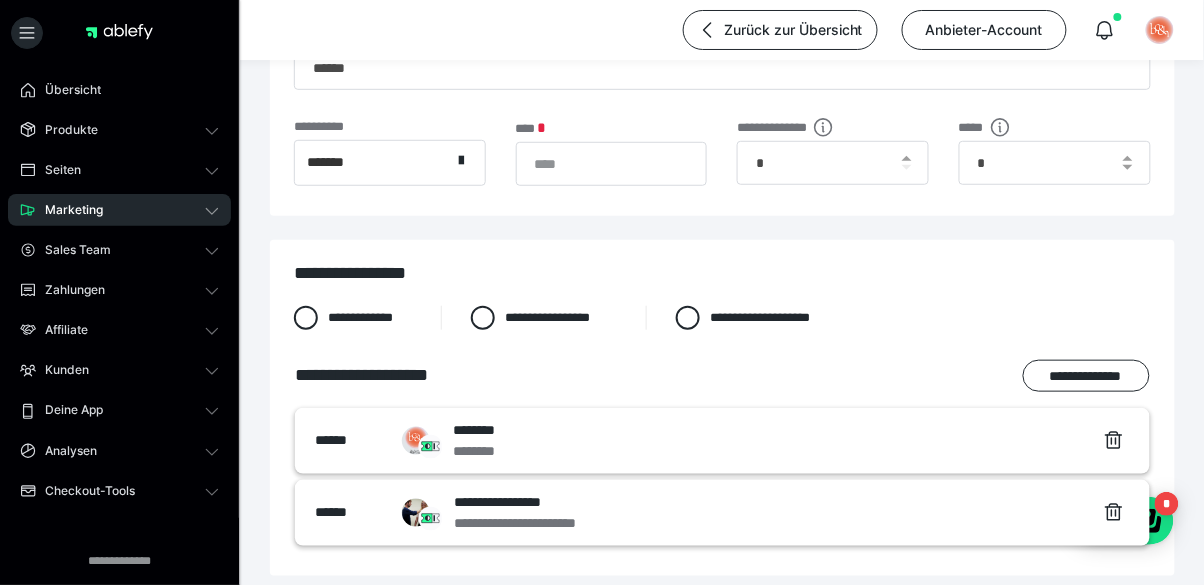 scroll, scrollTop: 702, scrollLeft: 0, axis: vertical 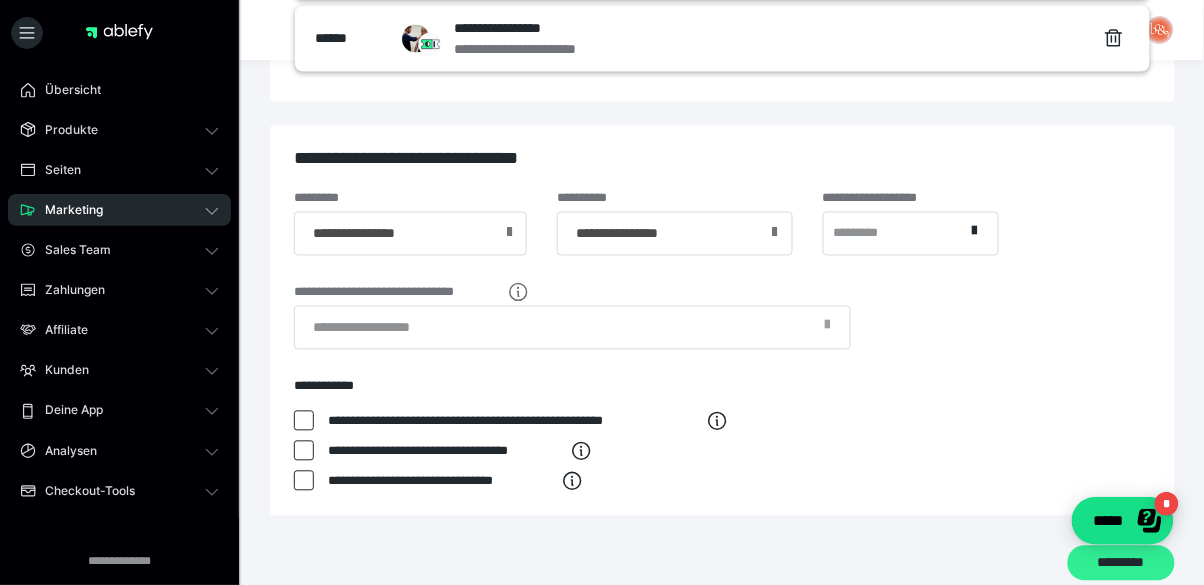 click on "*********" at bounding box center [1121, 564] 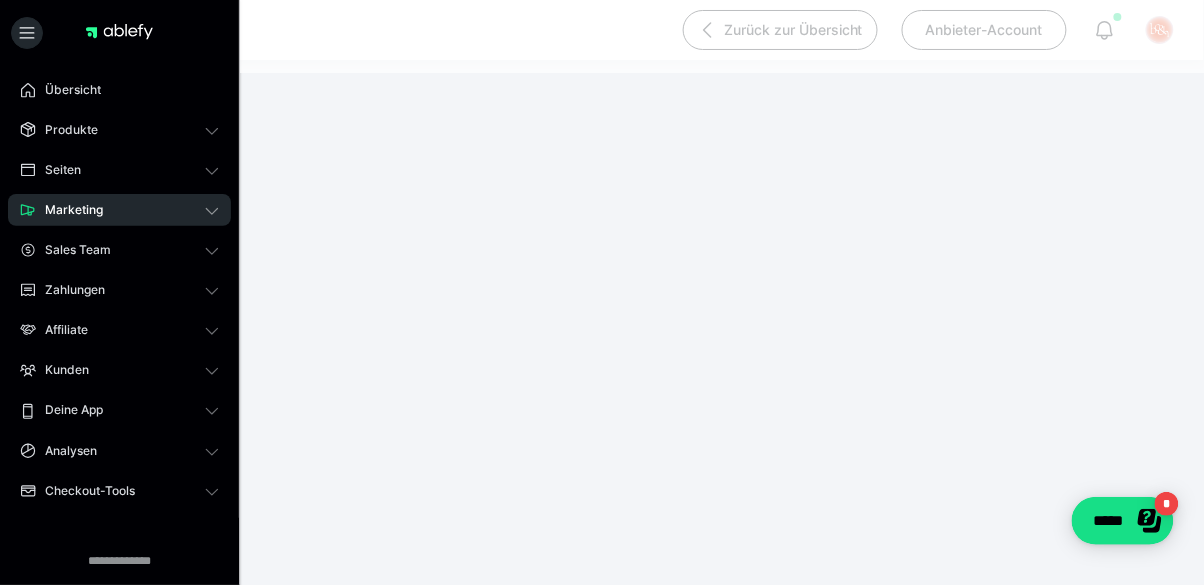scroll, scrollTop: 190, scrollLeft: 0, axis: vertical 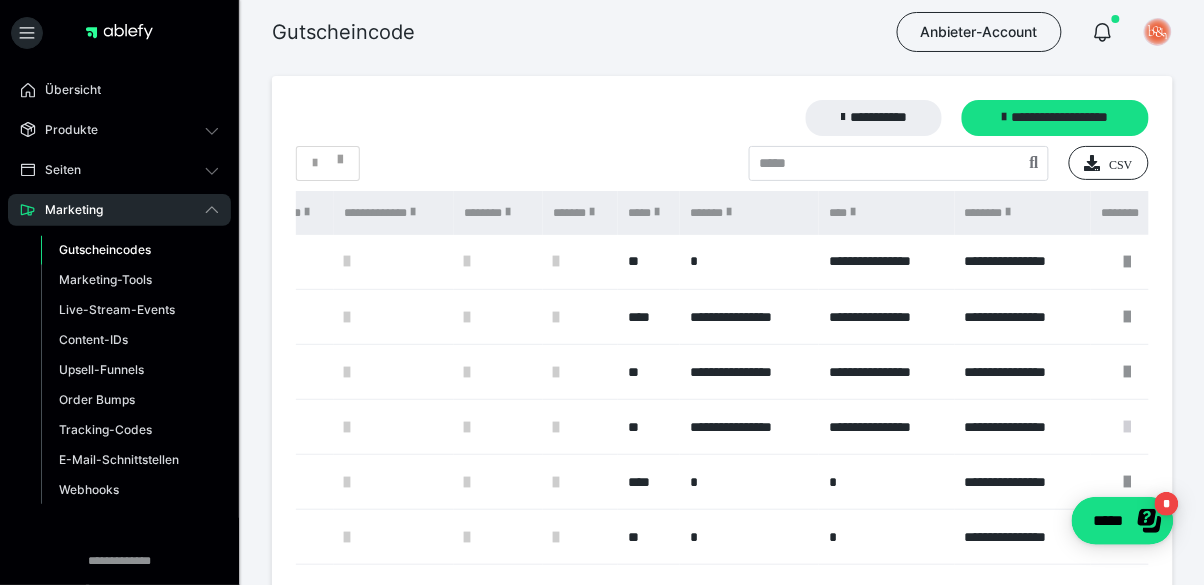 click at bounding box center [1127, 427] 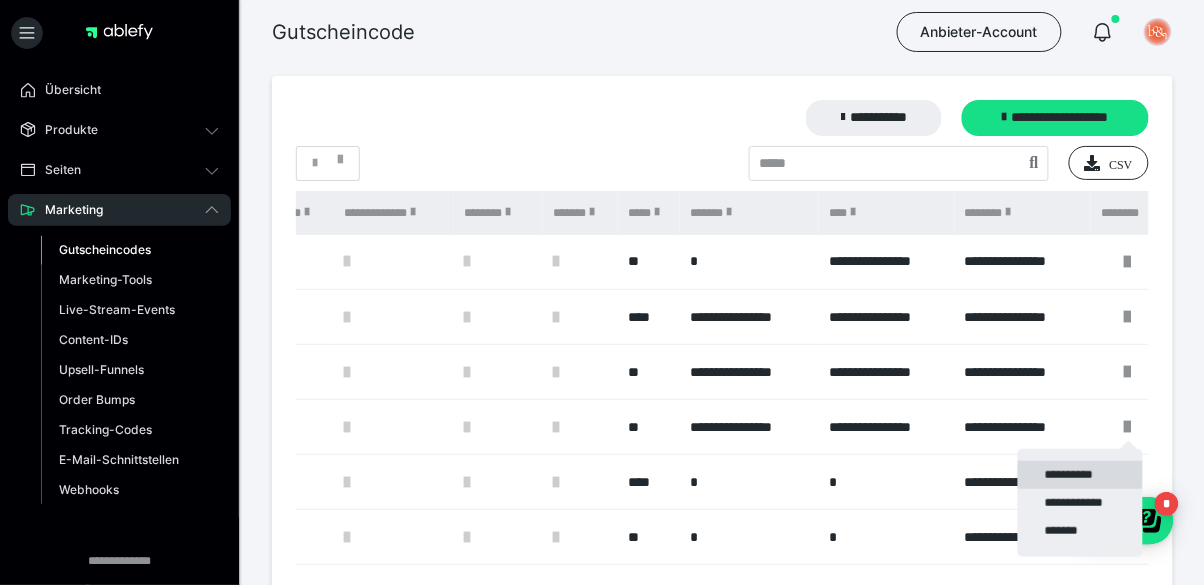 click on "**********" at bounding box center (1080, 475) 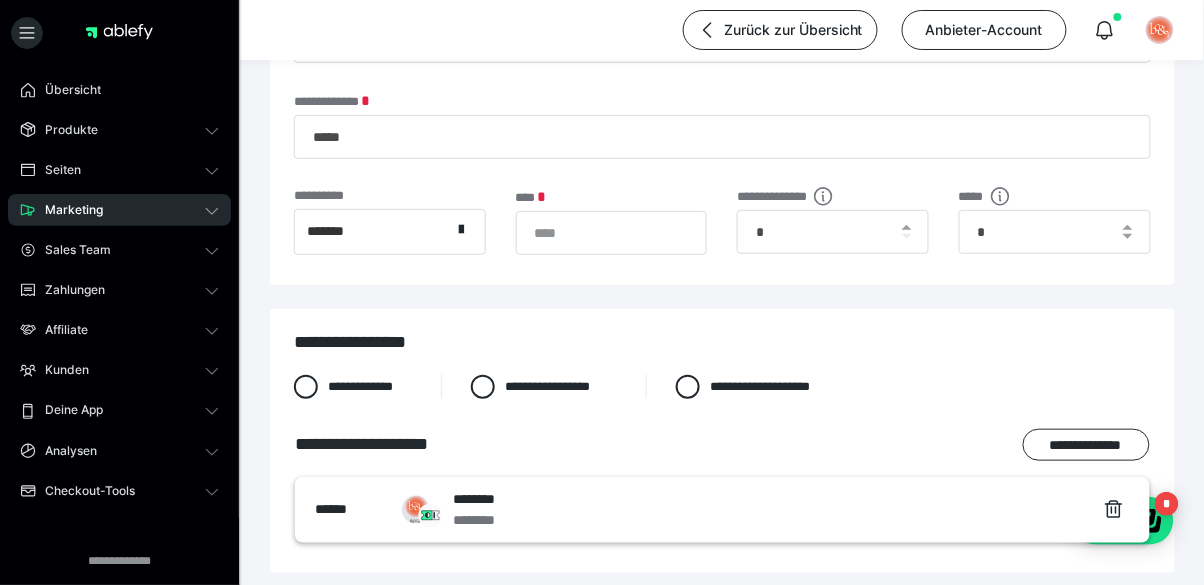 scroll, scrollTop: 192, scrollLeft: 0, axis: vertical 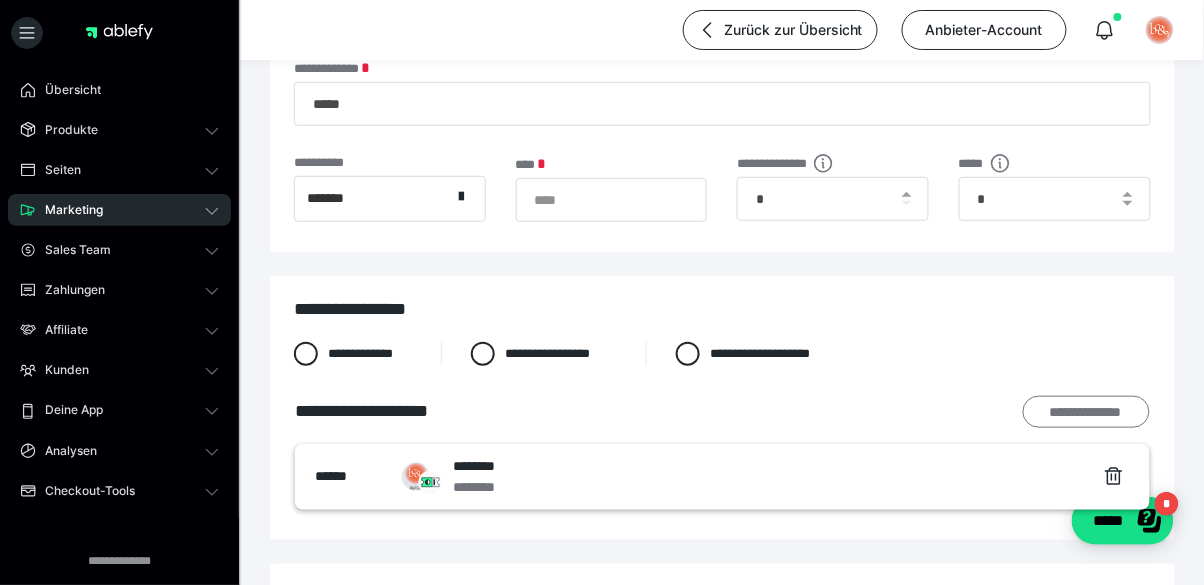 click on "**********" at bounding box center (1086, 412) 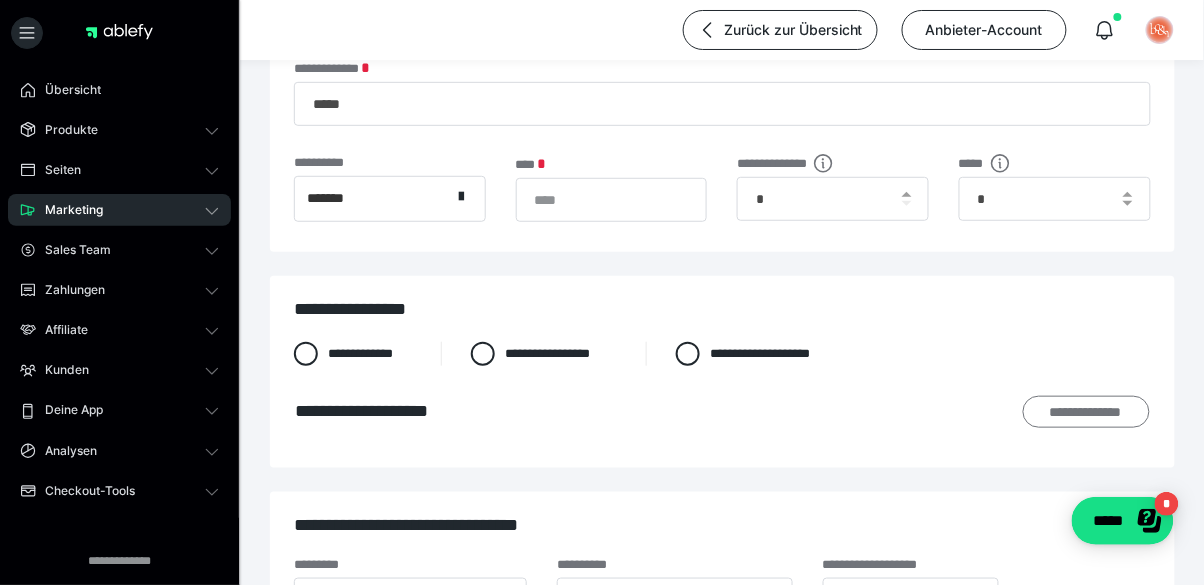 scroll, scrollTop: 0, scrollLeft: 0, axis: both 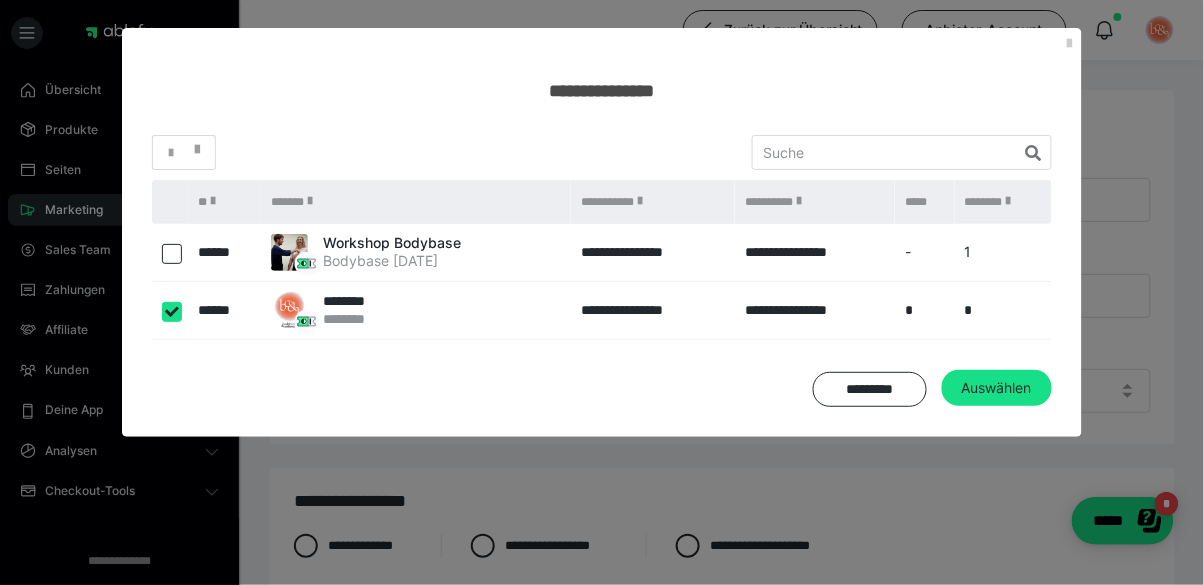 click at bounding box center (172, 254) 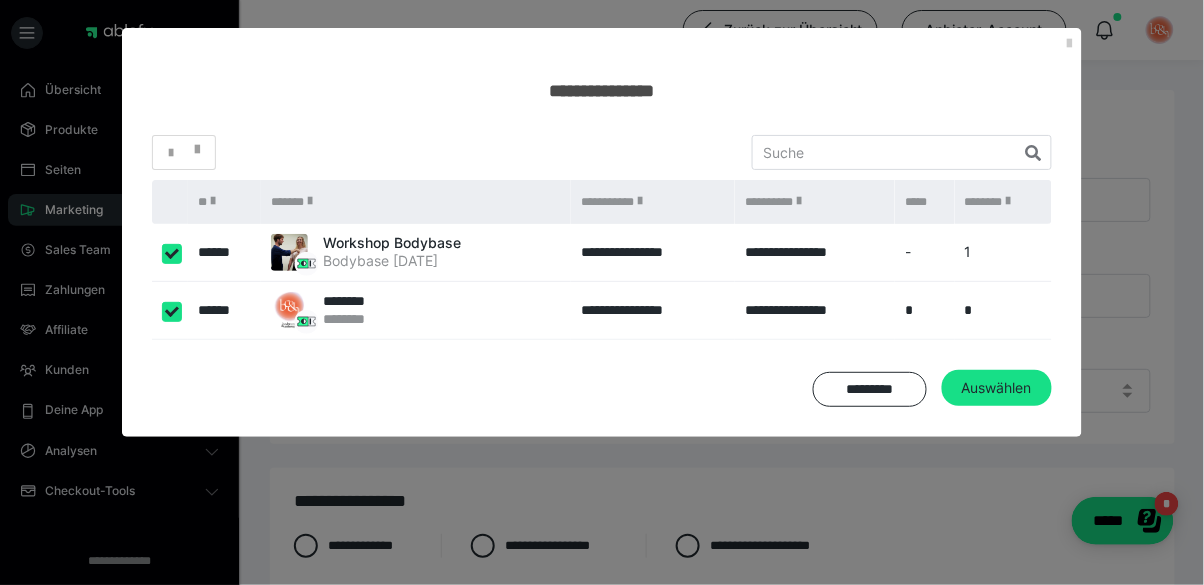 checkbox on "true" 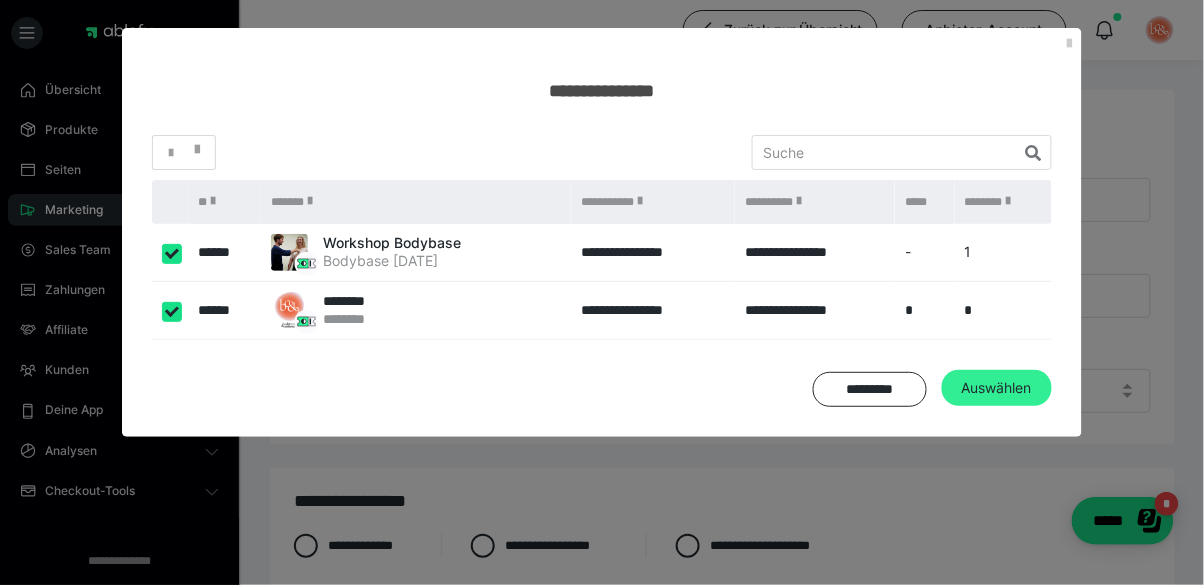 click on "Auswählen" at bounding box center (997, 388) 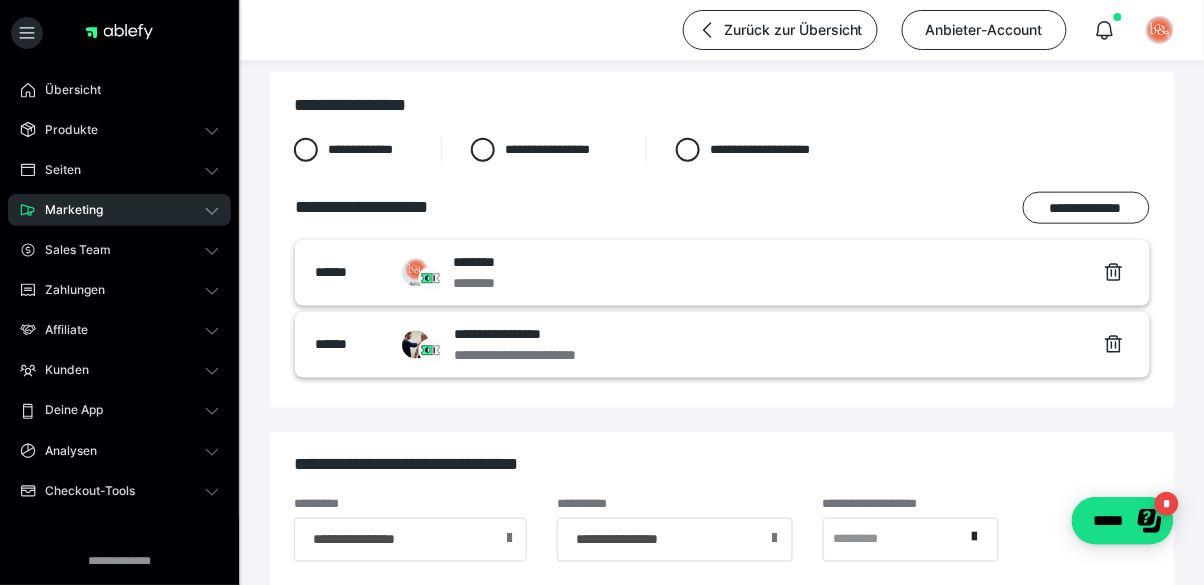 scroll, scrollTop: 702, scrollLeft: 0, axis: vertical 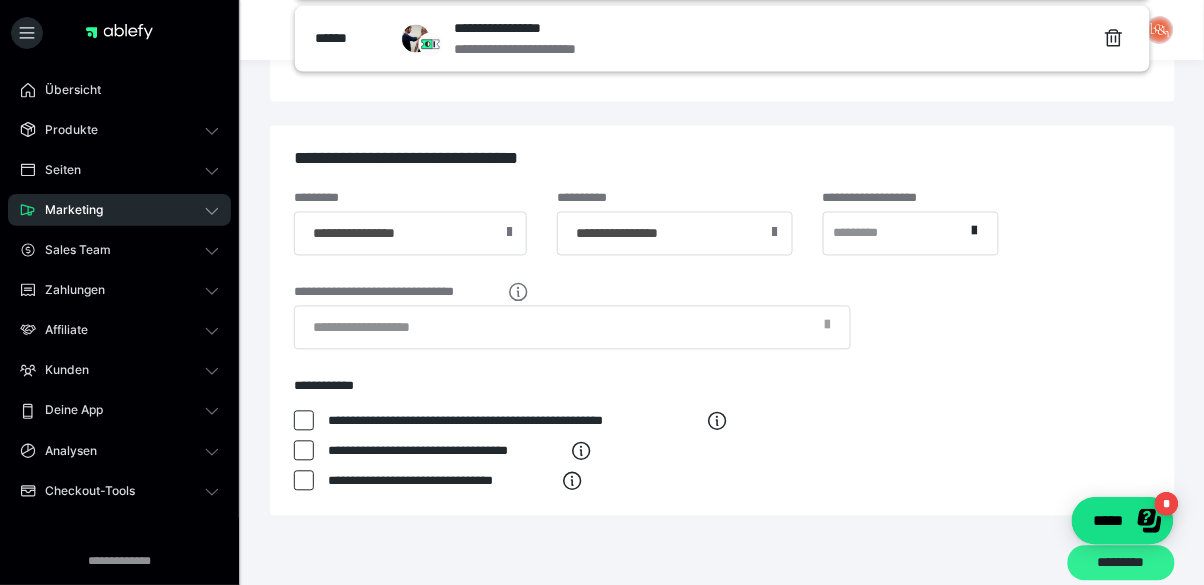 click on "*********" at bounding box center (1121, 564) 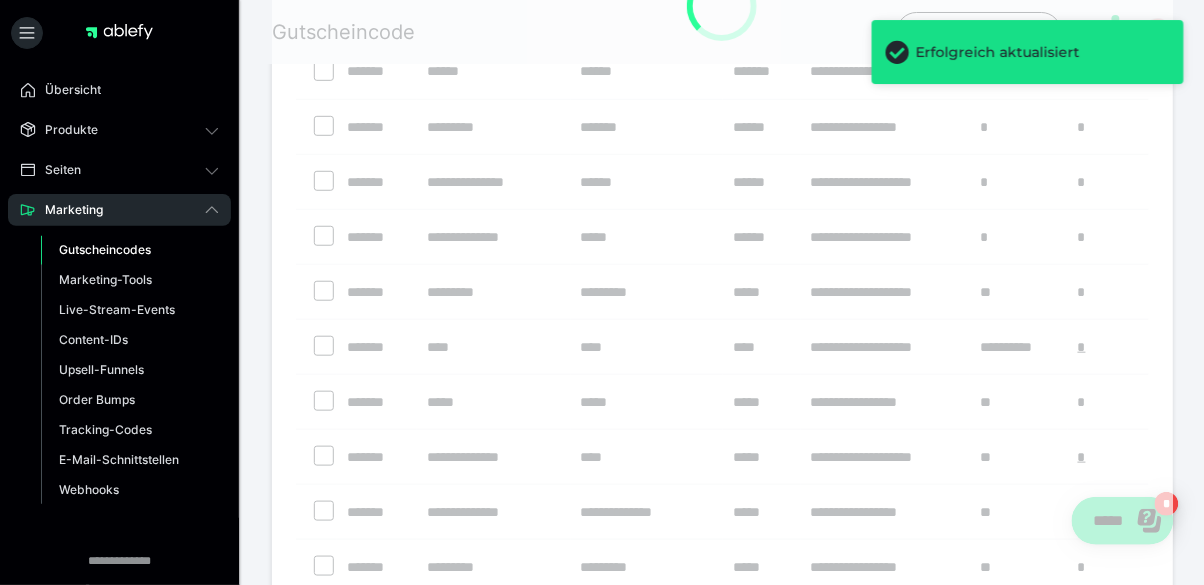 scroll, scrollTop: 0, scrollLeft: 0, axis: both 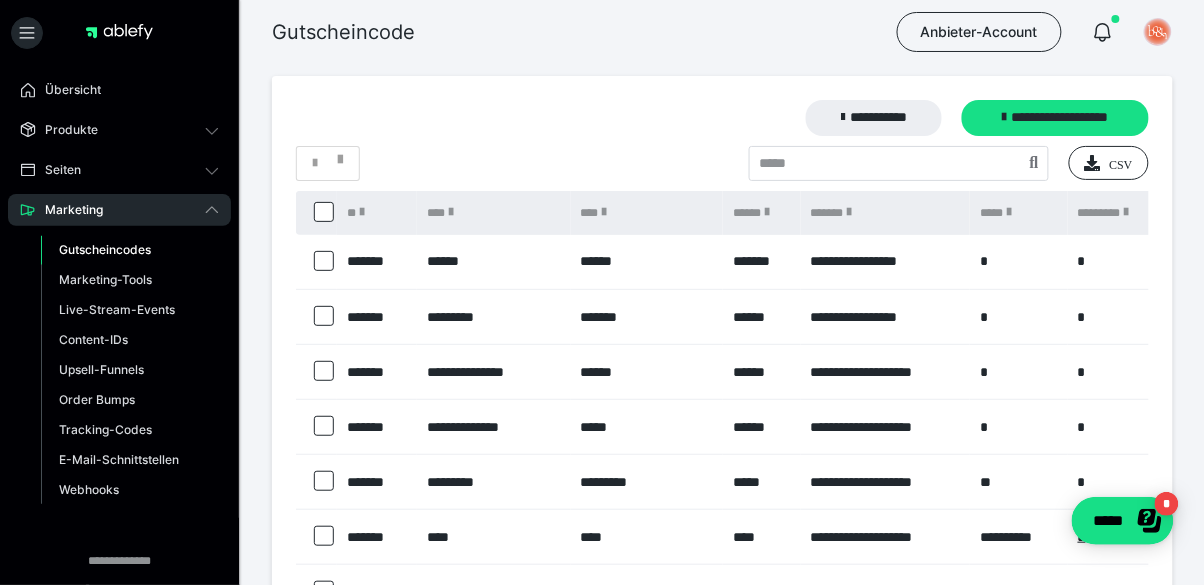 click at bounding box center (324, 316) 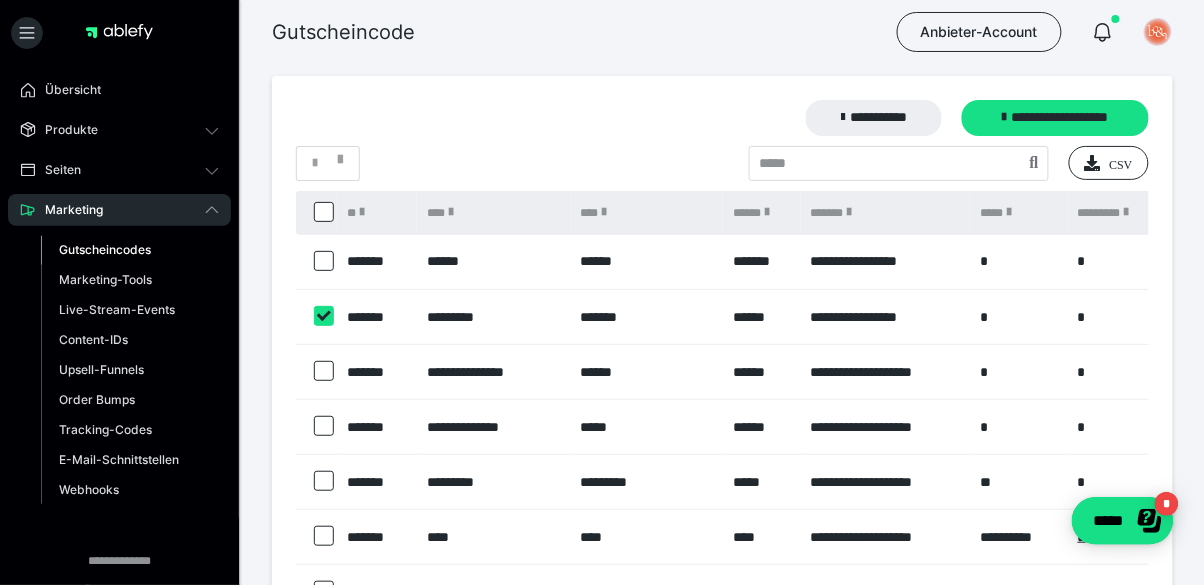 checkbox on "****" 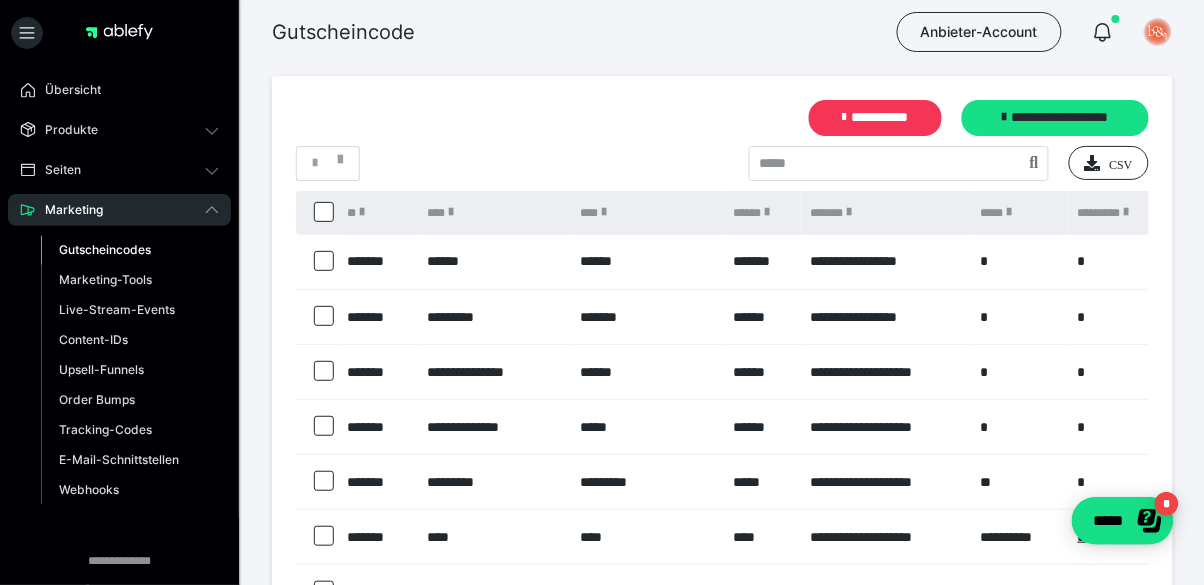 click on "**********" at bounding box center (876, 118) 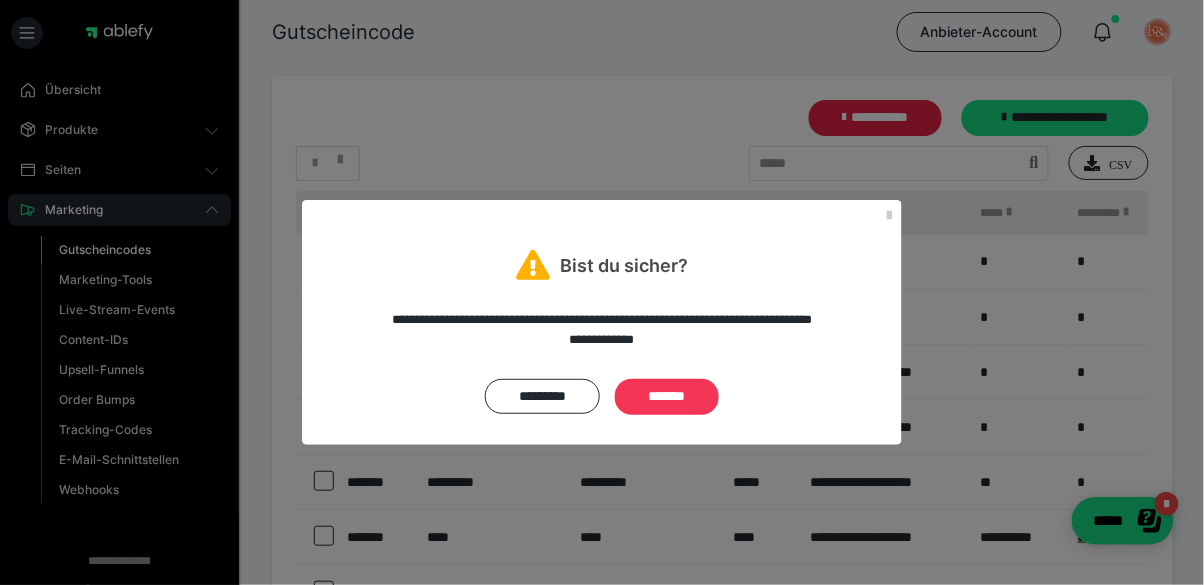 click on "*******" at bounding box center (667, 397) 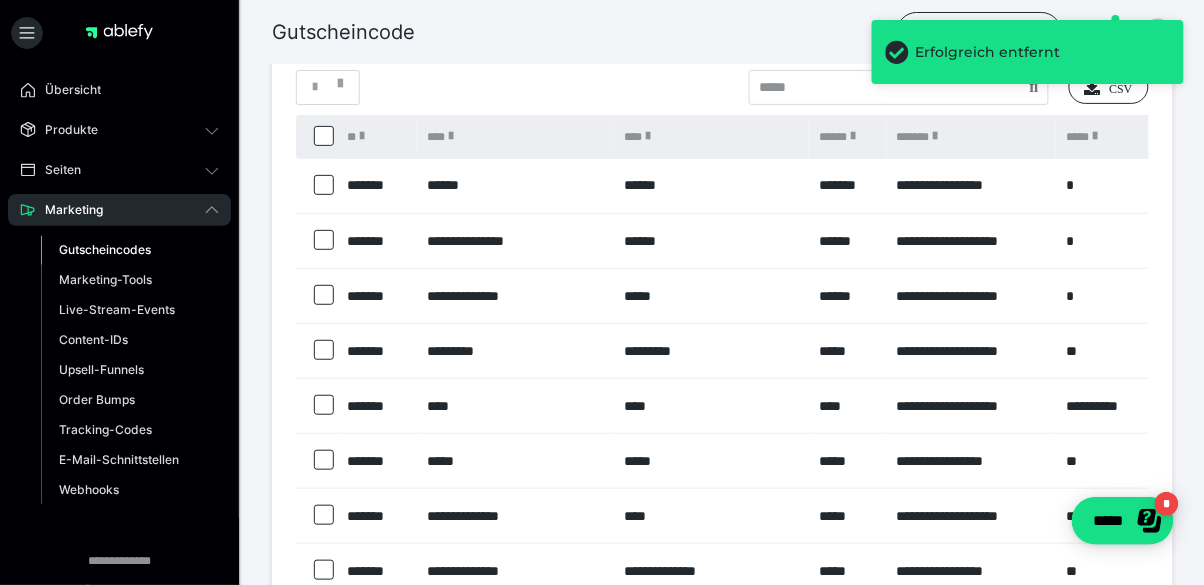 scroll, scrollTop: 128, scrollLeft: 0, axis: vertical 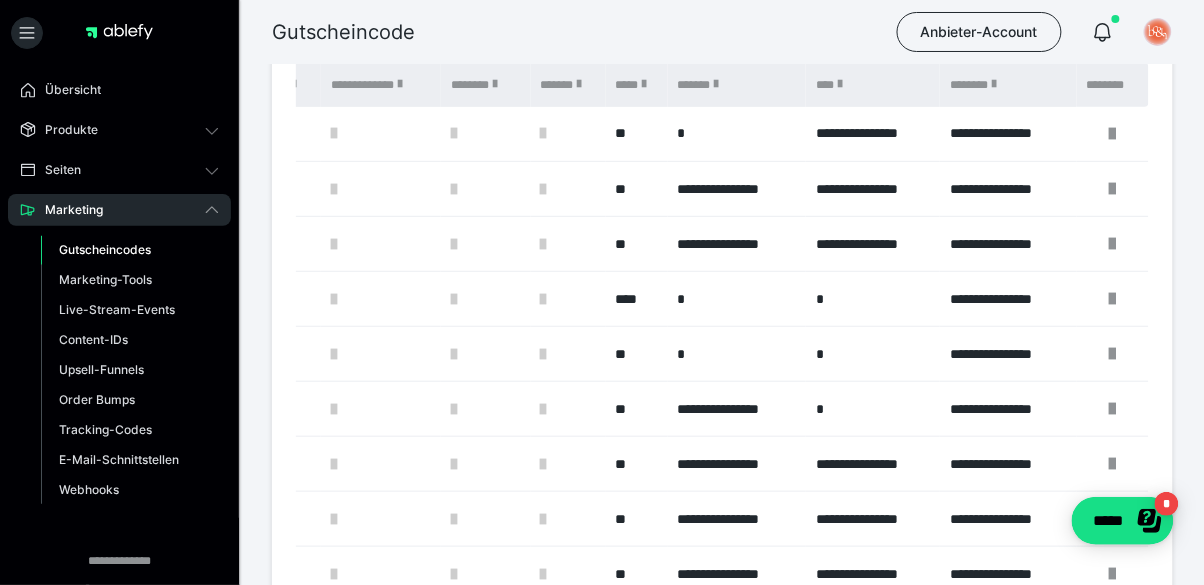 click on "**********" at bounding box center (737, 519) 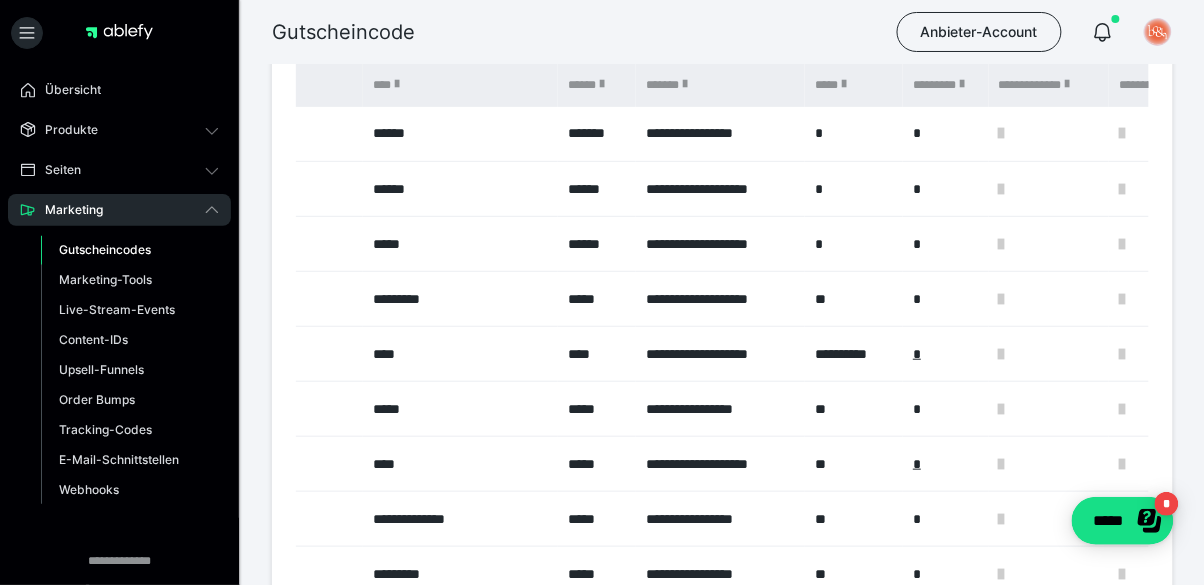 scroll, scrollTop: 0, scrollLeft: 0, axis: both 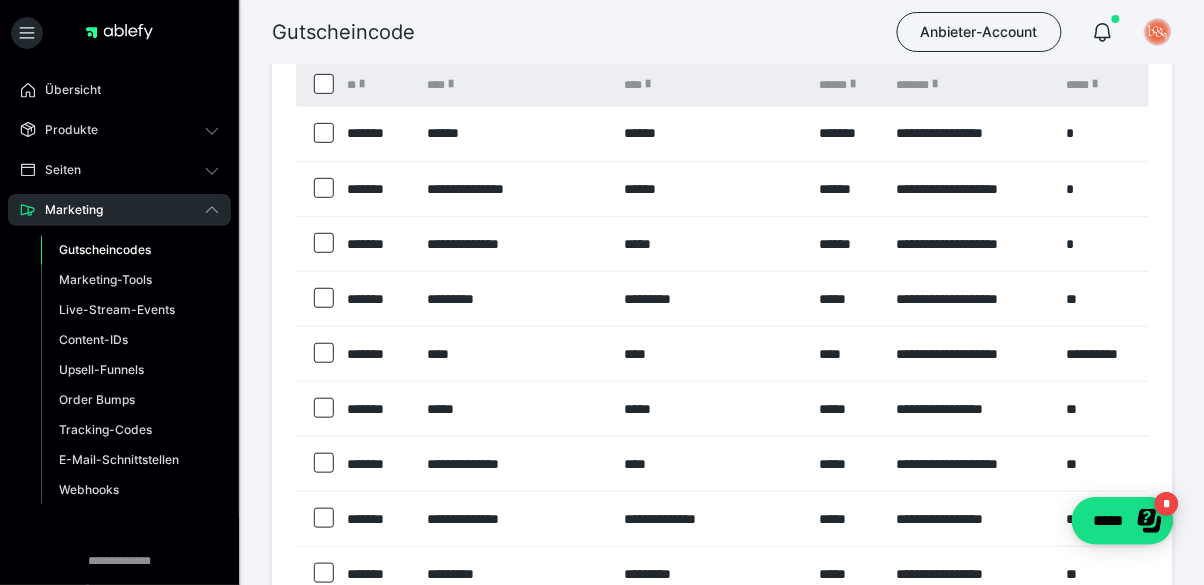 click at bounding box center (324, 298) 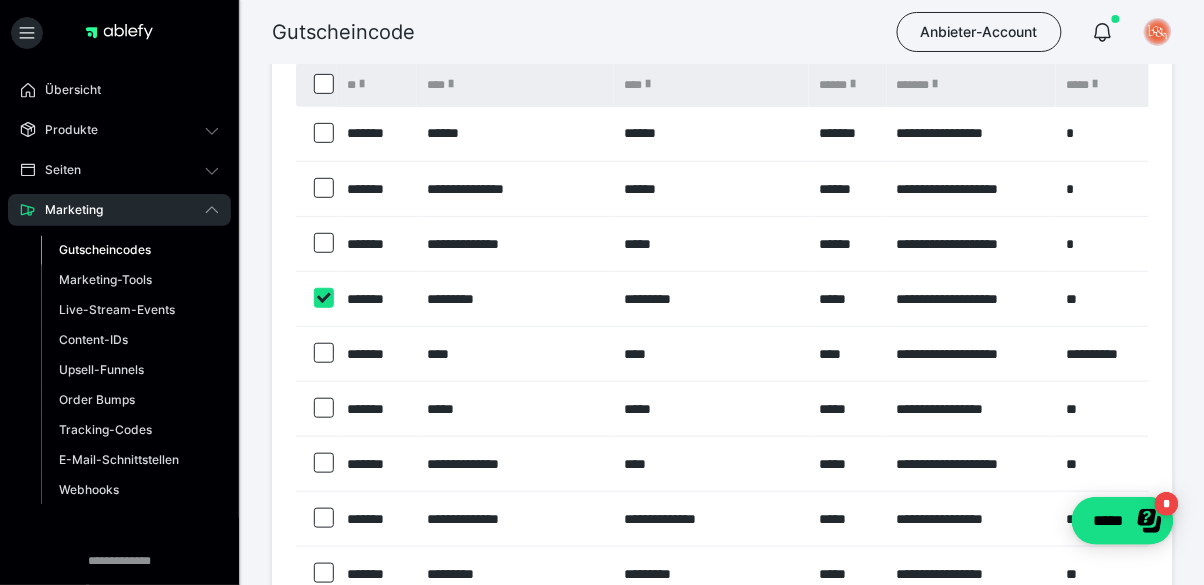 checkbox on "****" 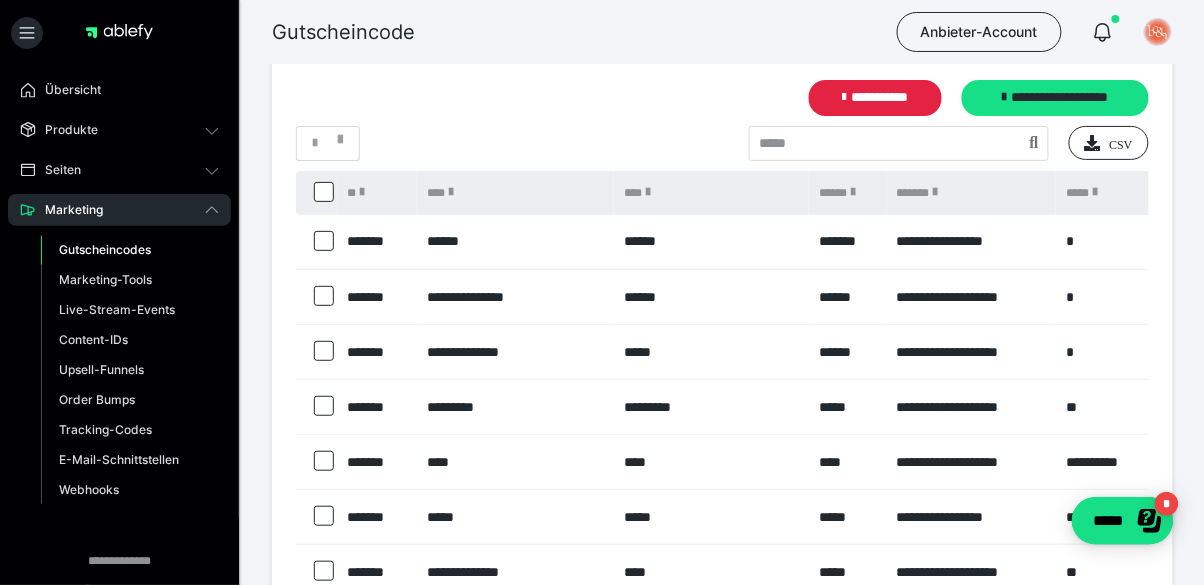 scroll, scrollTop: 0, scrollLeft: 0, axis: both 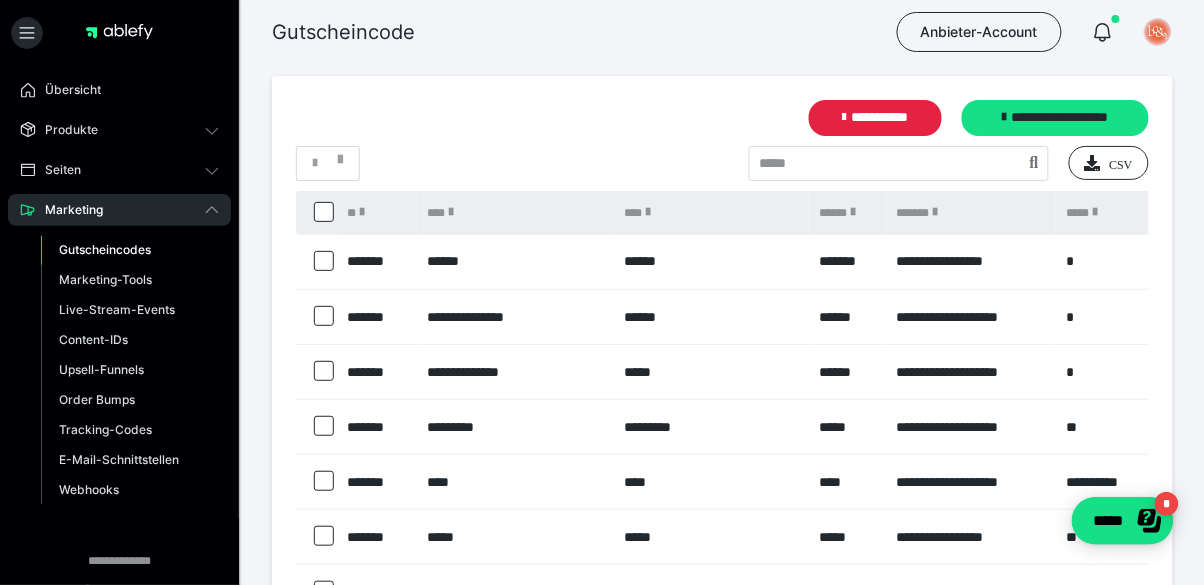 click at bounding box center [324, 481] 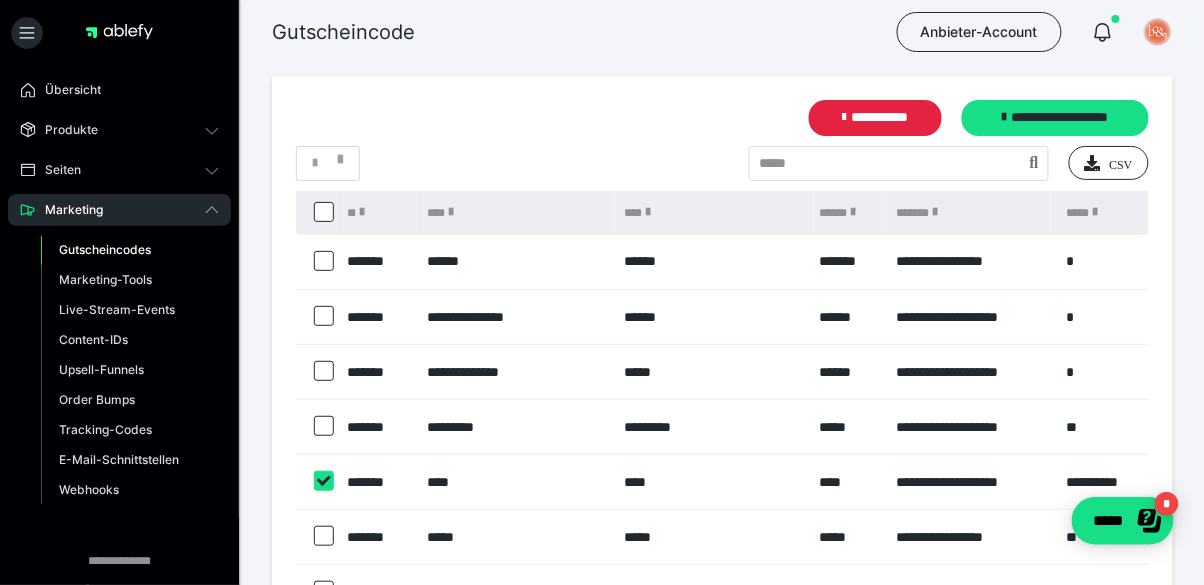 checkbox on "****" 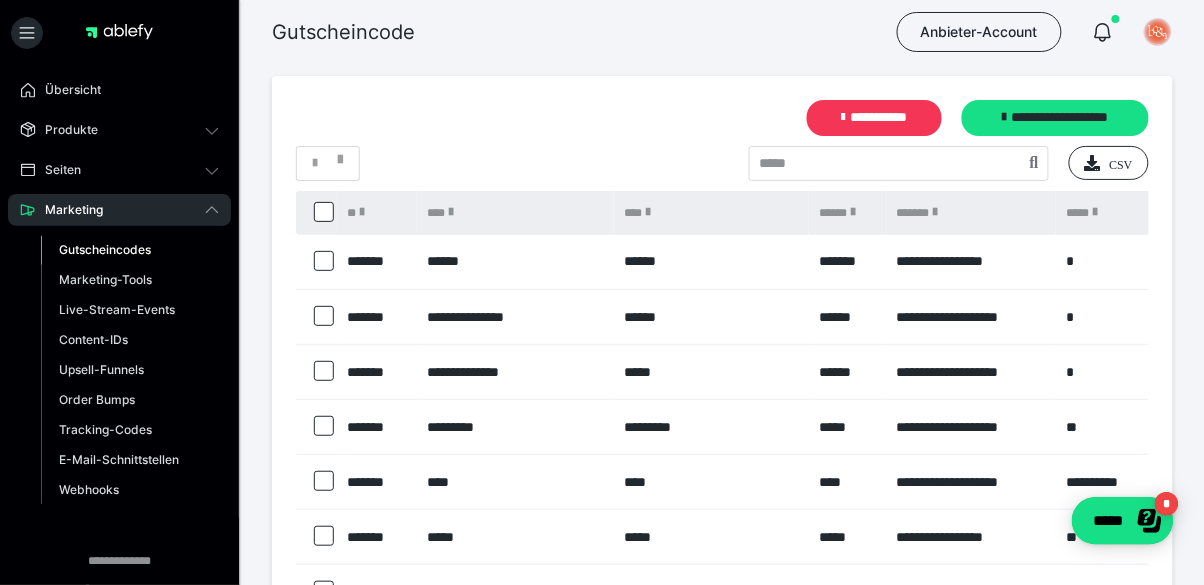 click on "**********" at bounding box center (875, 118) 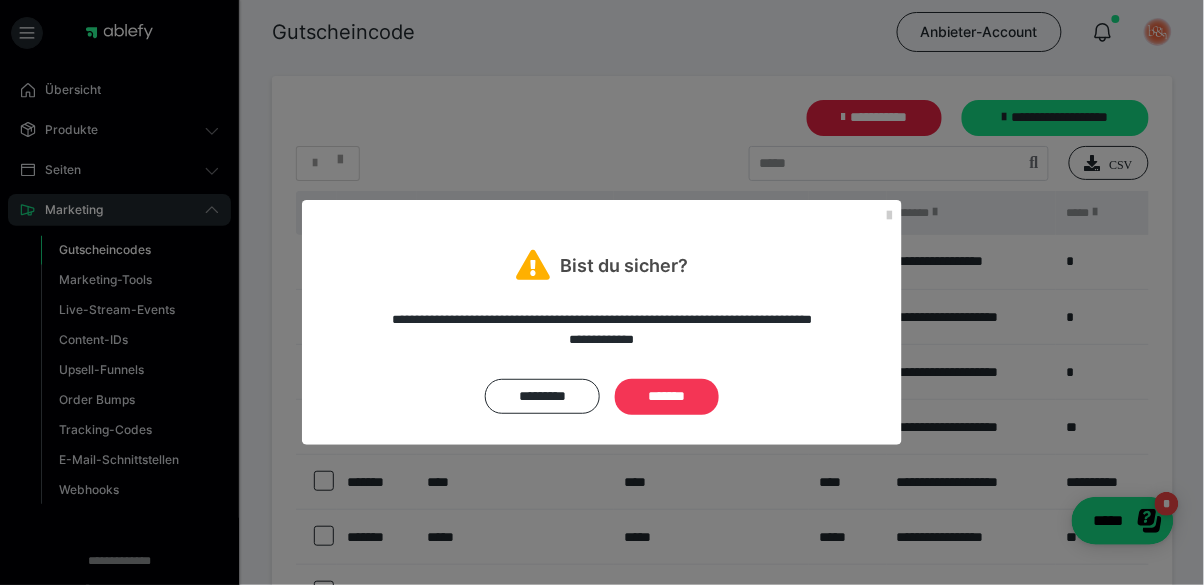 click on "*******" at bounding box center [667, 397] 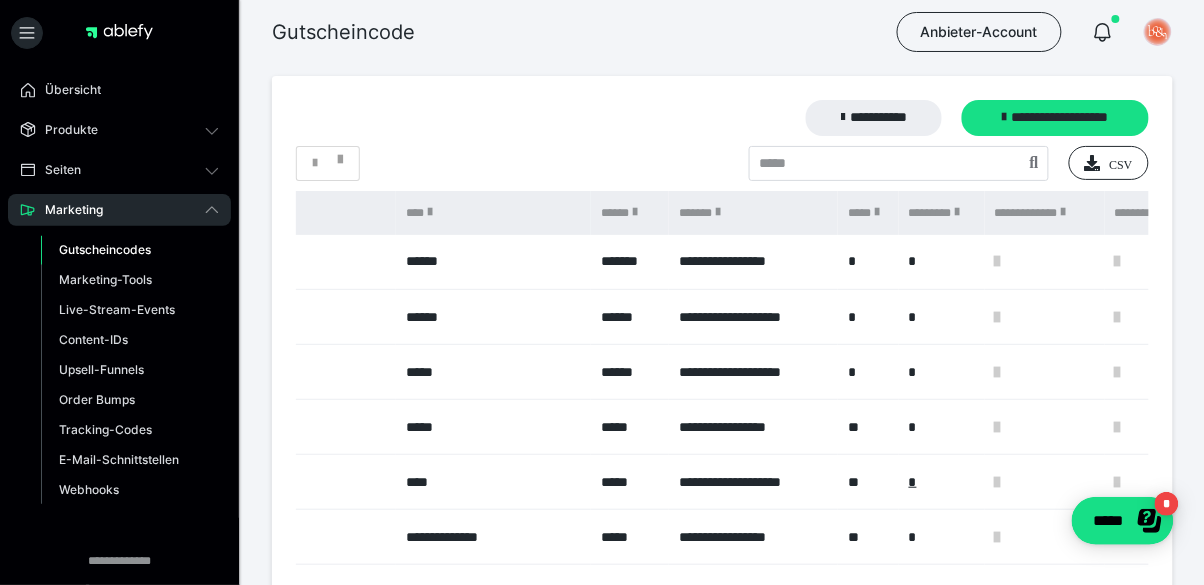 scroll, scrollTop: 0, scrollLeft: 219, axis: horizontal 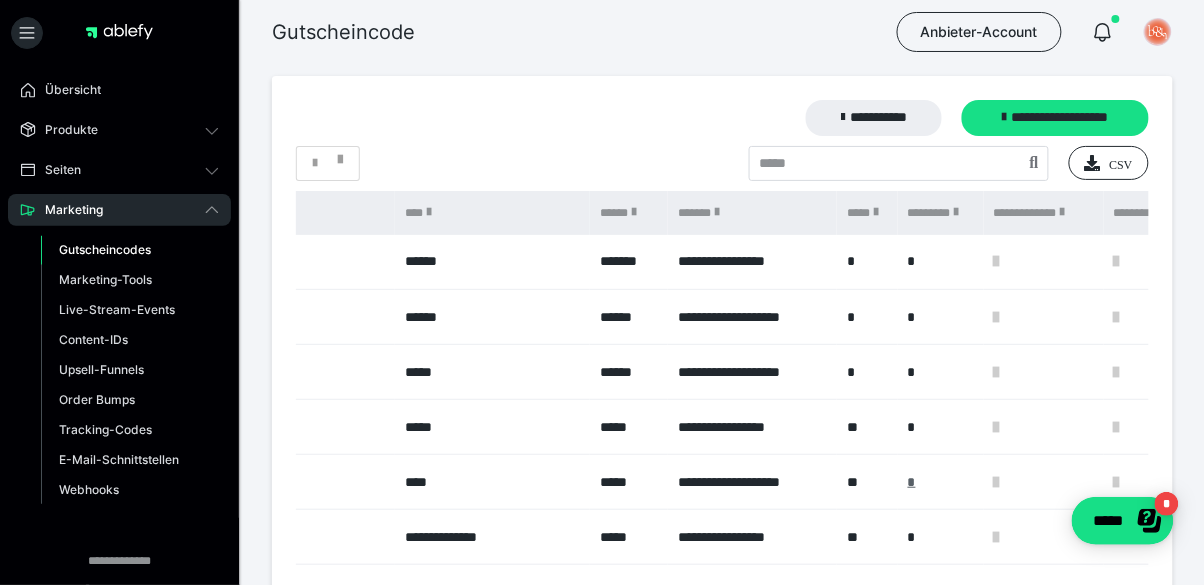 click on "*" at bounding box center (912, 482) 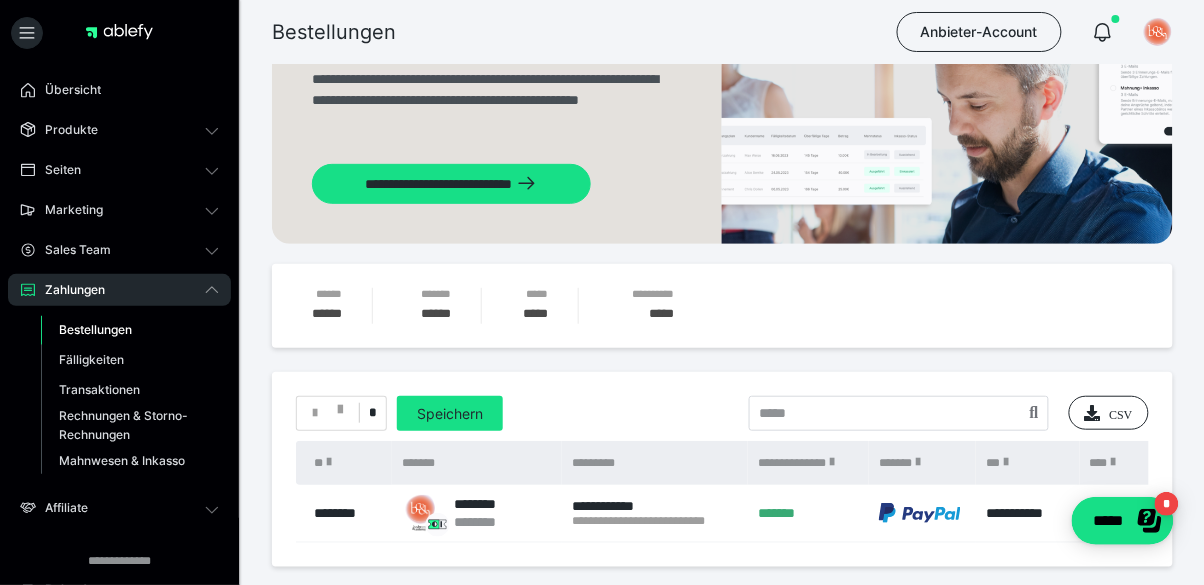 scroll, scrollTop: 0, scrollLeft: 0, axis: both 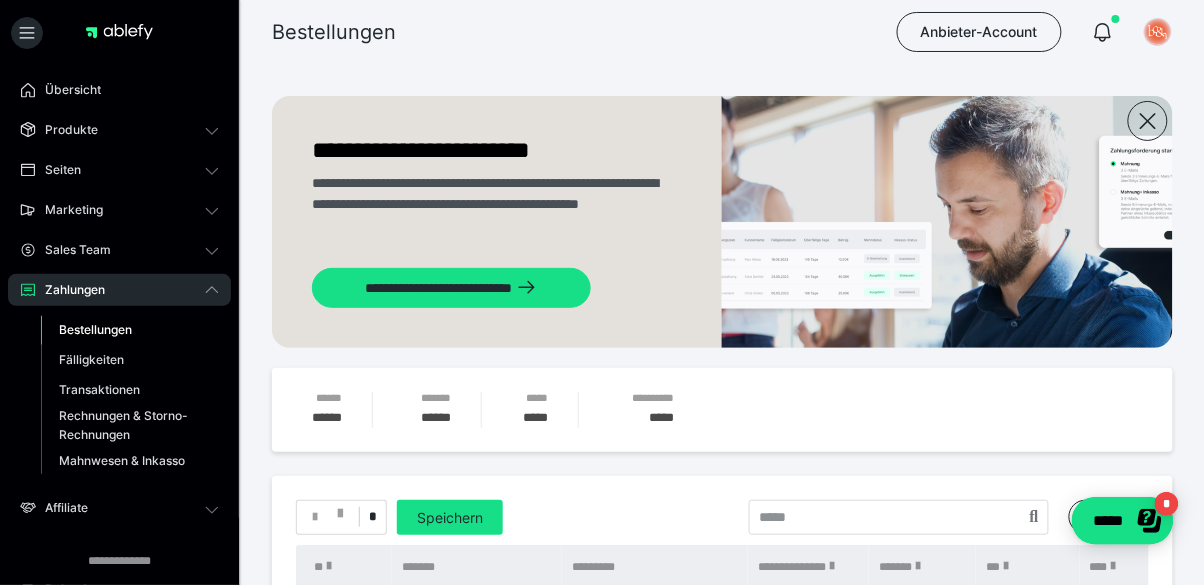 click 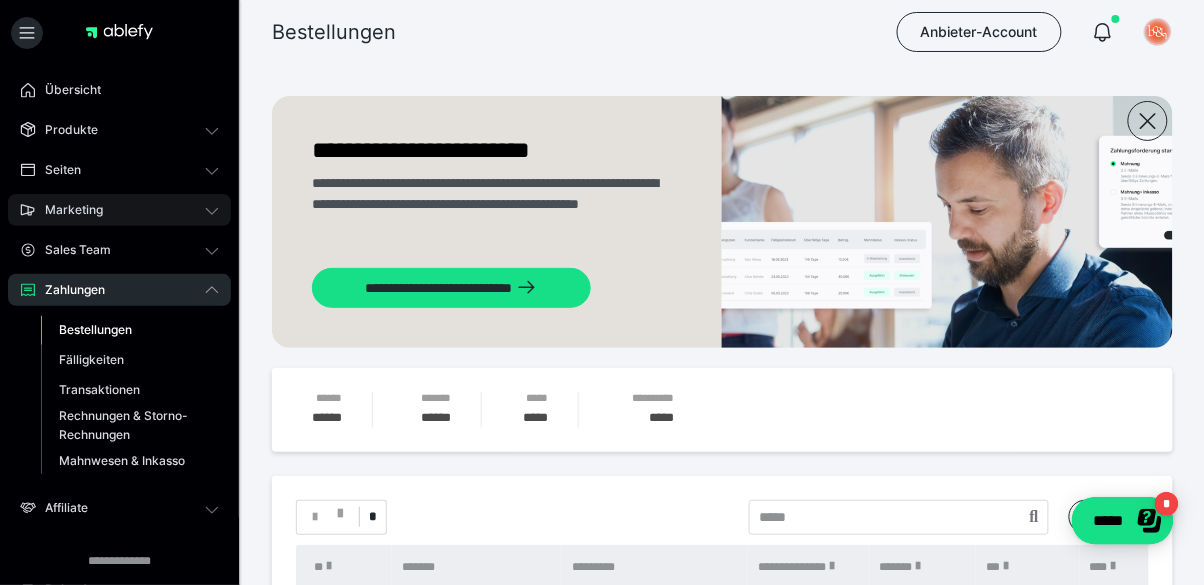click 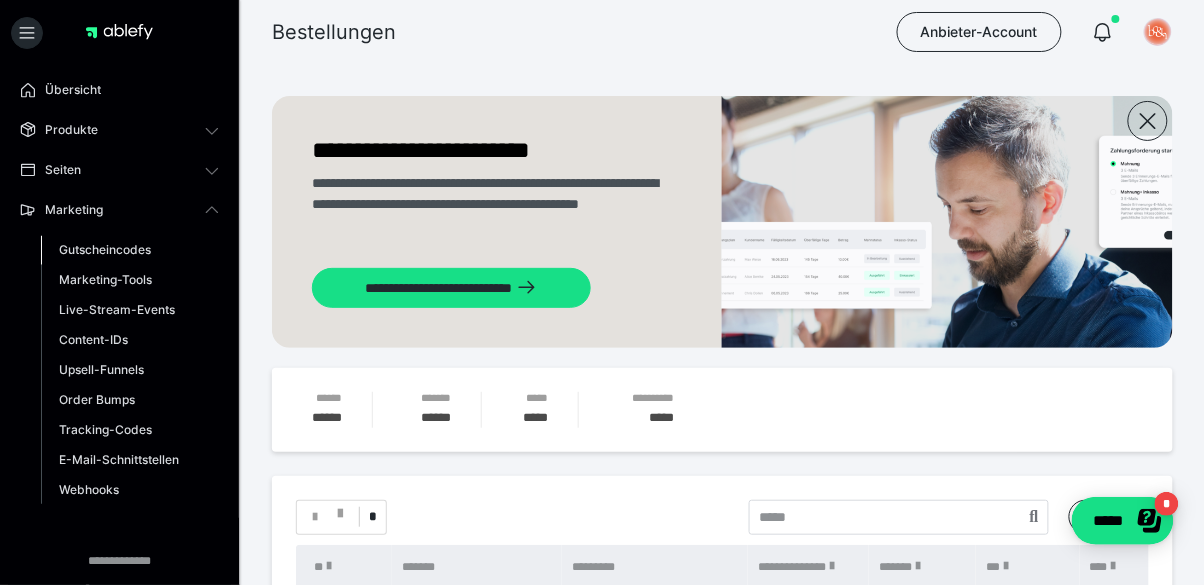 click on "Gutscheincodes" at bounding box center [105, 249] 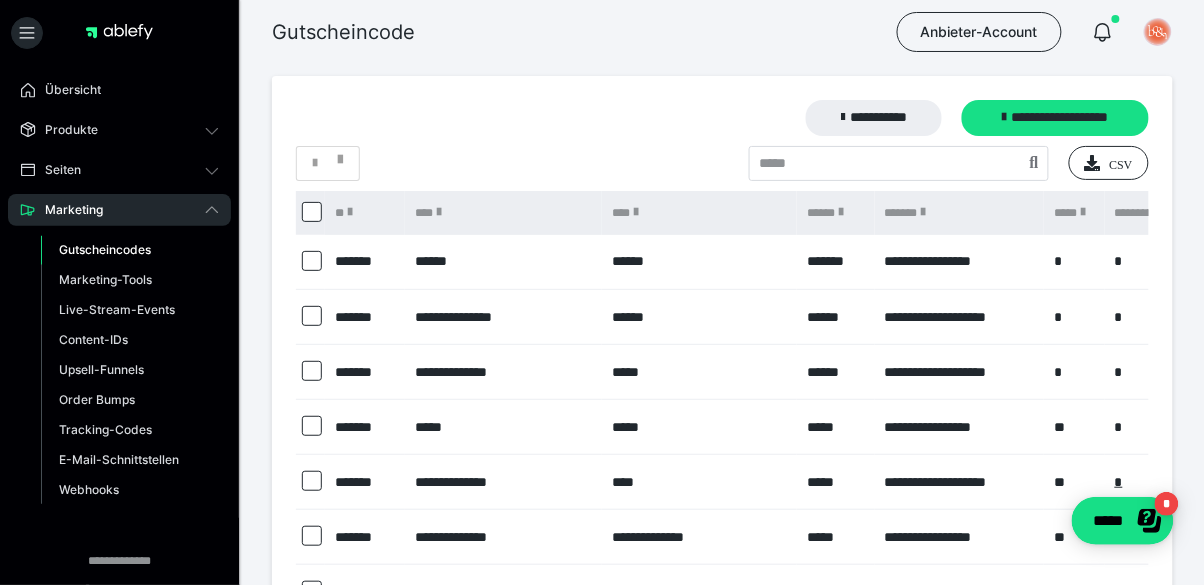 scroll, scrollTop: 0, scrollLeft: 5, axis: horizontal 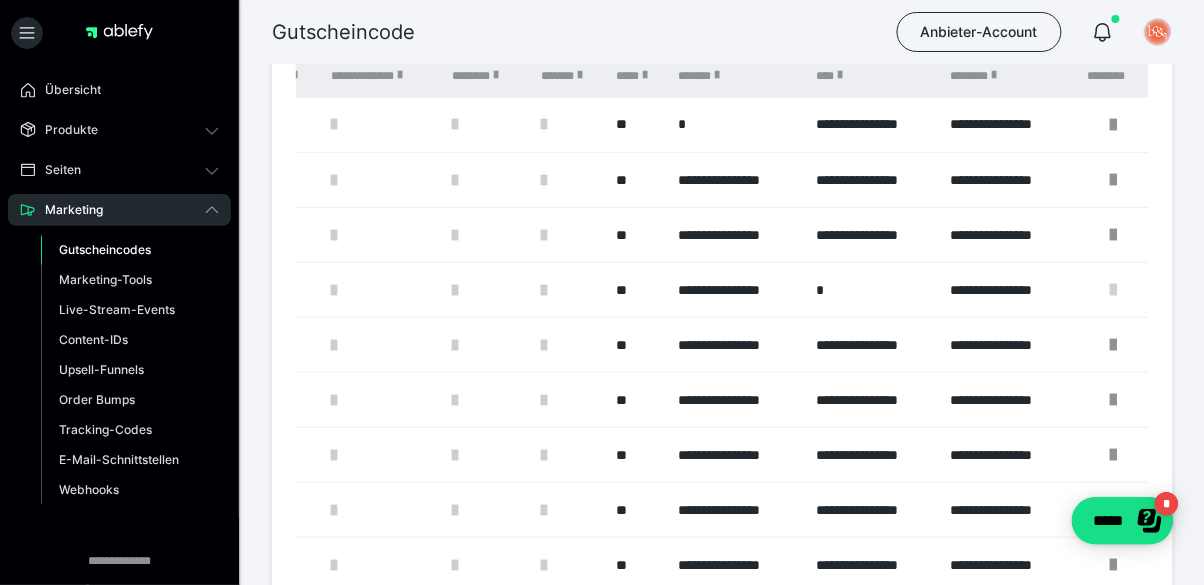 click at bounding box center [1113, 290] 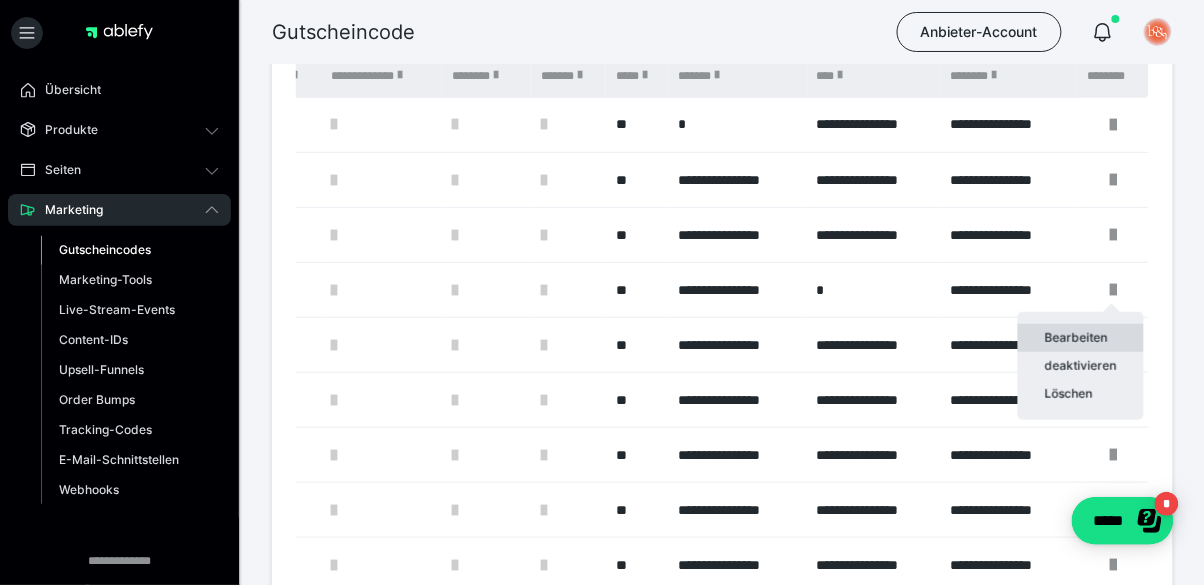 click on "Bearbeiten" at bounding box center (1081, 338) 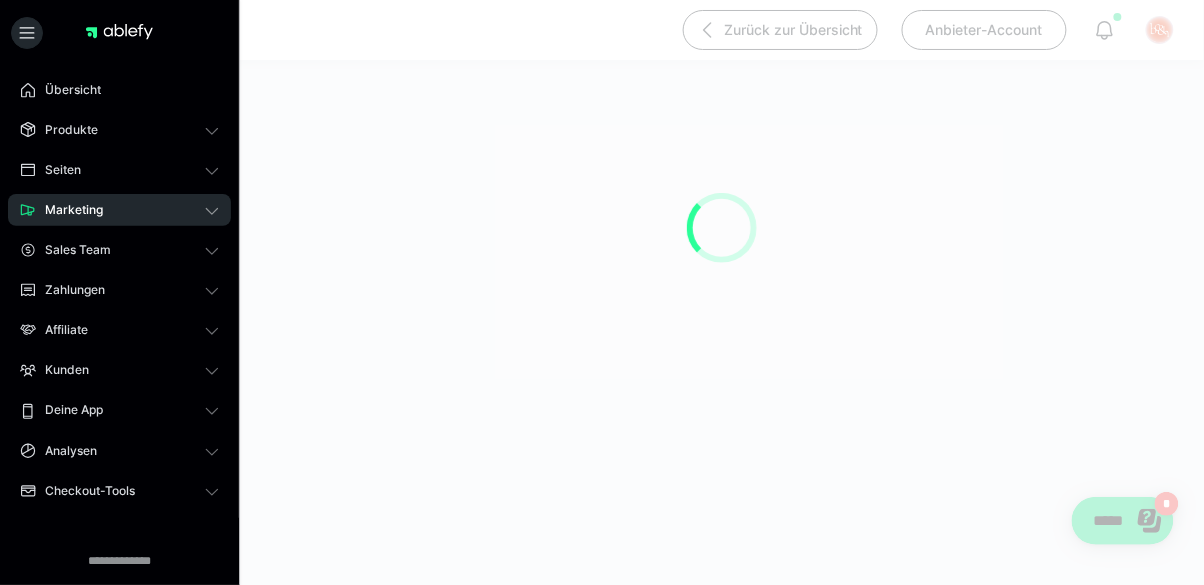 scroll, scrollTop: 197, scrollLeft: 0, axis: vertical 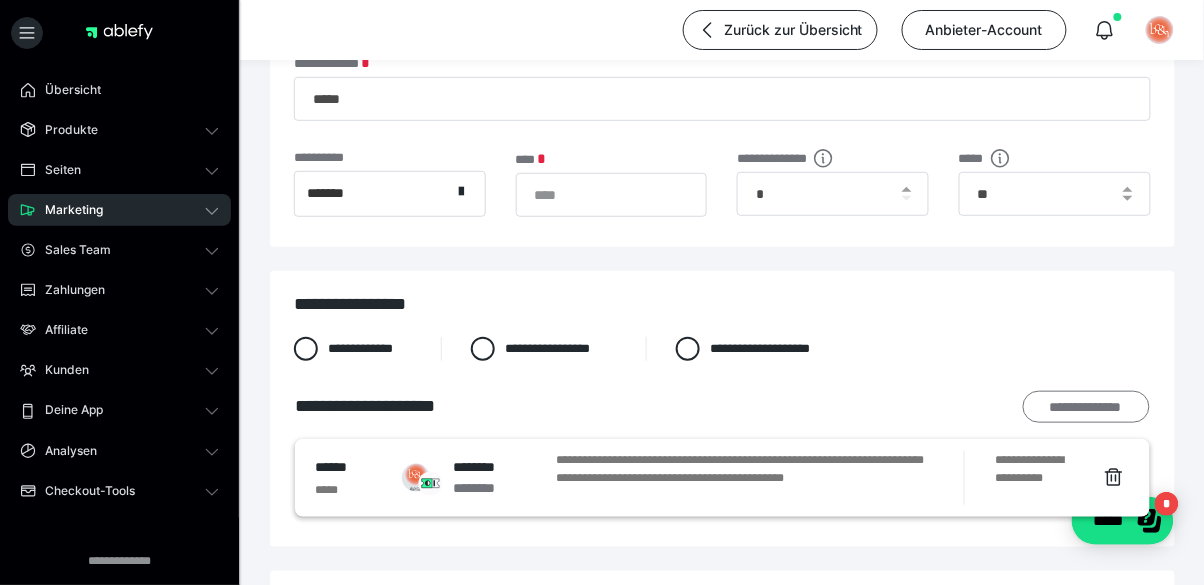 click on "**********" at bounding box center (1086, 407) 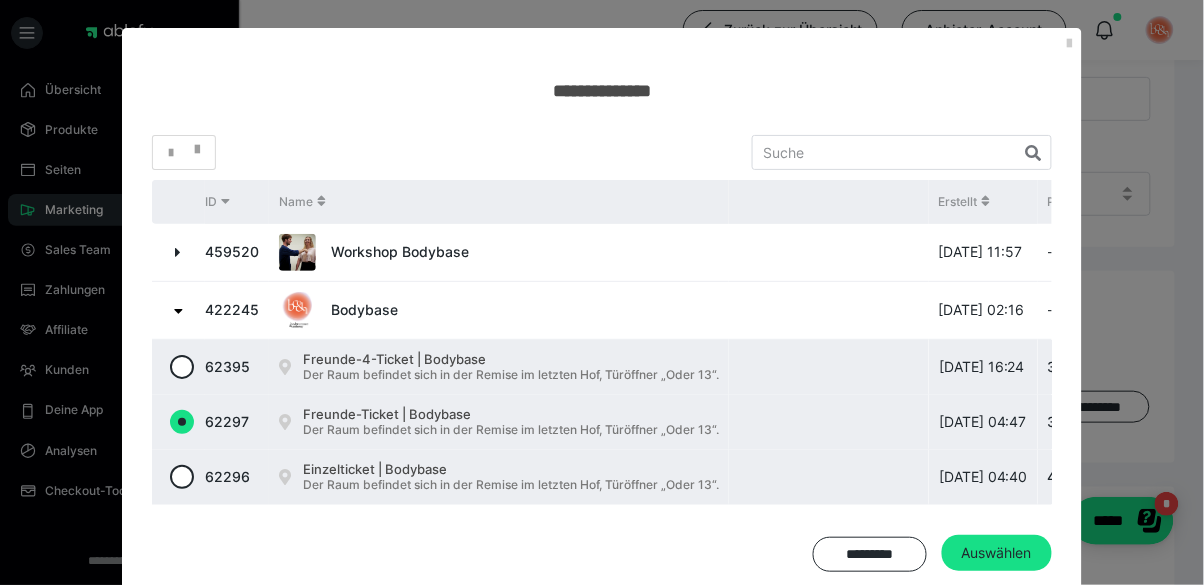 click at bounding box center (179, 252) 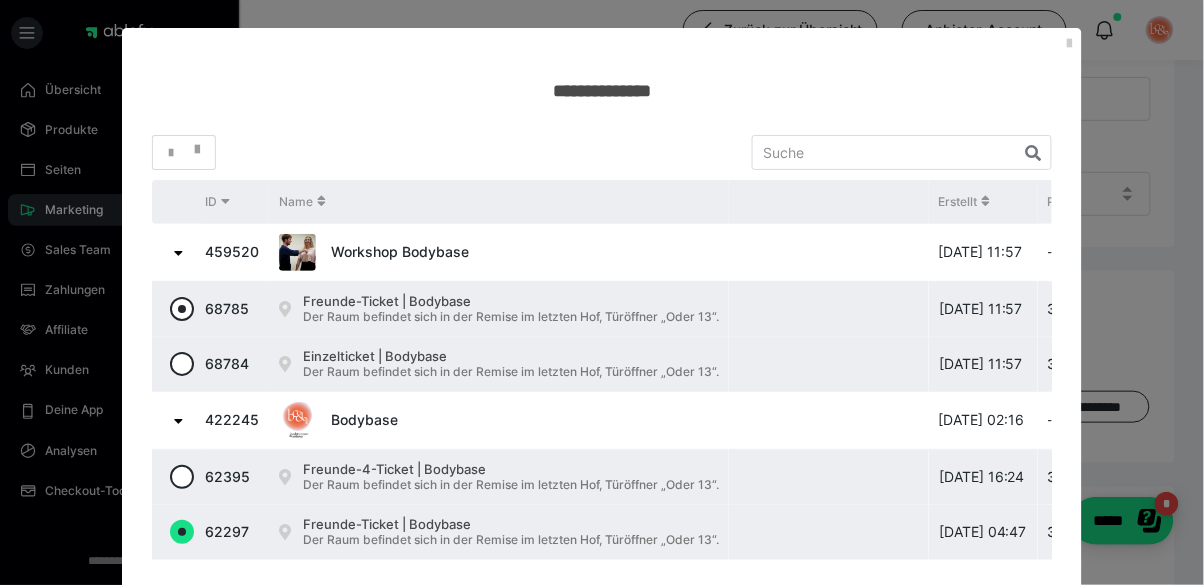 click at bounding box center (182, 309) 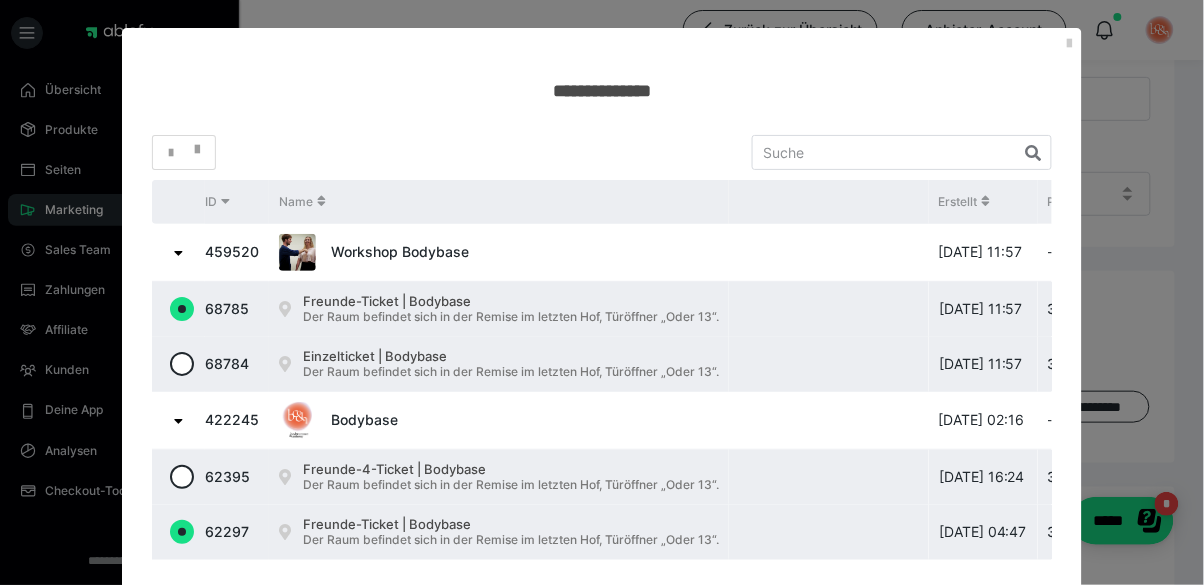 radio on "true" 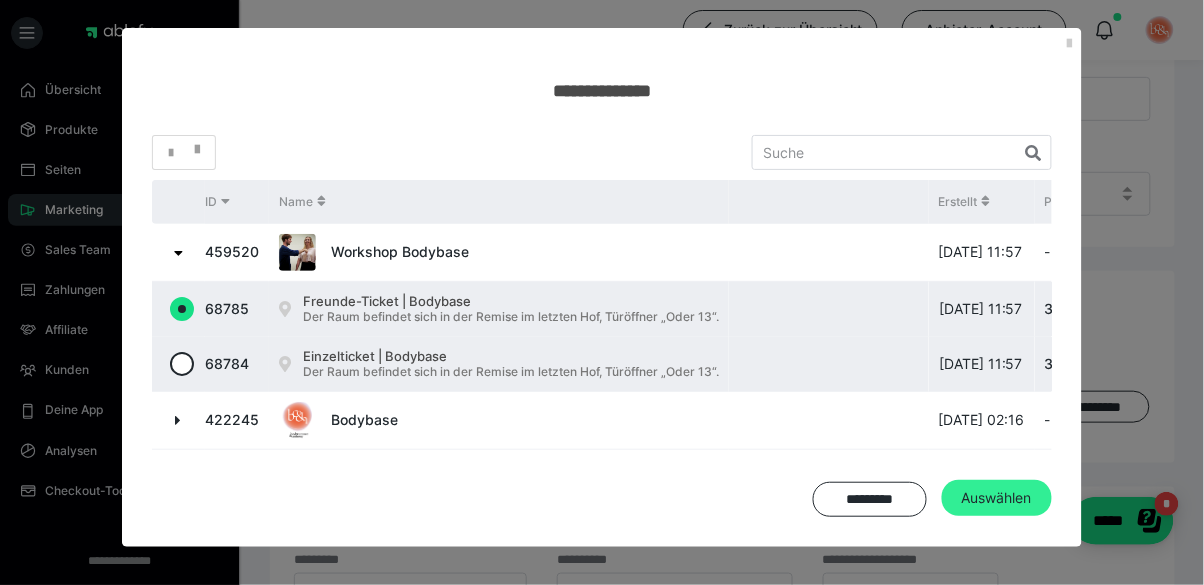 click on "Auswählen" at bounding box center [997, 498] 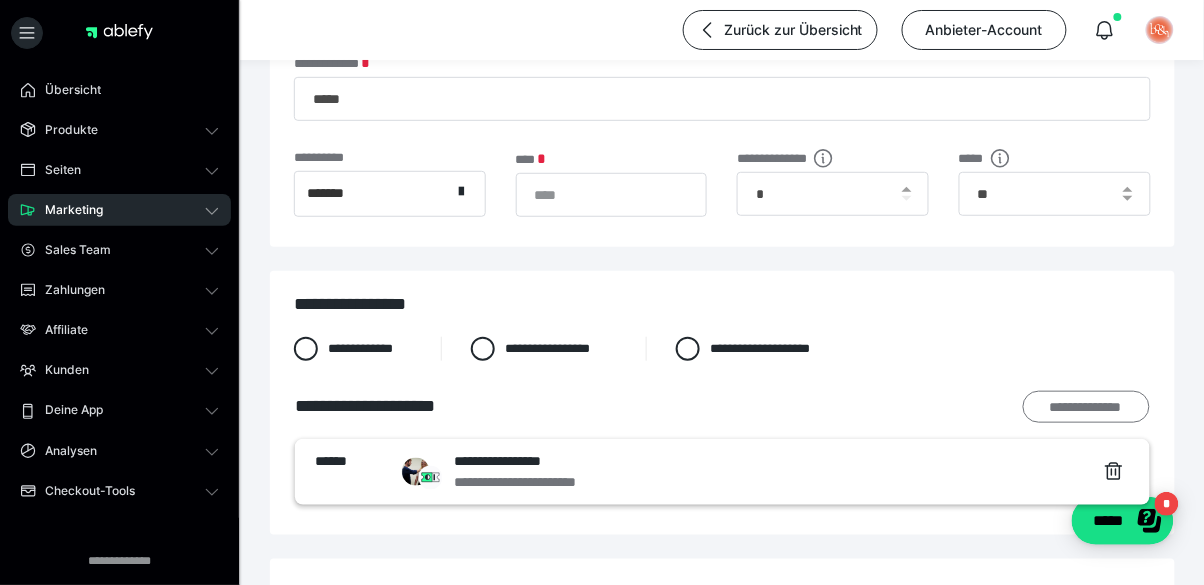 click on "**********" at bounding box center [1086, 407] 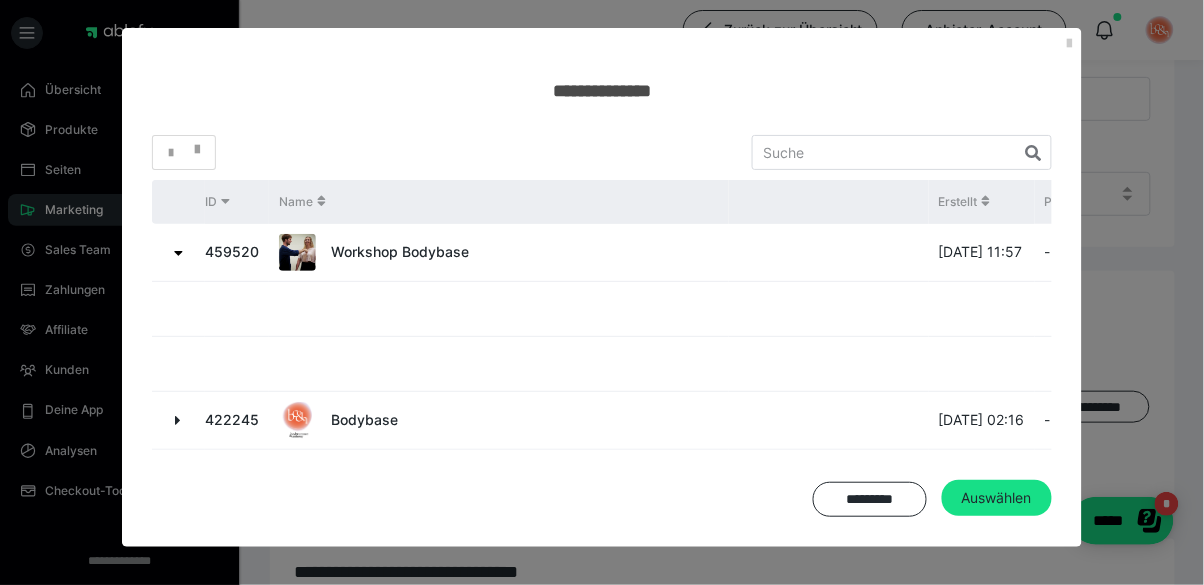 click at bounding box center (178, 420) 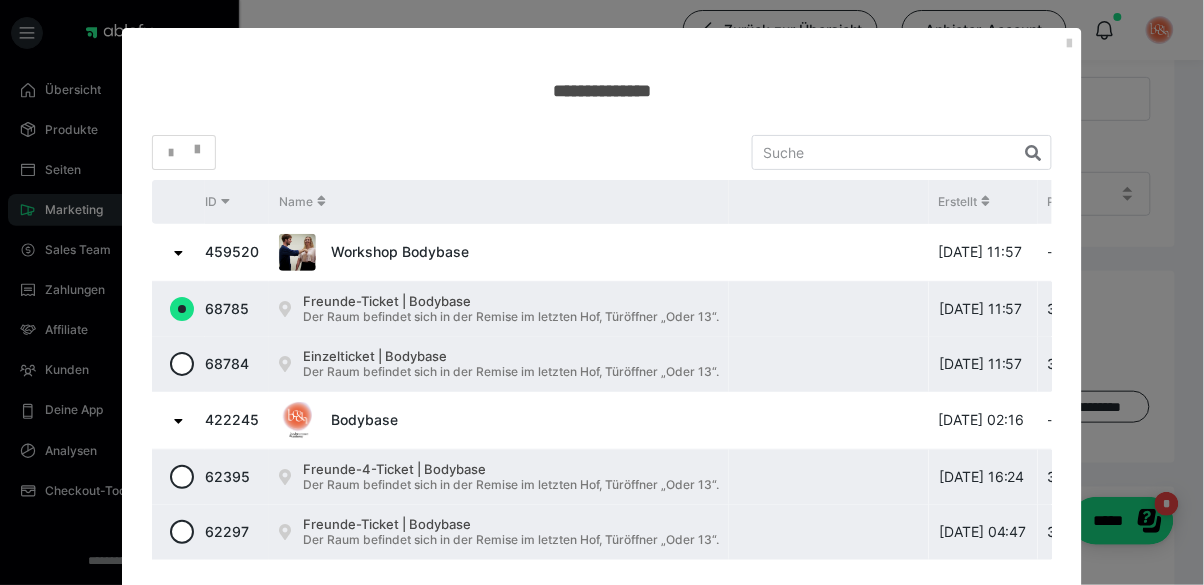 click on "*********" at bounding box center [870, 609] 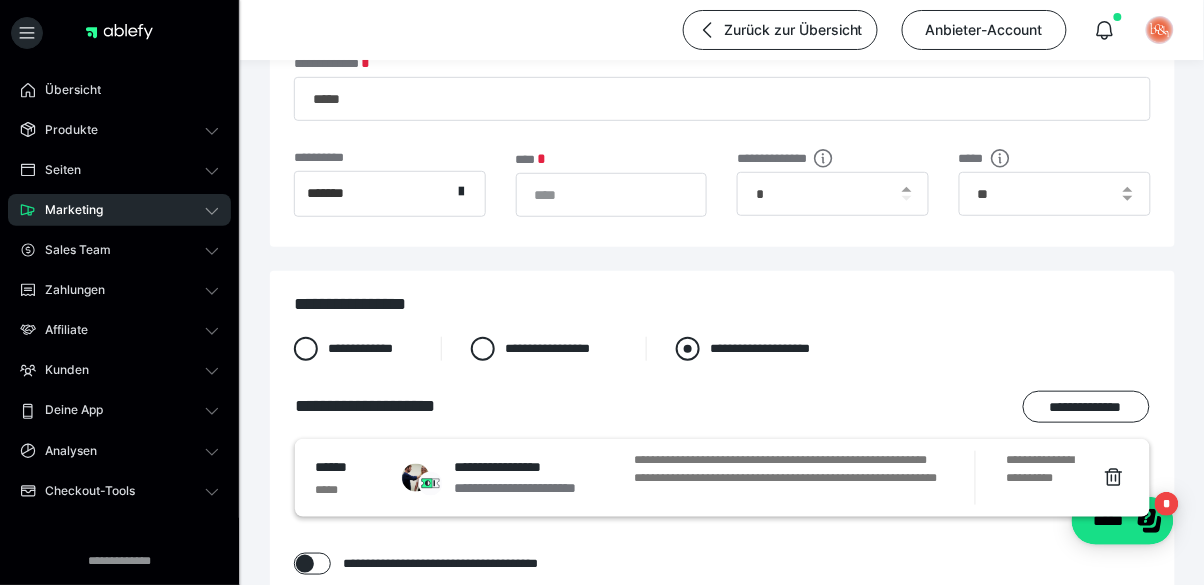 click at bounding box center [688, 349] 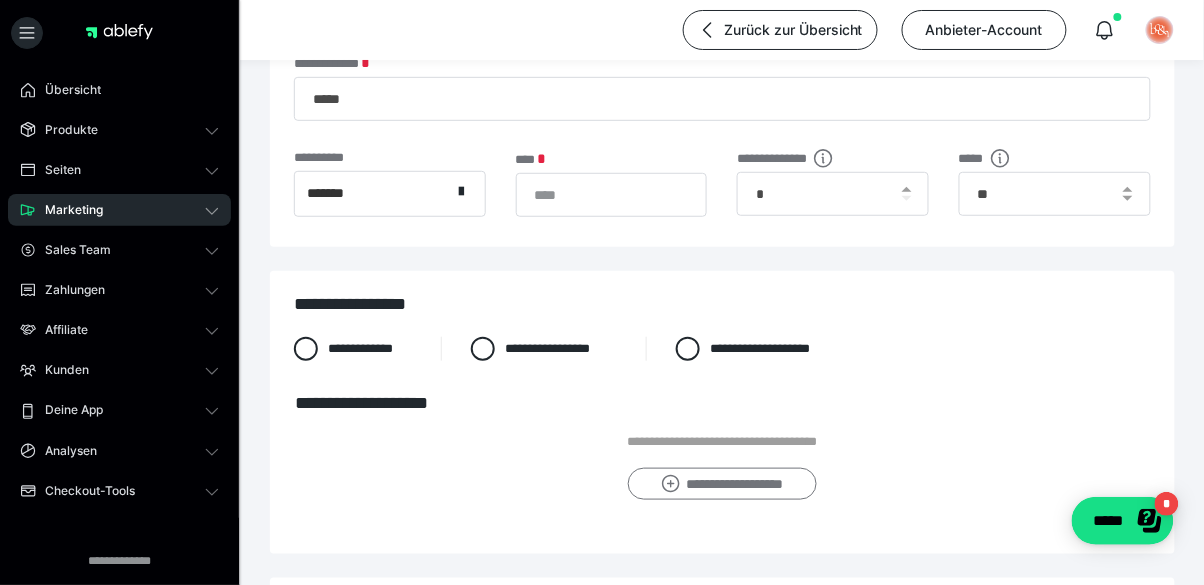 click on "**********" at bounding box center [722, 484] 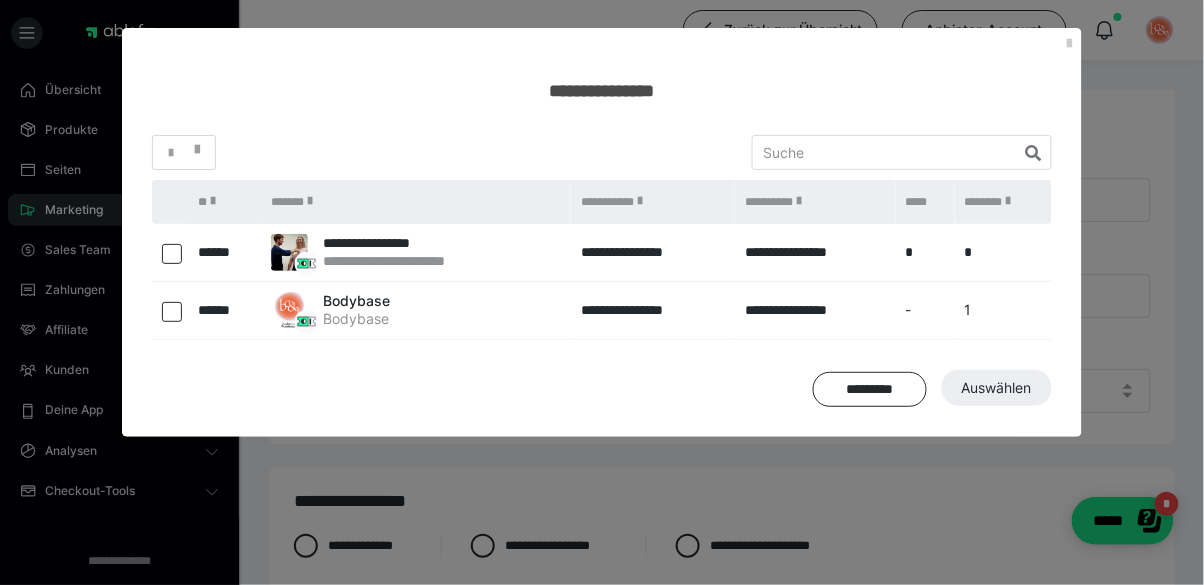 click at bounding box center (172, 312) 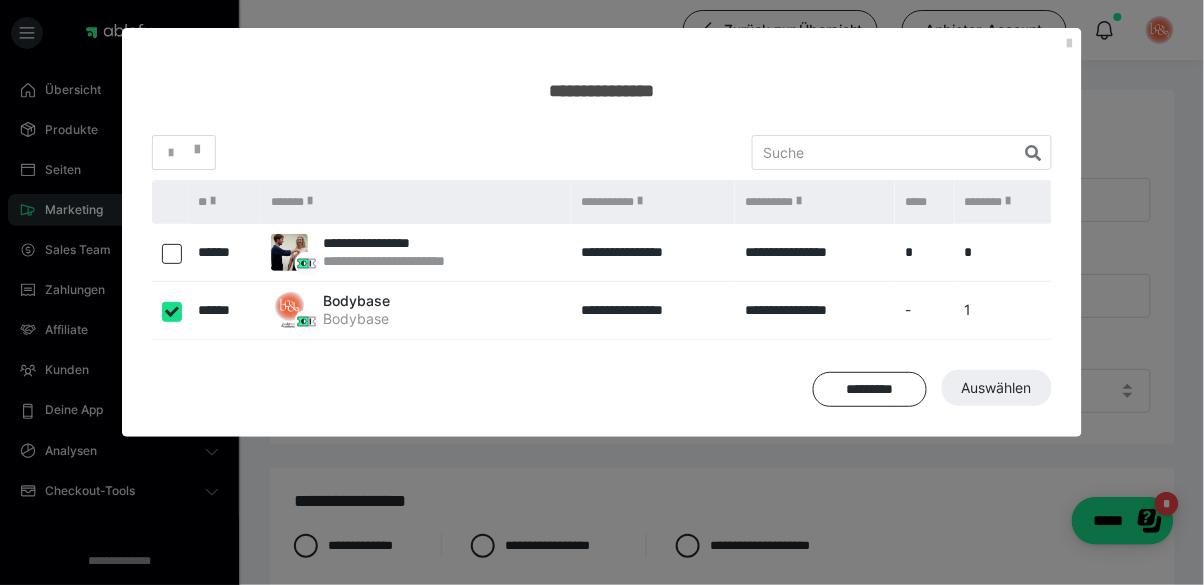 checkbox on "true" 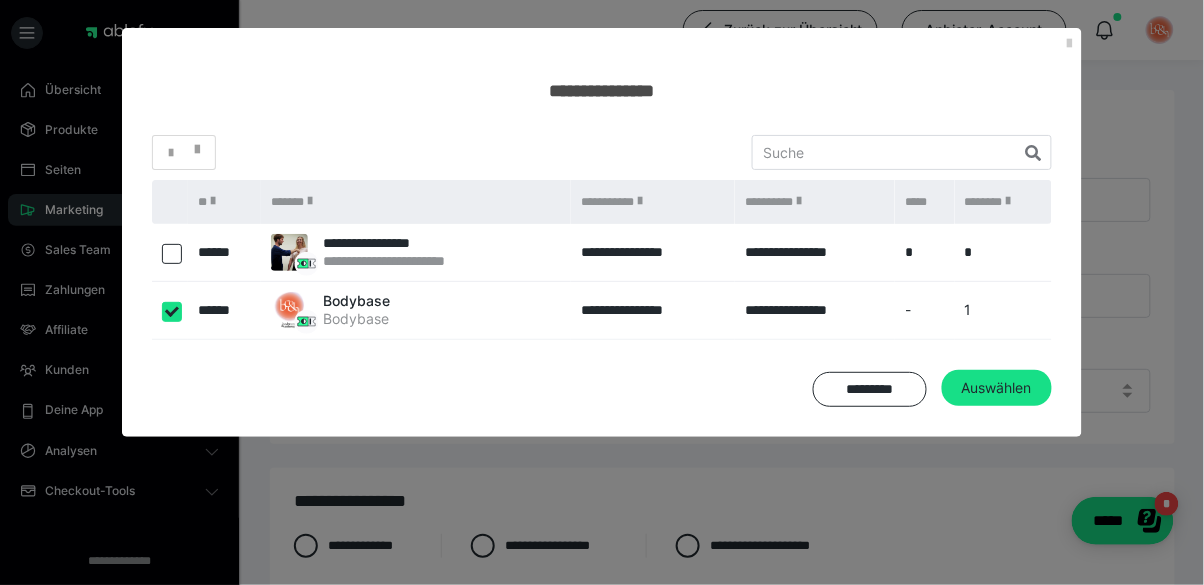 click at bounding box center [172, 254] 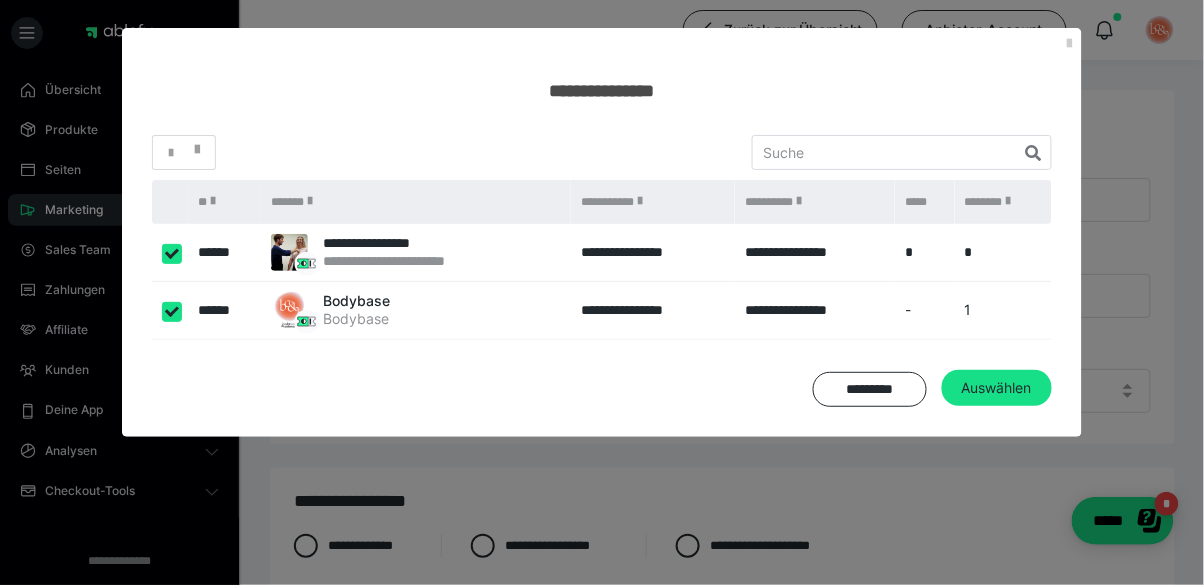 checkbox on "****" 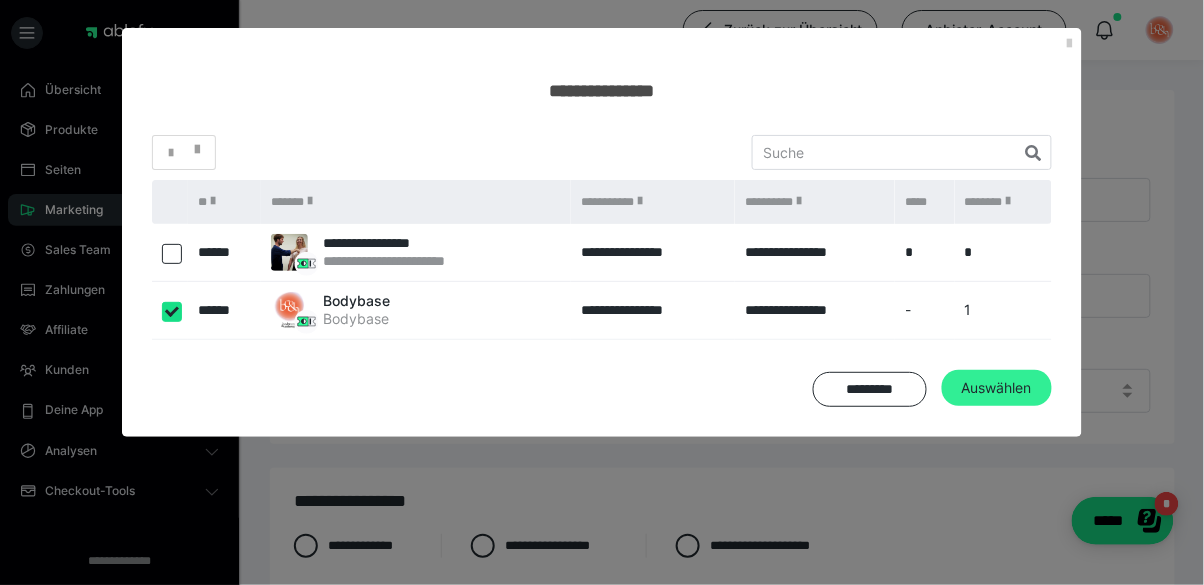 click on "Auswählen" at bounding box center (997, 388) 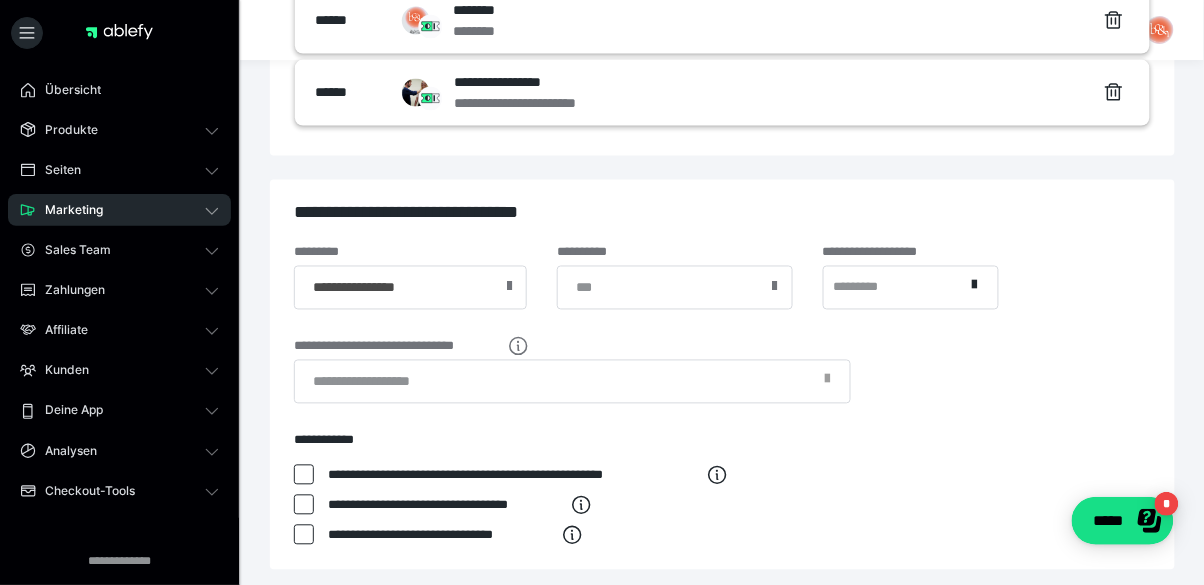 scroll, scrollTop: 702, scrollLeft: 0, axis: vertical 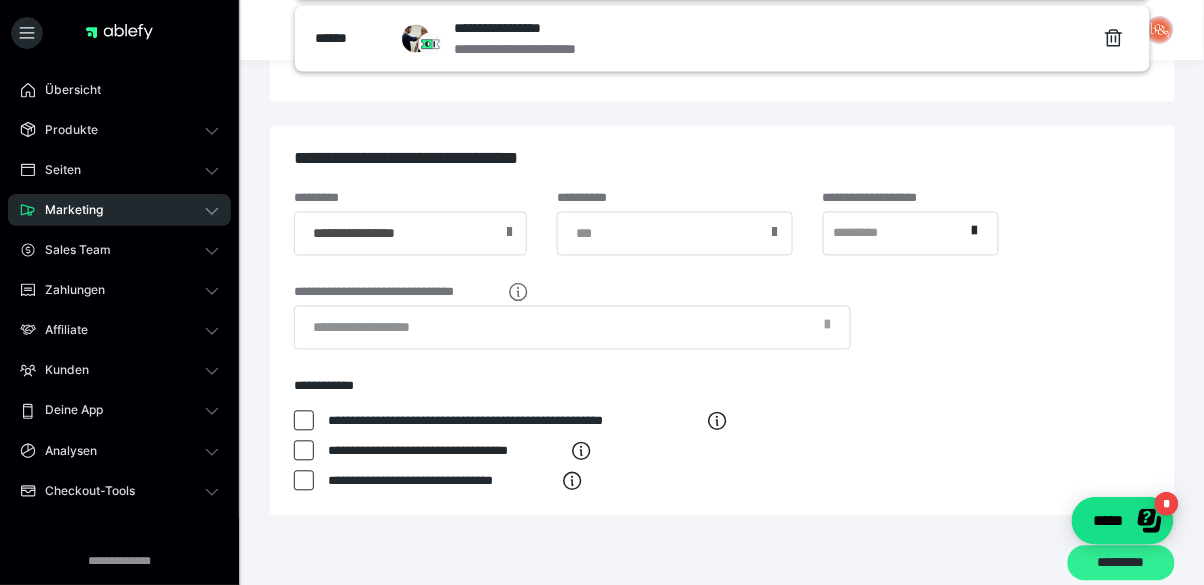 click on "*********" at bounding box center (1121, 564) 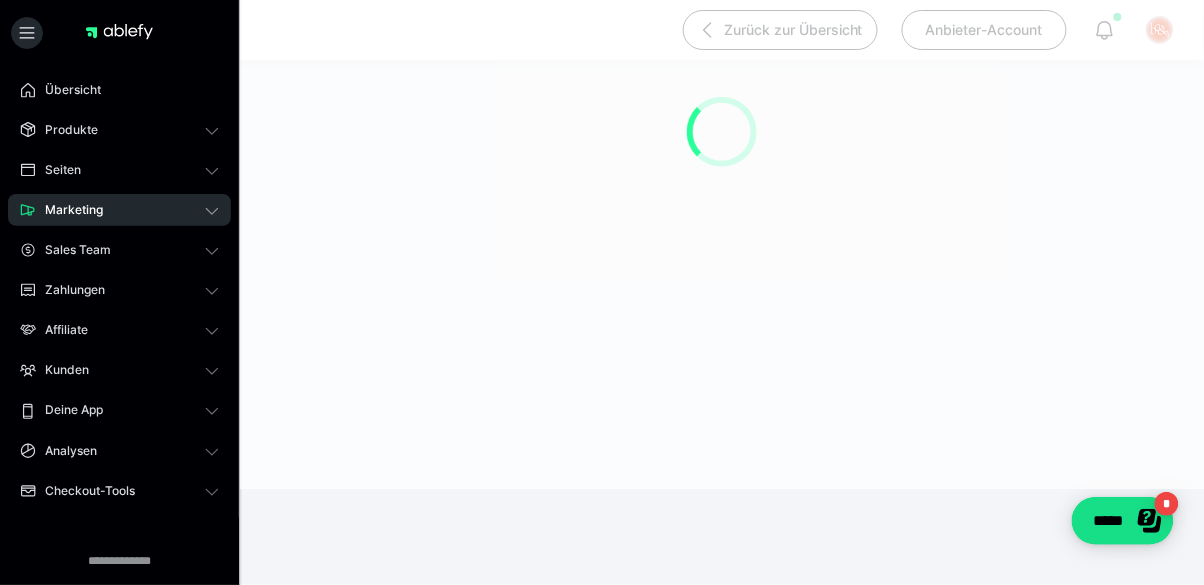 scroll, scrollTop: 190, scrollLeft: 0, axis: vertical 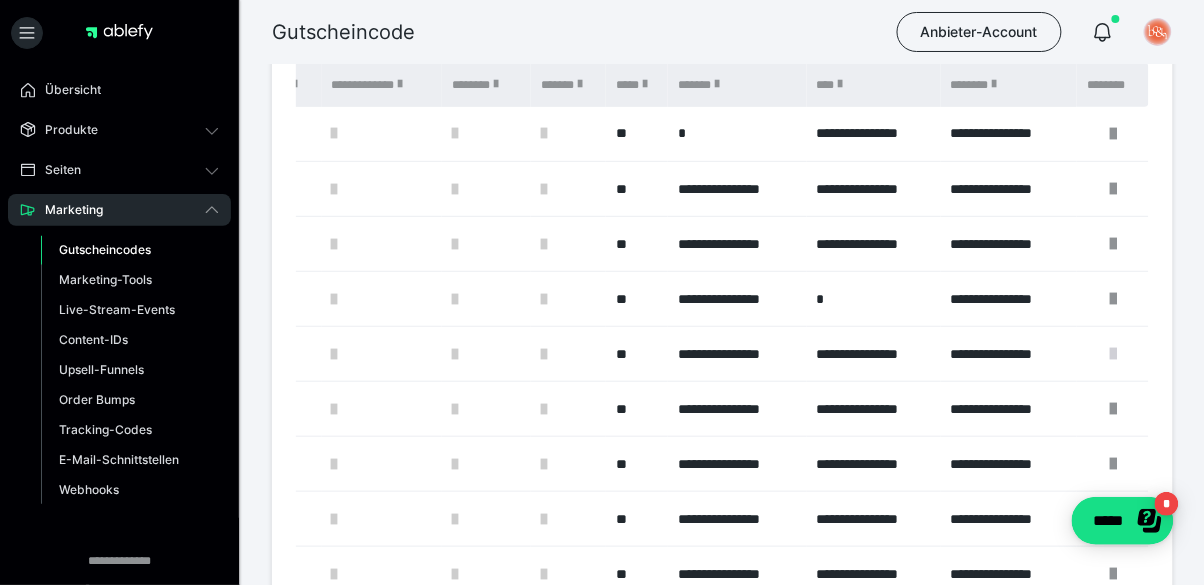 click at bounding box center (1113, 354) 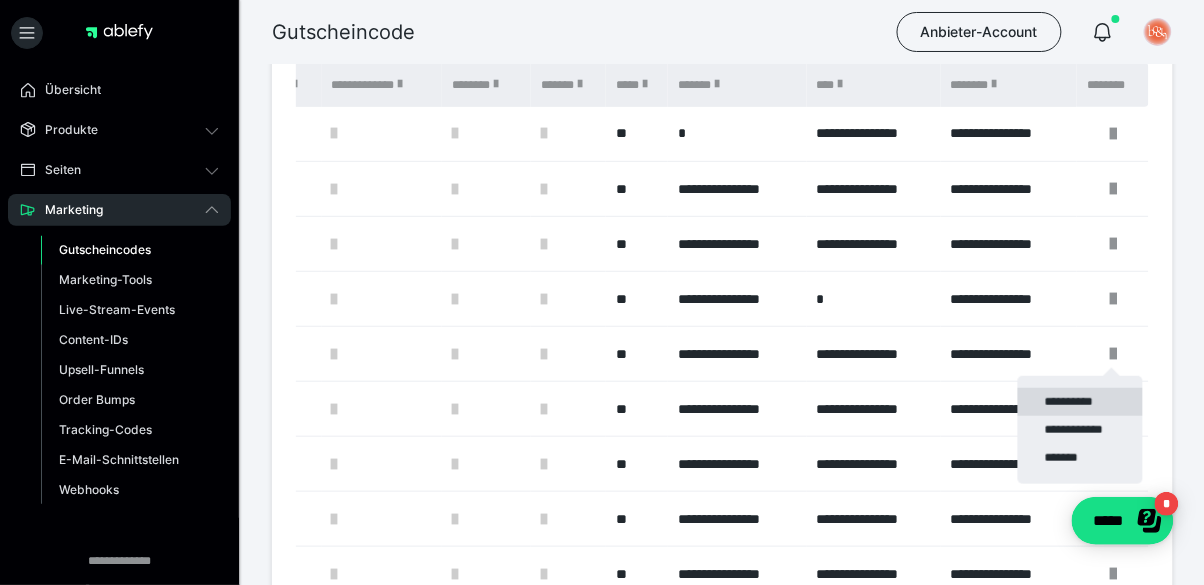 click on "**********" at bounding box center [1080, 402] 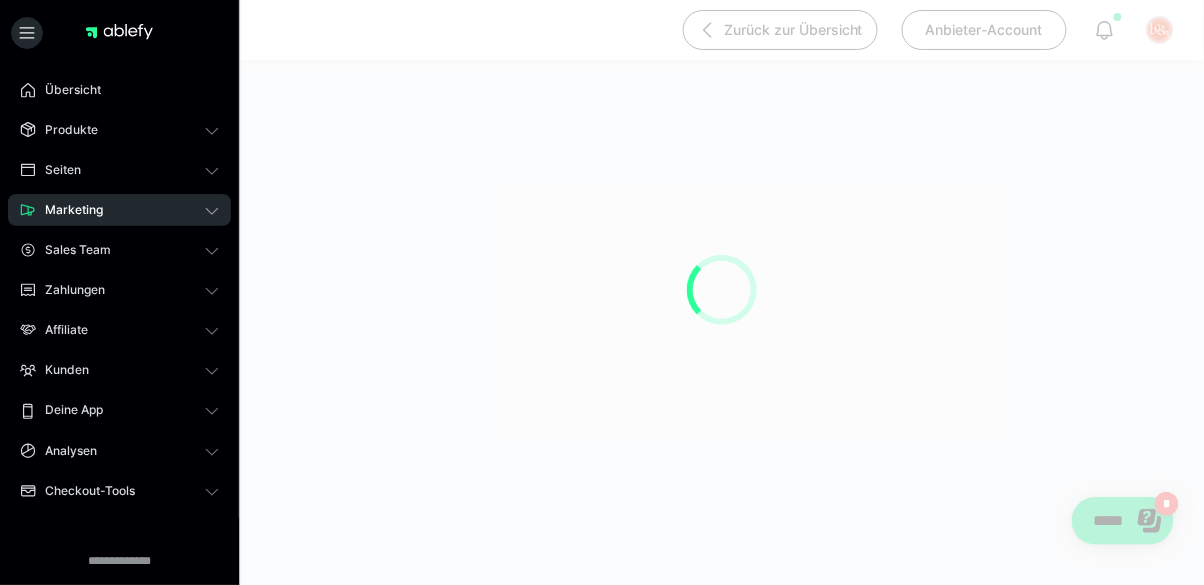scroll, scrollTop: 188, scrollLeft: 0, axis: vertical 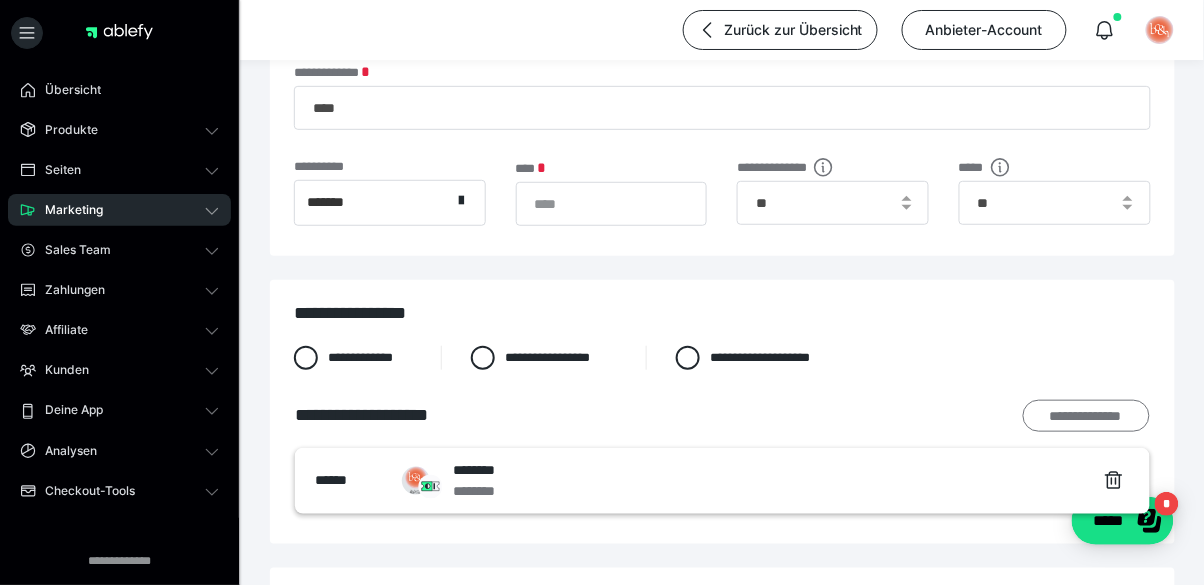 click on "**********" at bounding box center [1086, 416] 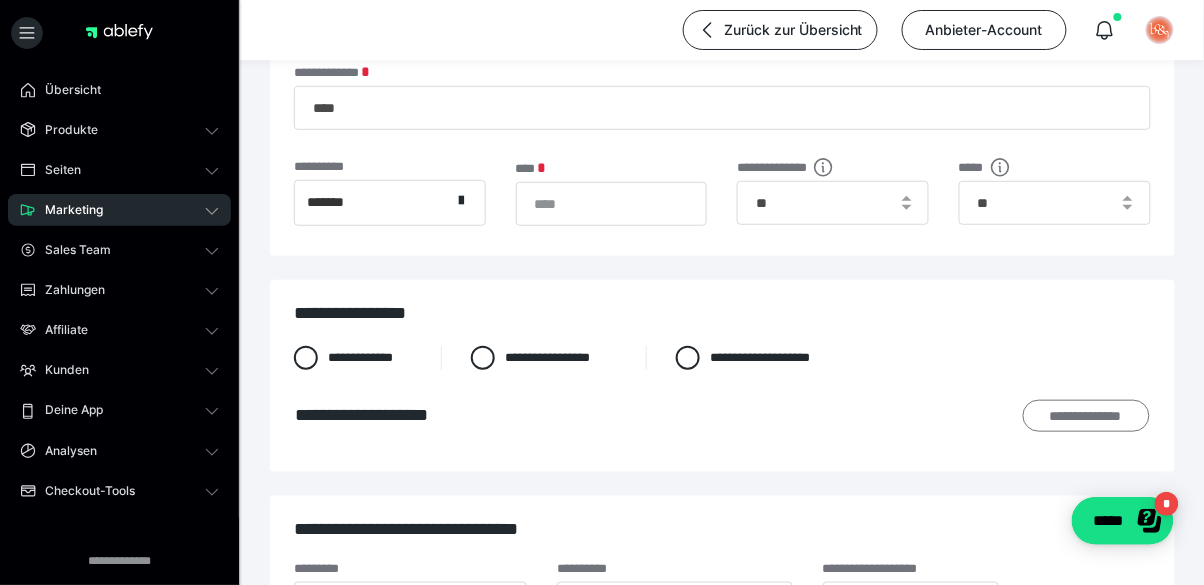 scroll, scrollTop: 0, scrollLeft: 0, axis: both 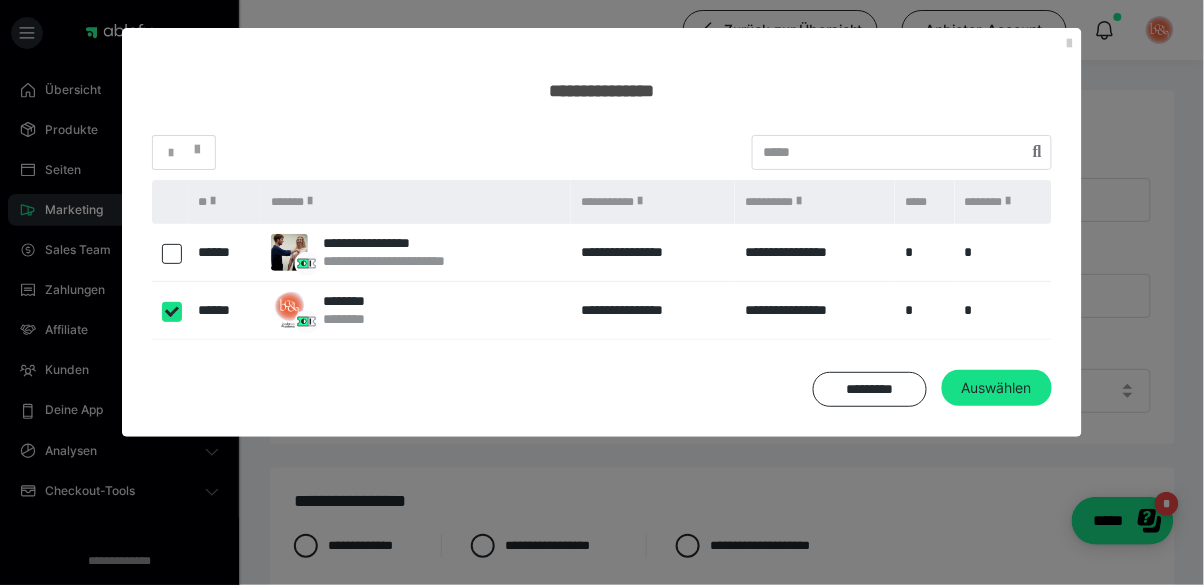 click at bounding box center (172, 254) 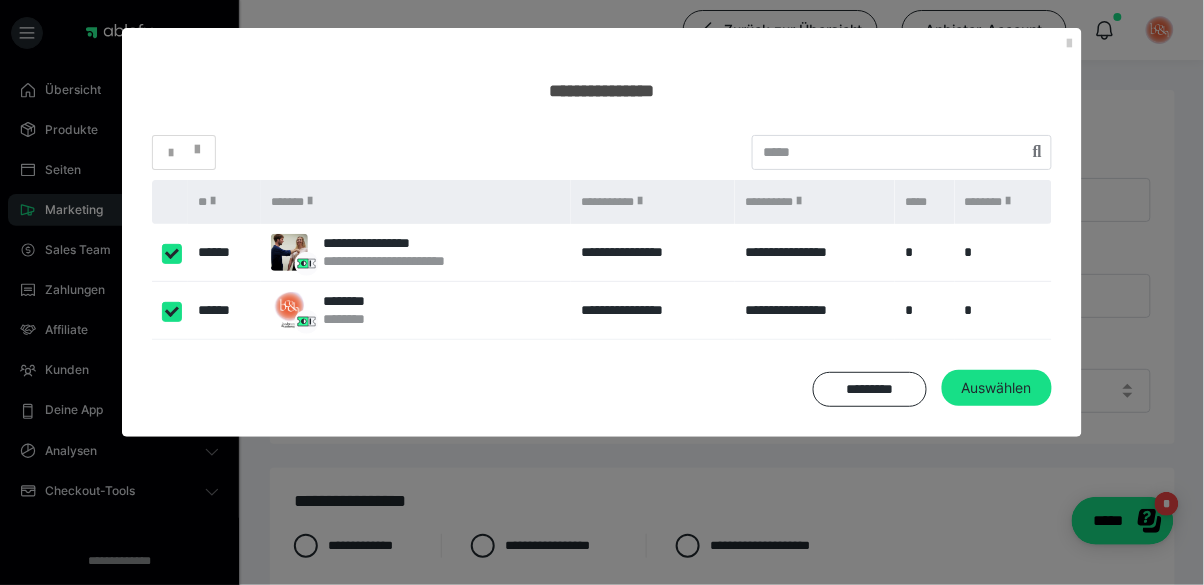 checkbox on "****" 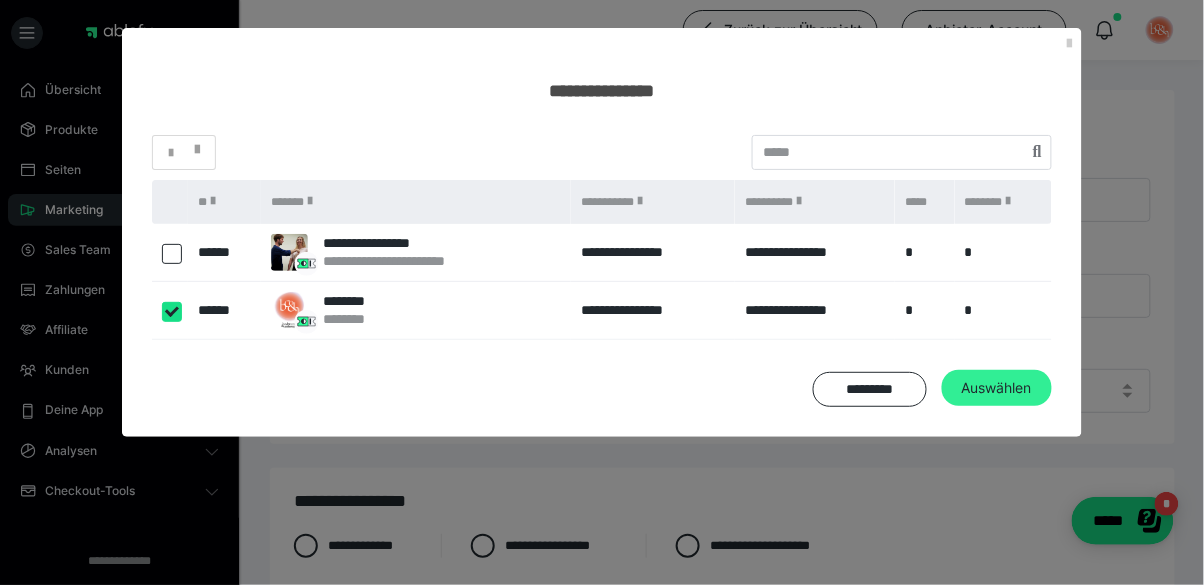 click on "Auswählen" at bounding box center [997, 388] 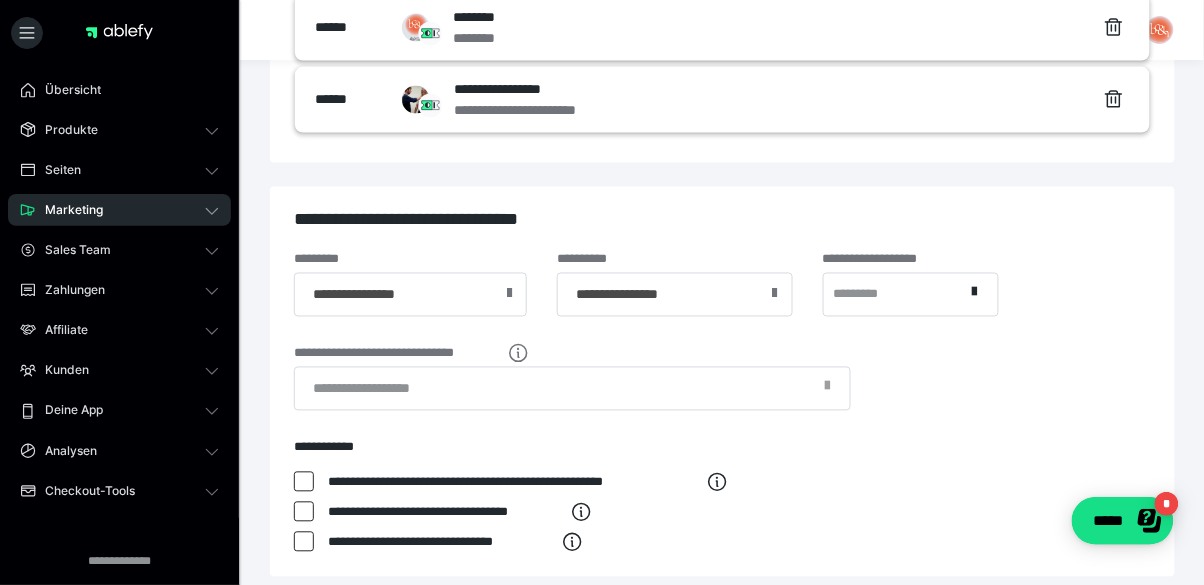 scroll, scrollTop: 702, scrollLeft: 0, axis: vertical 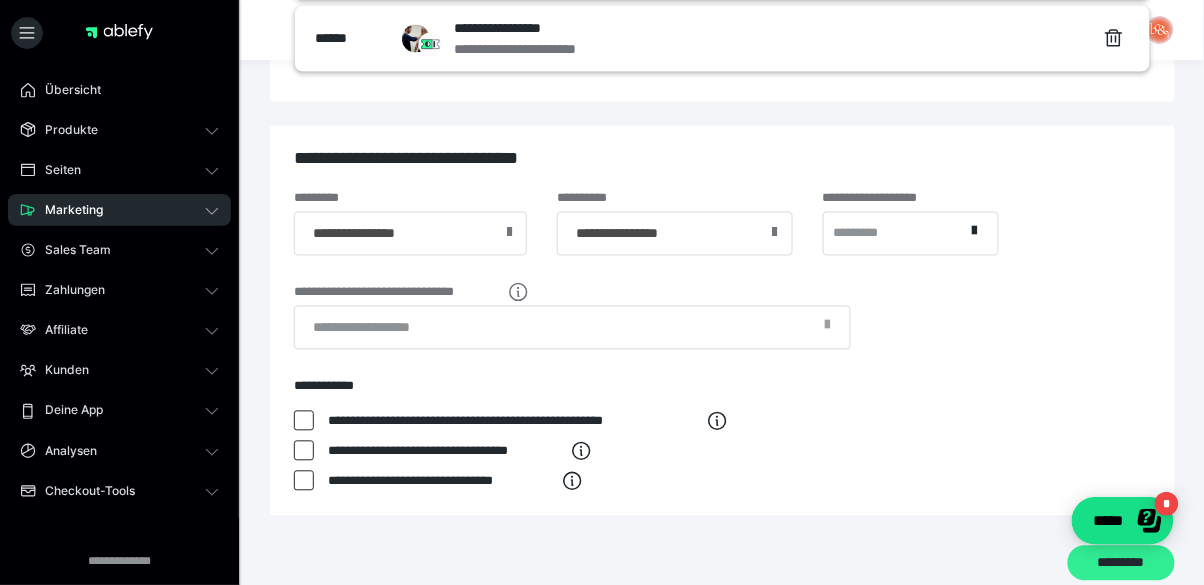 click on "*********" at bounding box center [1121, 564] 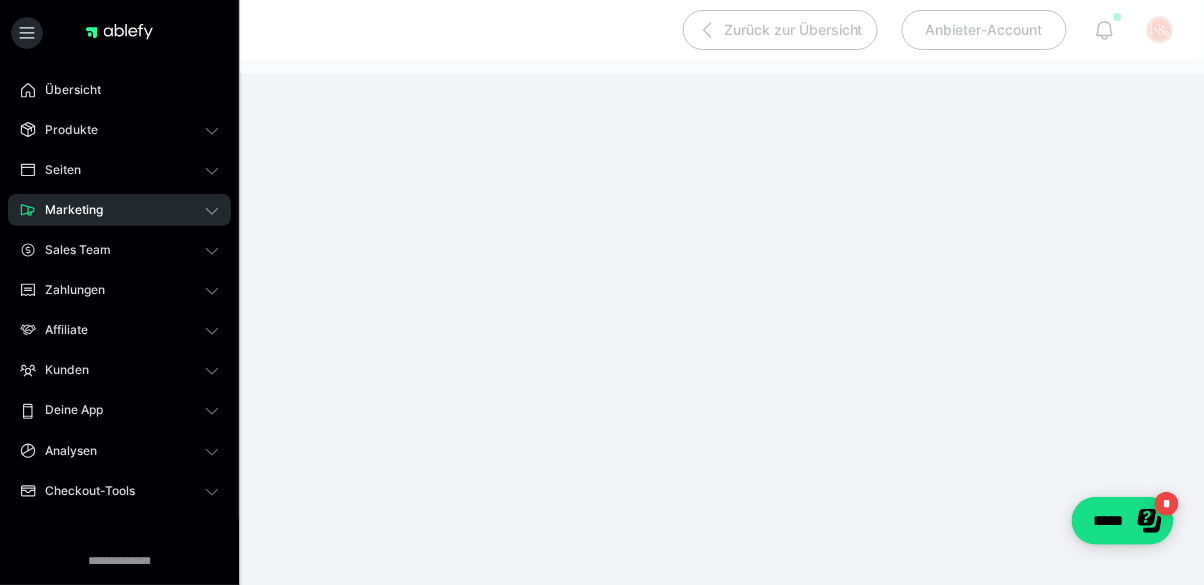 scroll, scrollTop: 190, scrollLeft: 0, axis: vertical 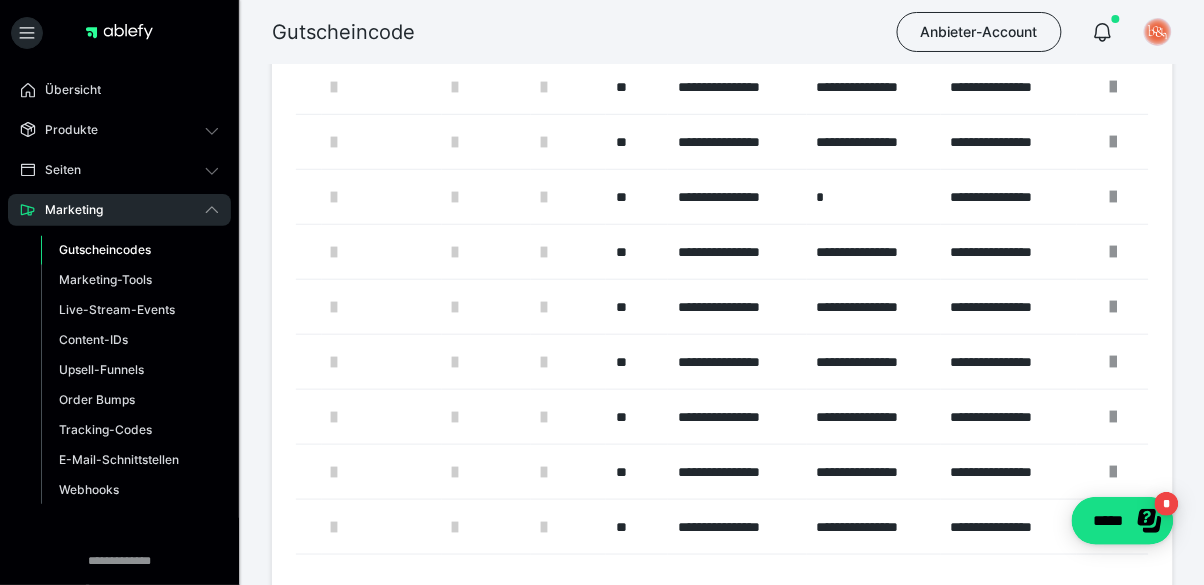 click on "*" at bounding box center (879, 607) 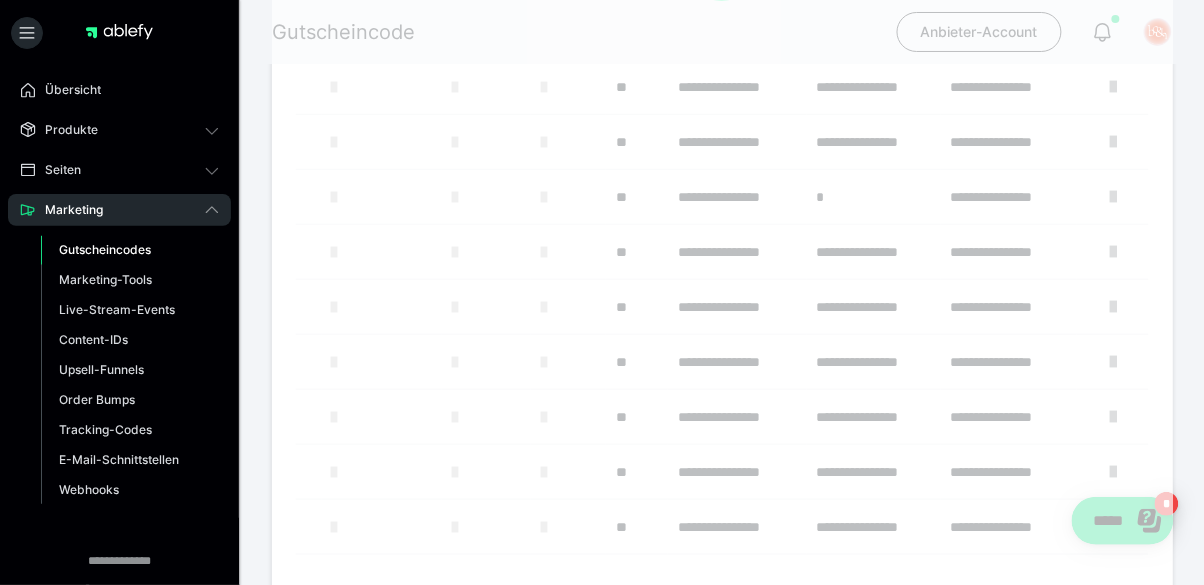 scroll, scrollTop: 16, scrollLeft: 0, axis: vertical 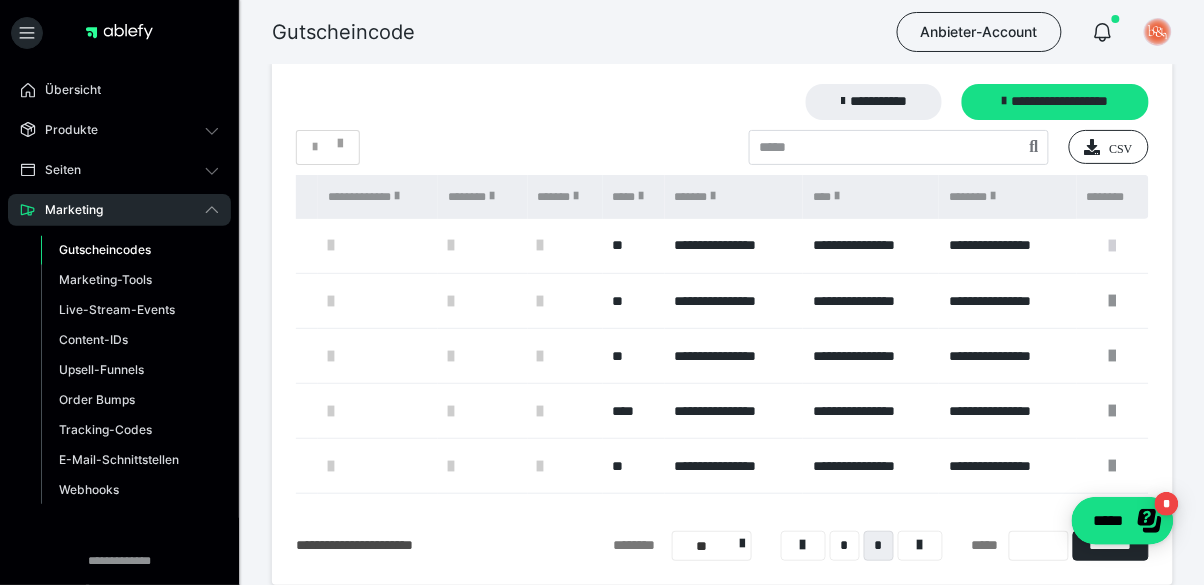 click at bounding box center [1113, 246] 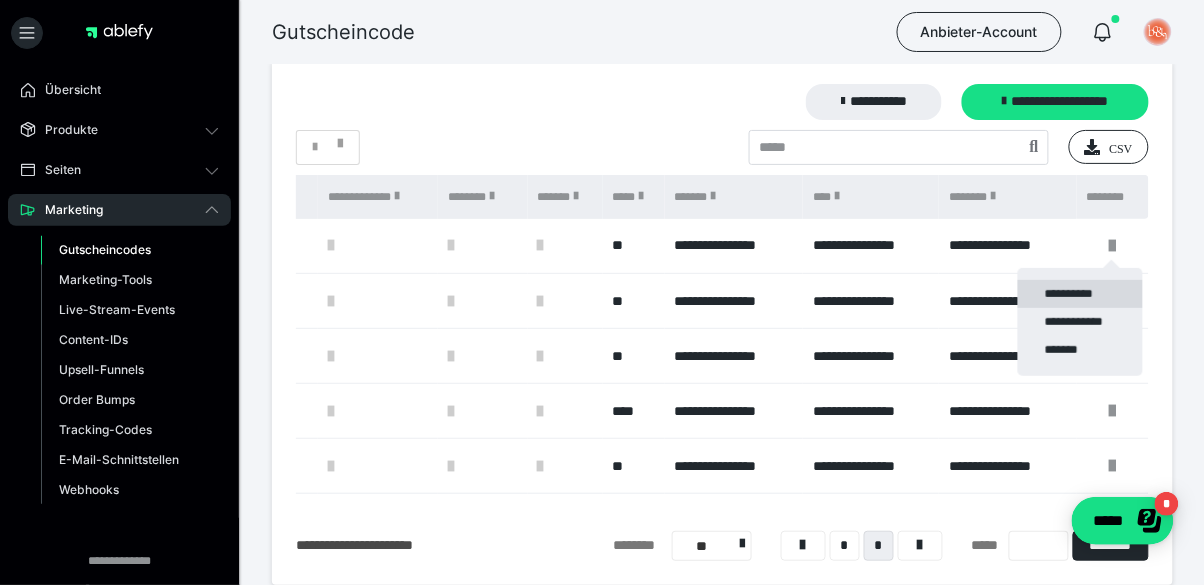 click on "**********" at bounding box center [1080, 294] 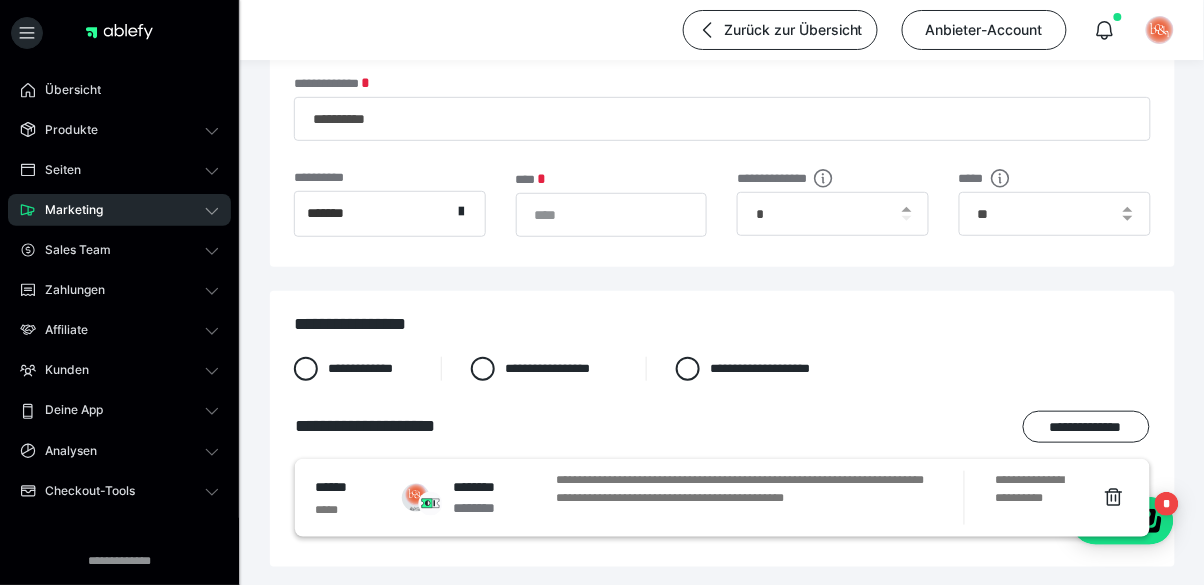 scroll, scrollTop: 192, scrollLeft: 0, axis: vertical 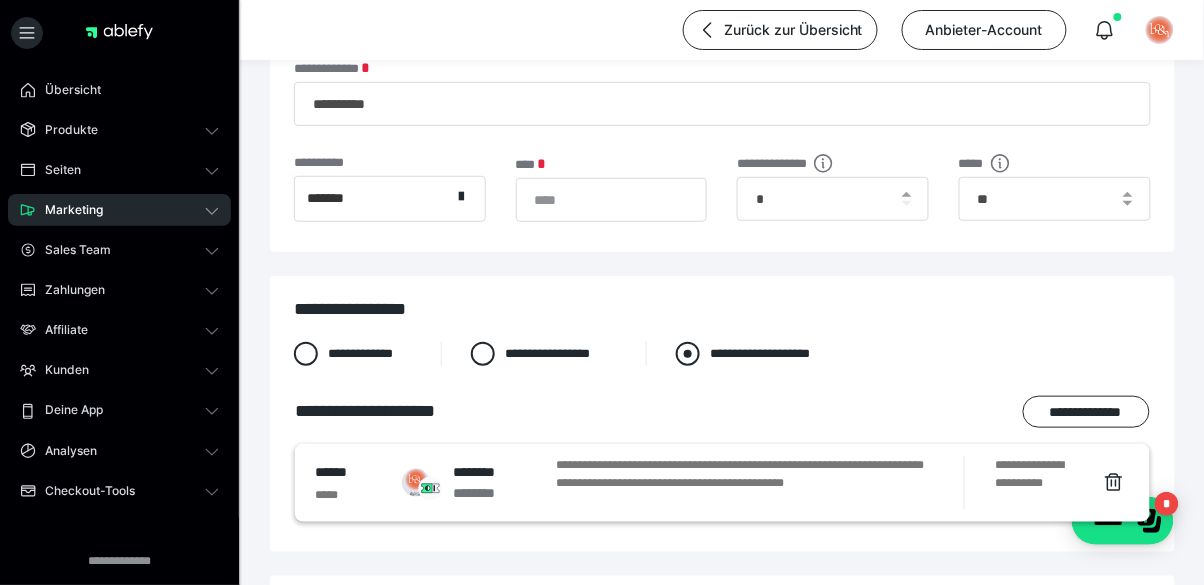 click at bounding box center [688, 354] 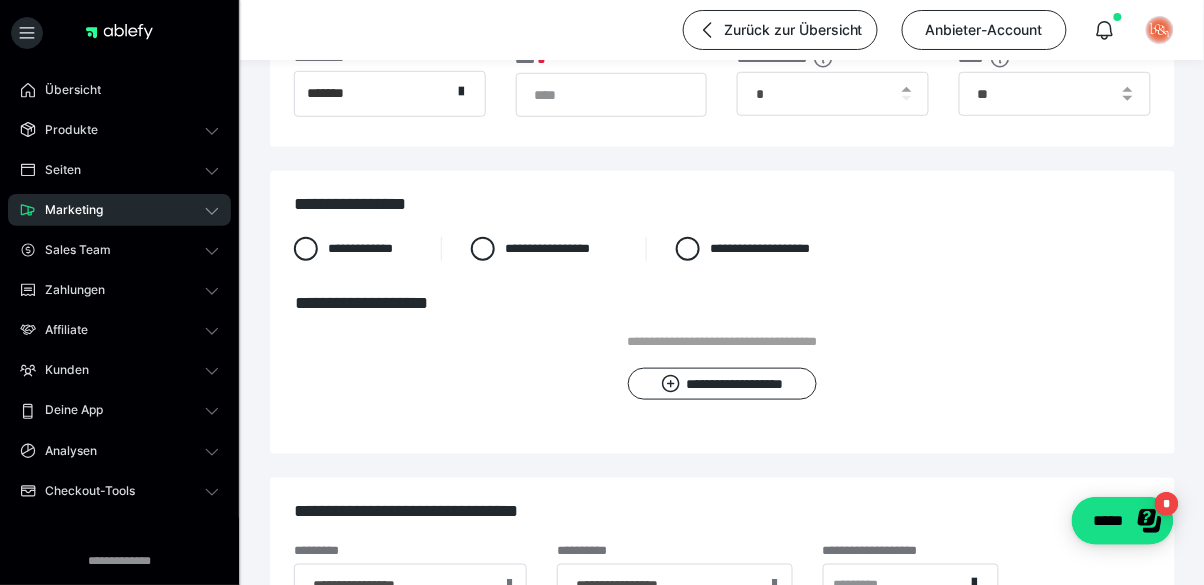 scroll, scrollTop: 320, scrollLeft: 0, axis: vertical 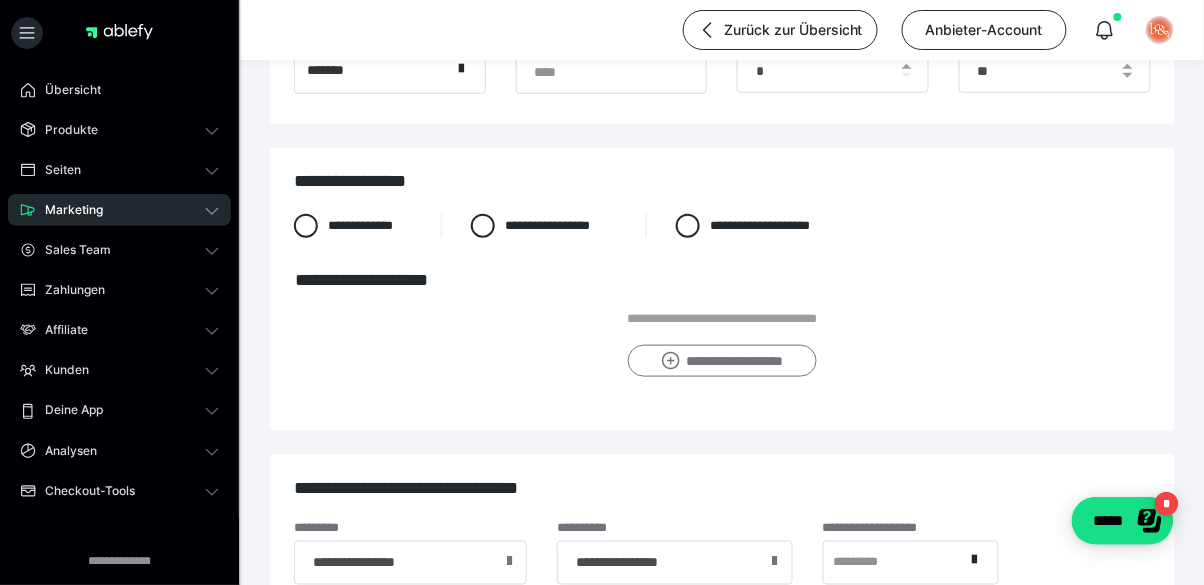 click 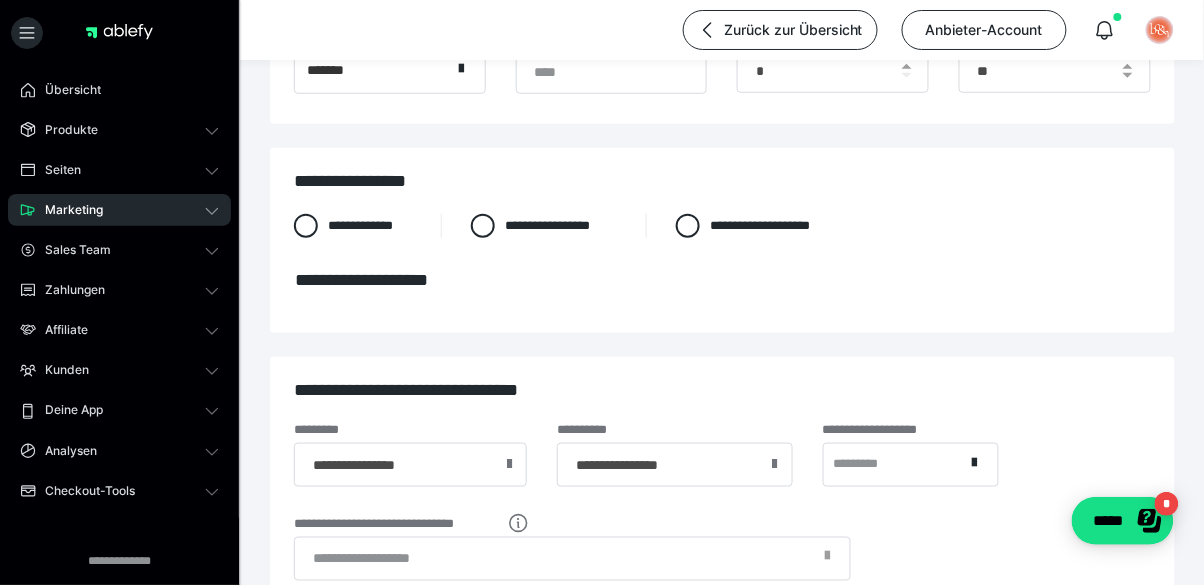 scroll, scrollTop: 0, scrollLeft: 0, axis: both 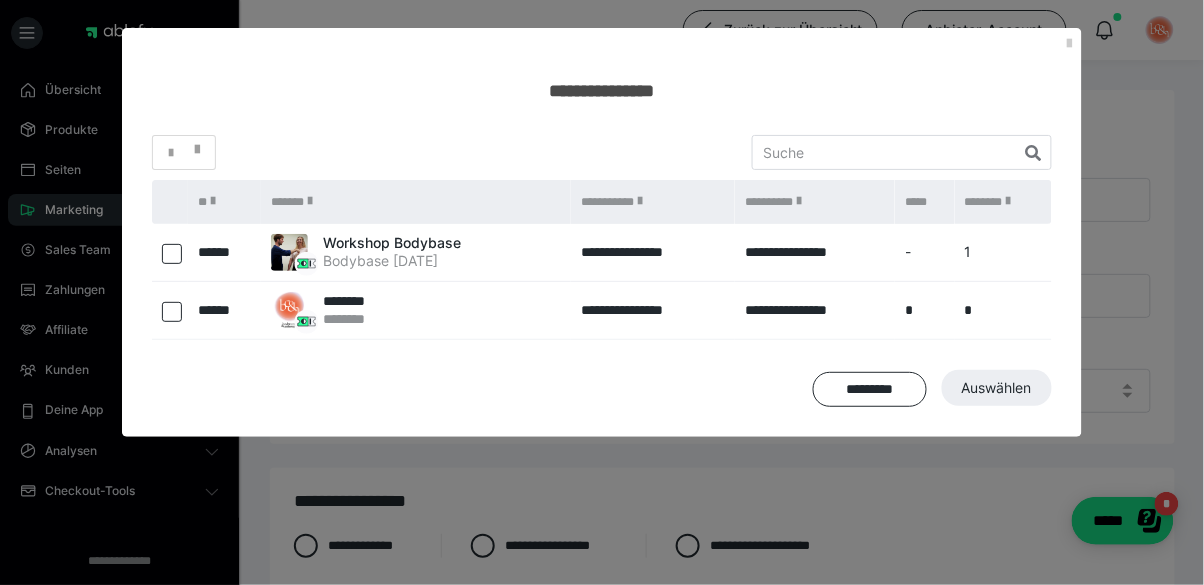 click at bounding box center [172, 254] 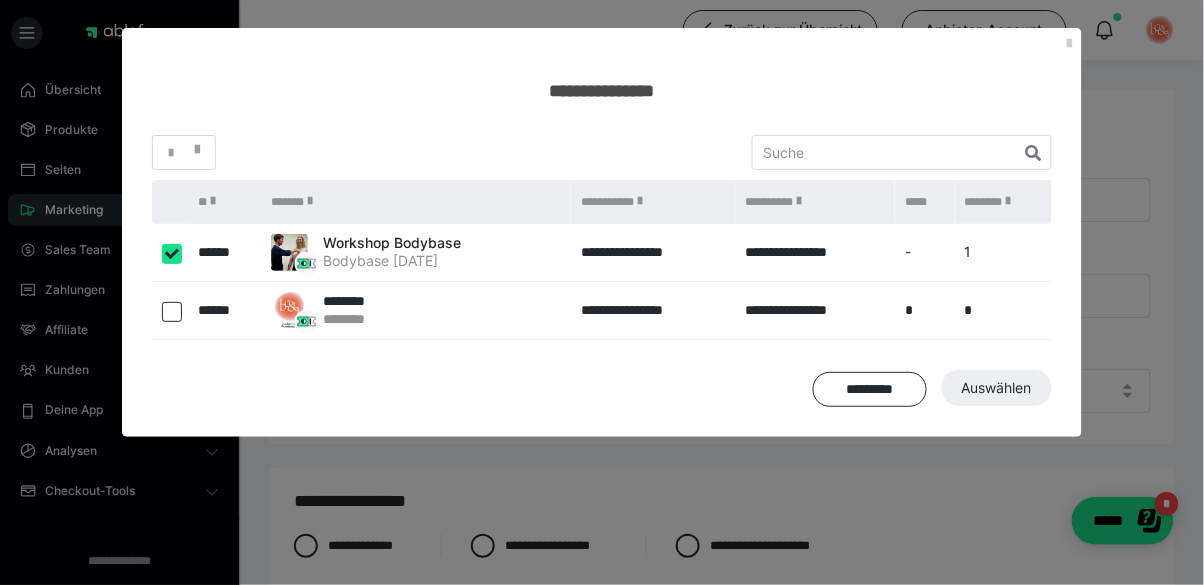 checkbox on "true" 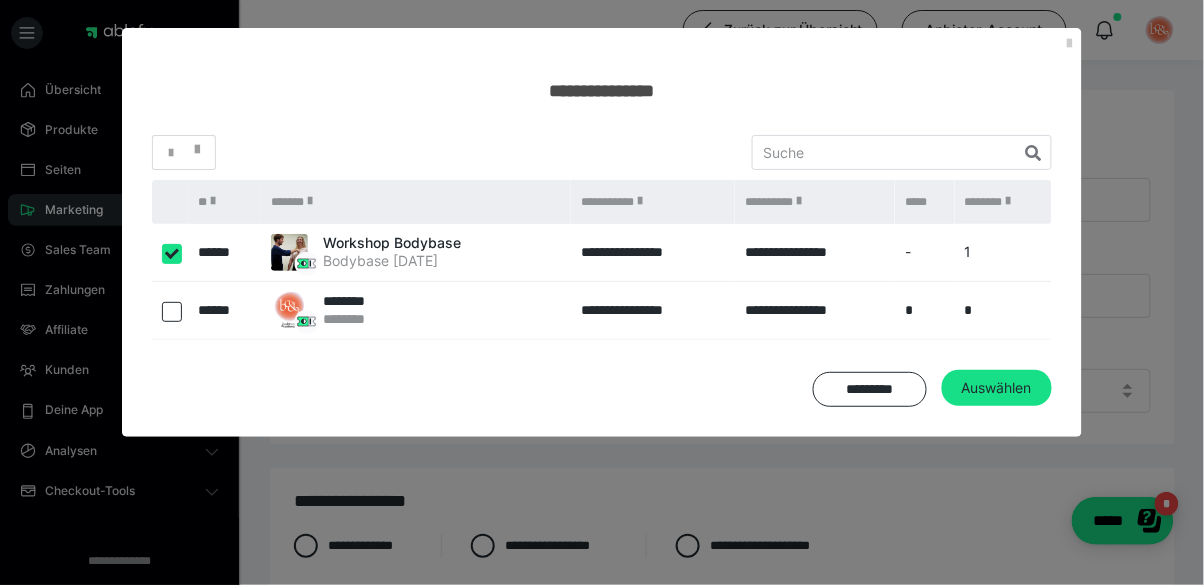 click at bounding box center [172, 312] 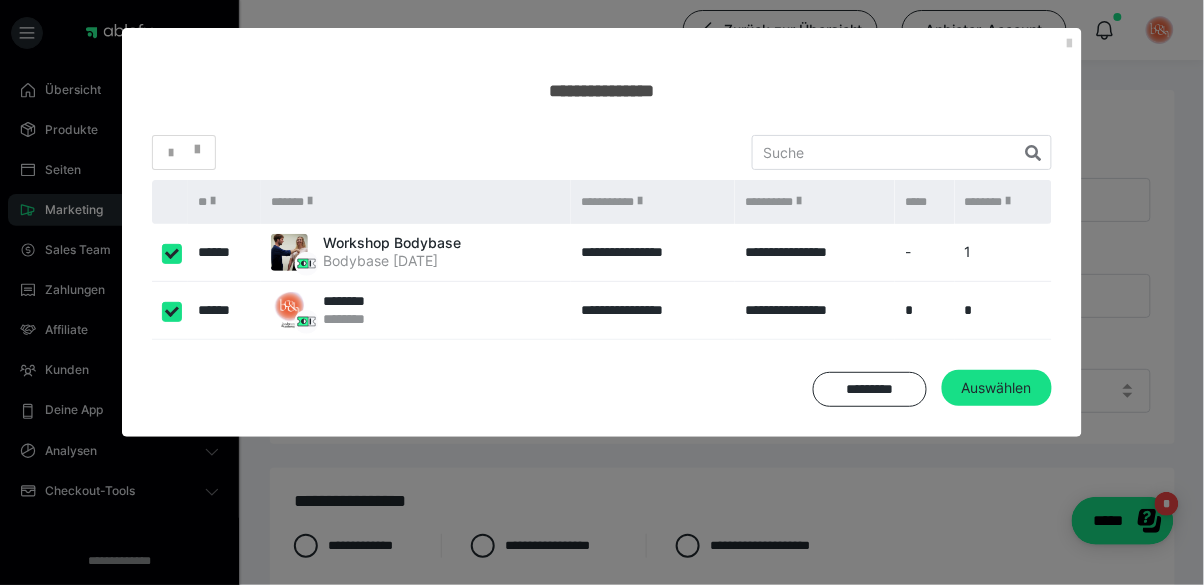 checkbox on "****" 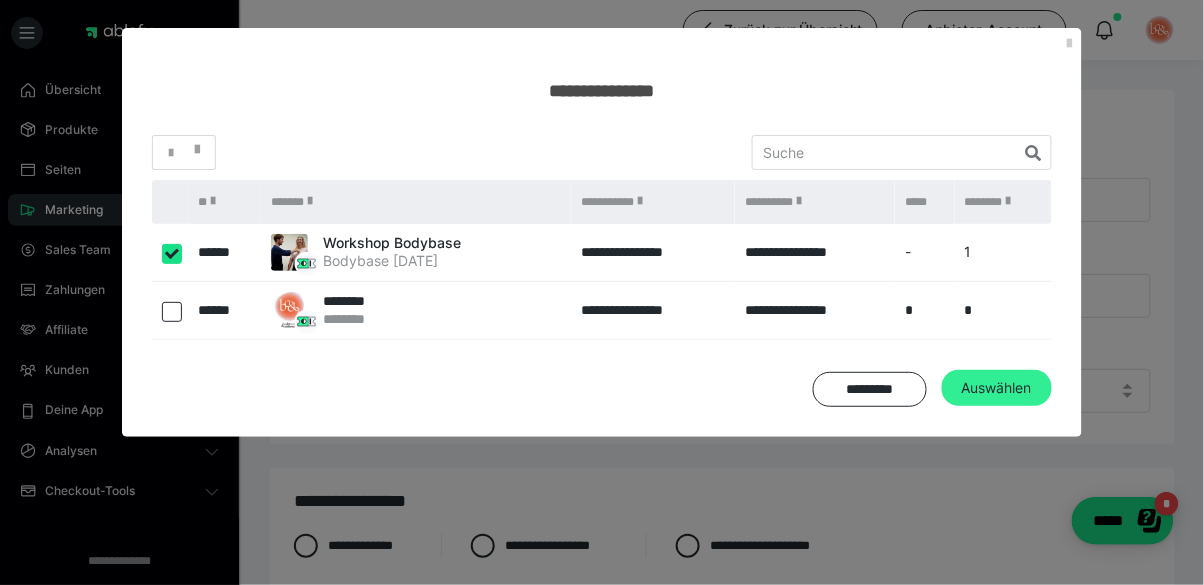 click on "Auswählen" at bounding box center [997, 388] 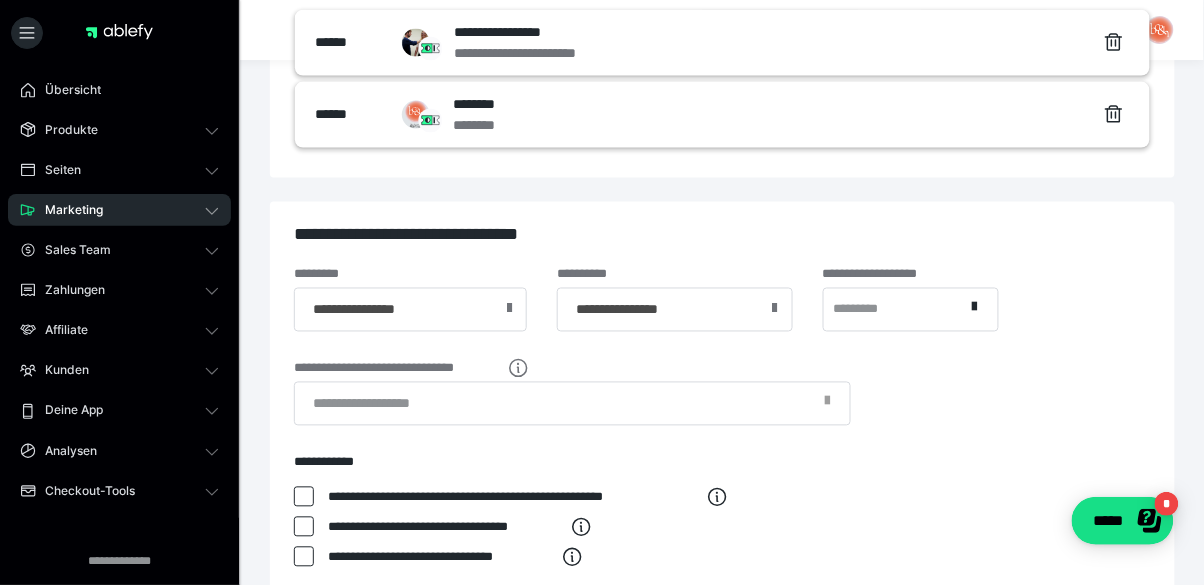 scroll, scrollTop: 702, scrollLeft: 0, axis: vertical 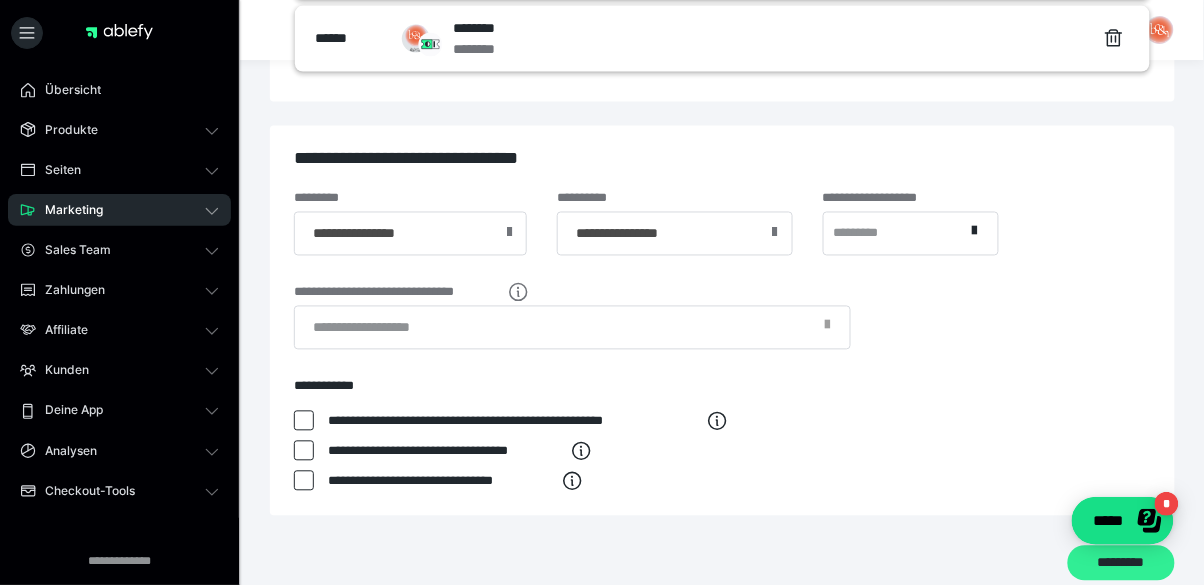 click on "*********" at bounding box center (1121, 564) 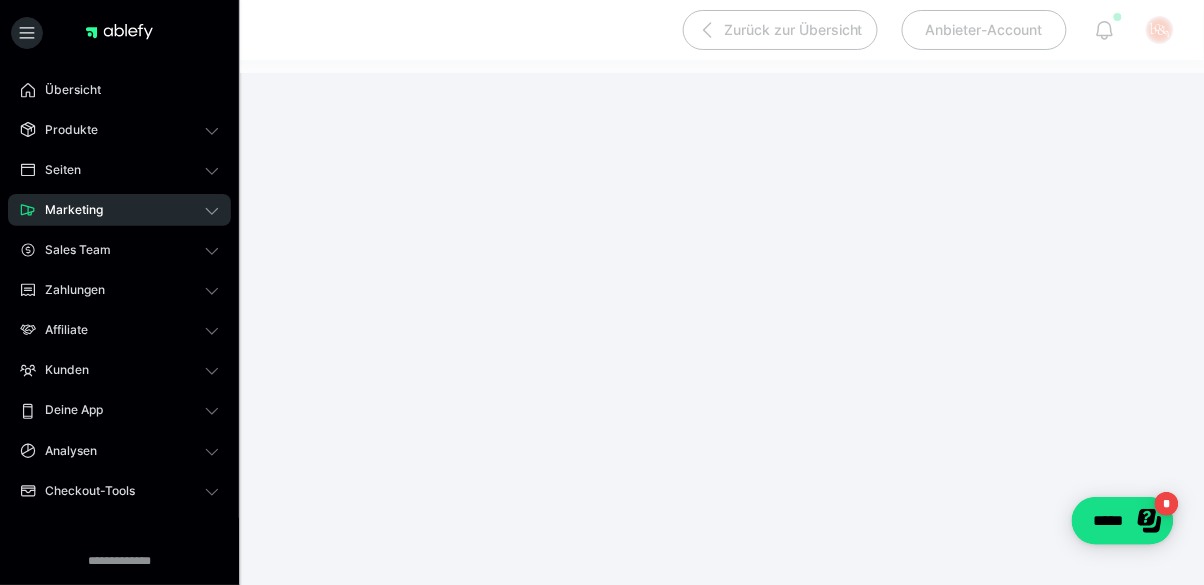 scroll, scrollTop: 190, scrollLeft: 0, axis: vertical 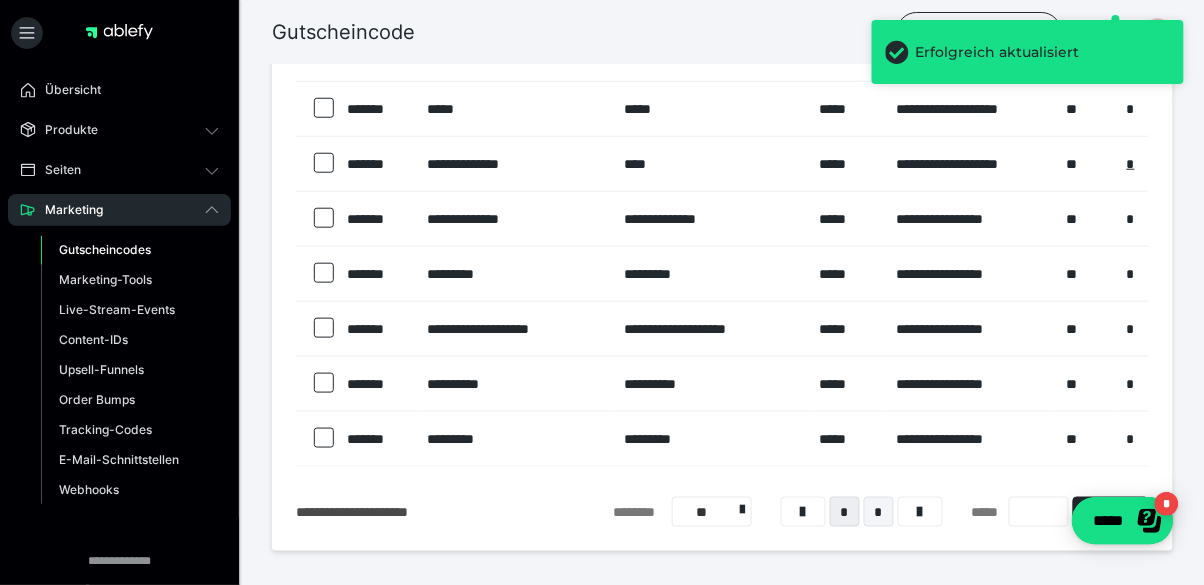 click on "*" at bounding box center (879, 512) 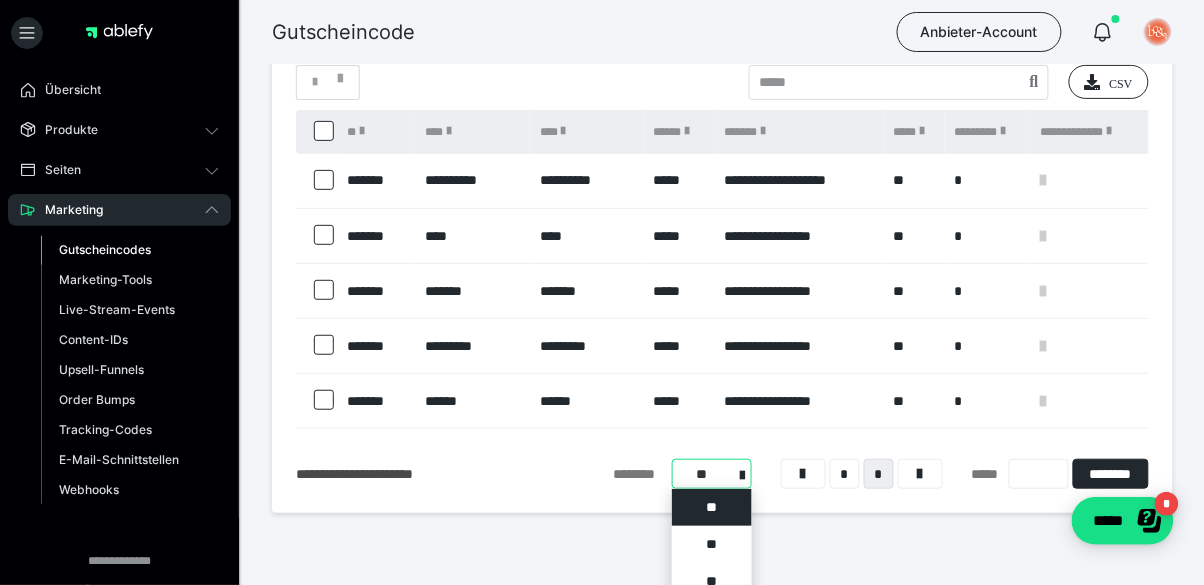 scroll, scrollTop: 95, scrollLeft: 0, axis: vertical 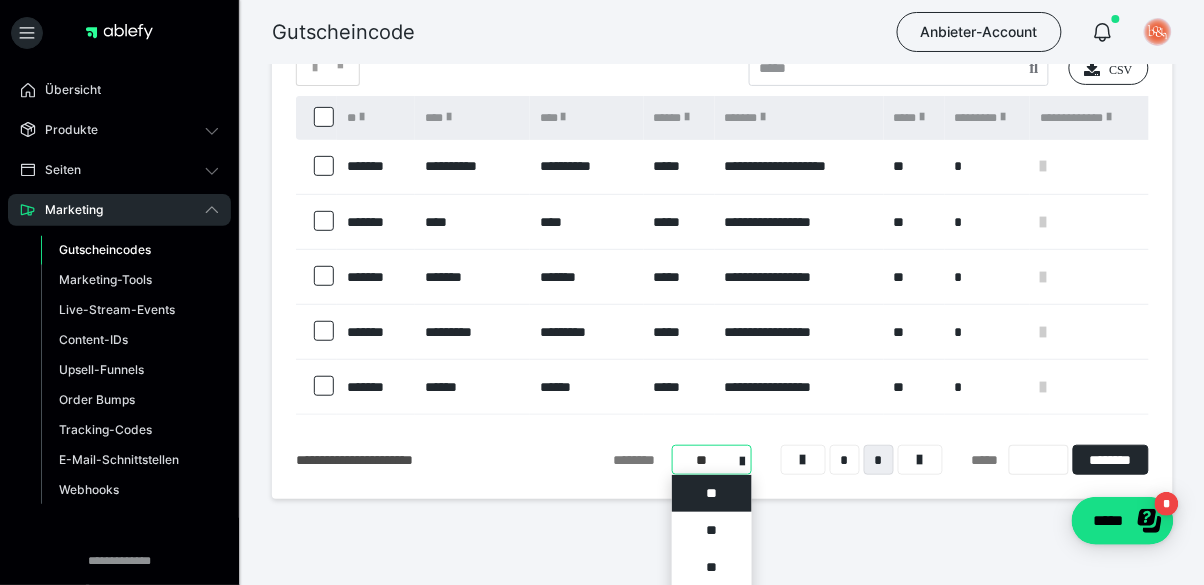 click on "**" at bounding box center (712, 567) 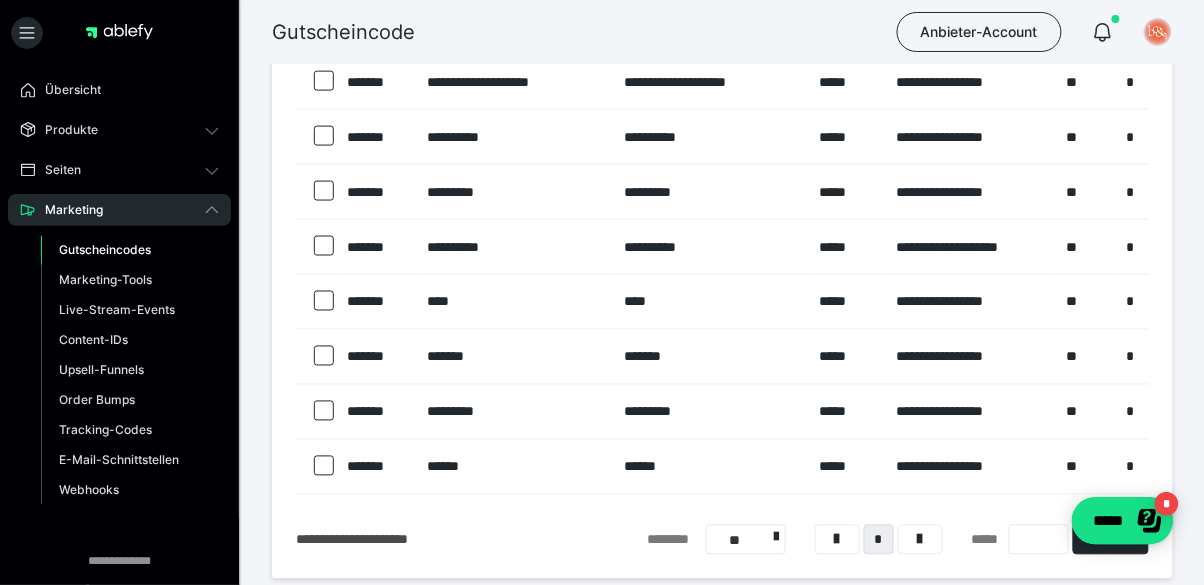 scroll, scrollTop: 547, scrollLeft: 0, axis: vertical 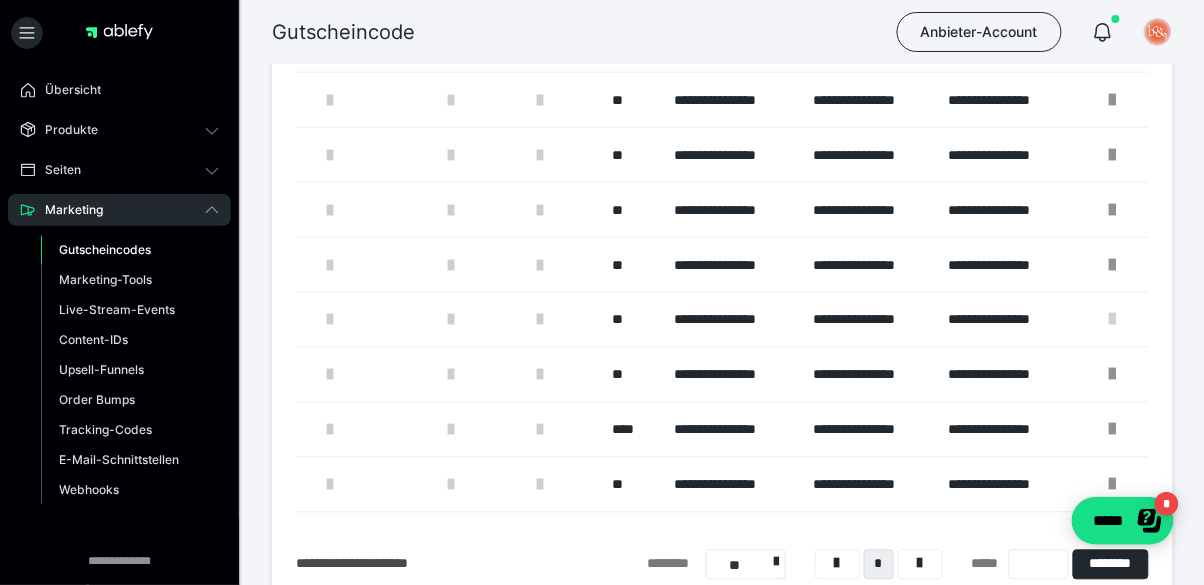 click at bounding box center (1113, 320) 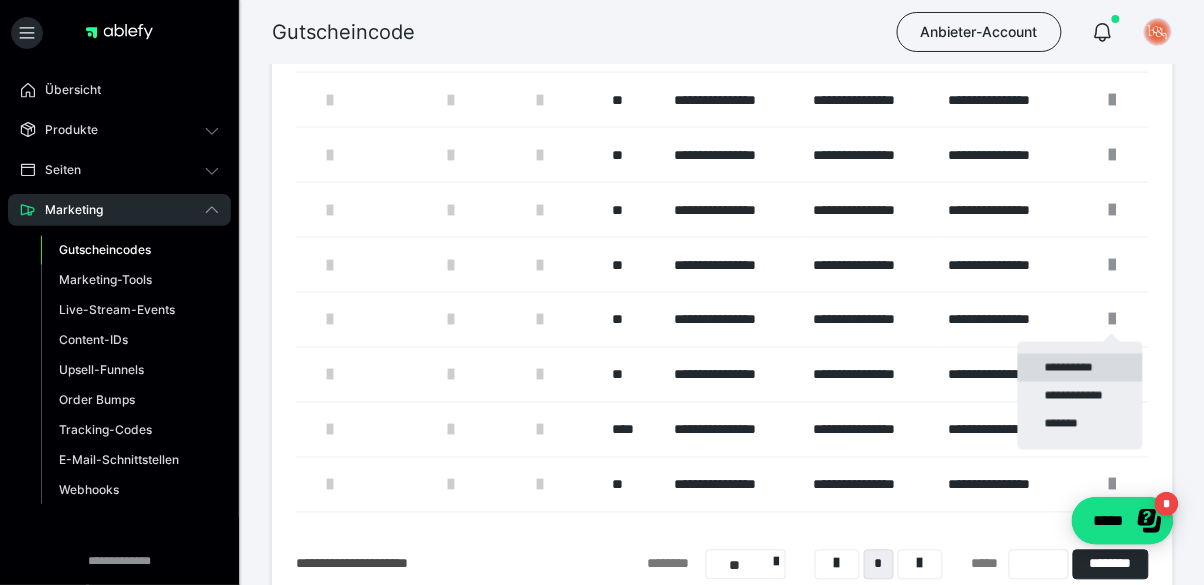 click on "**********" at bounding box center [1080, 368] 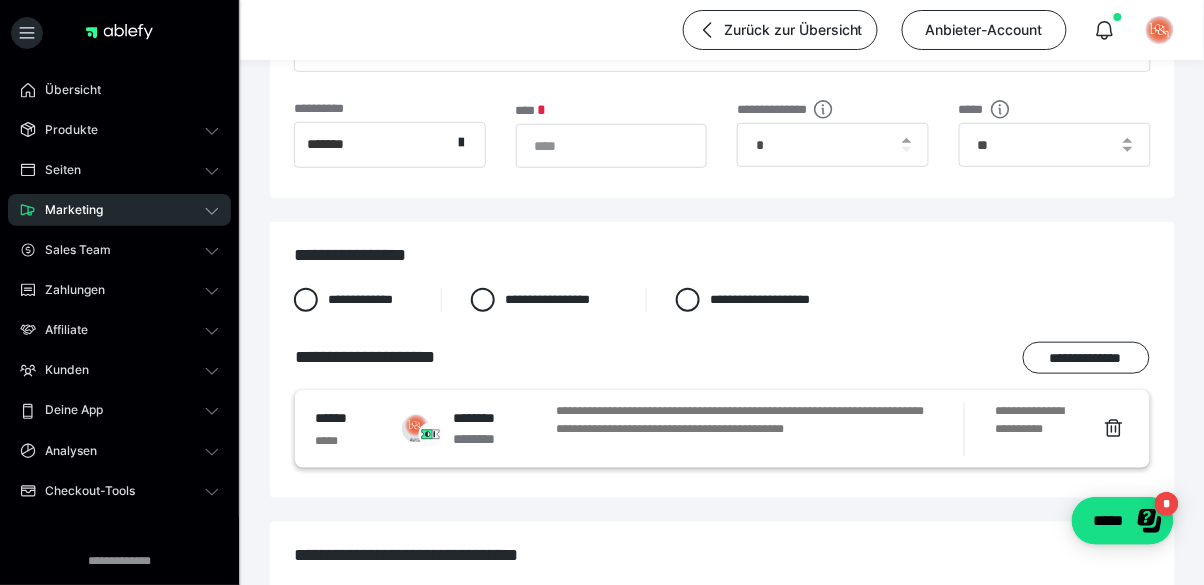 scroll, scrollTop: 260, scrollLeft: 0, axis: vertical 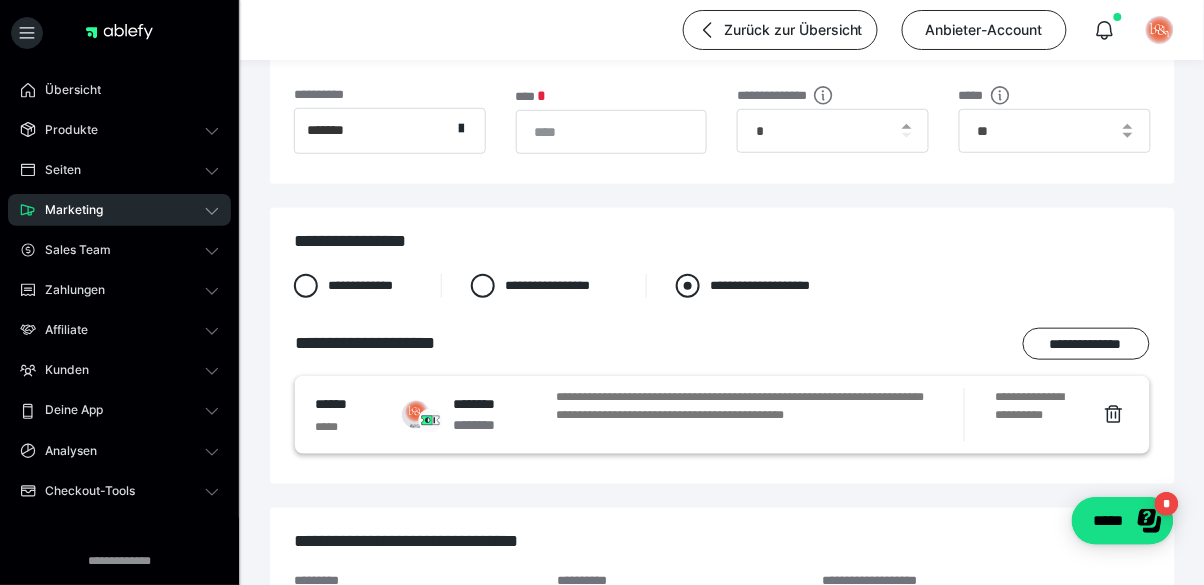 click at bounding box center (688, 286) 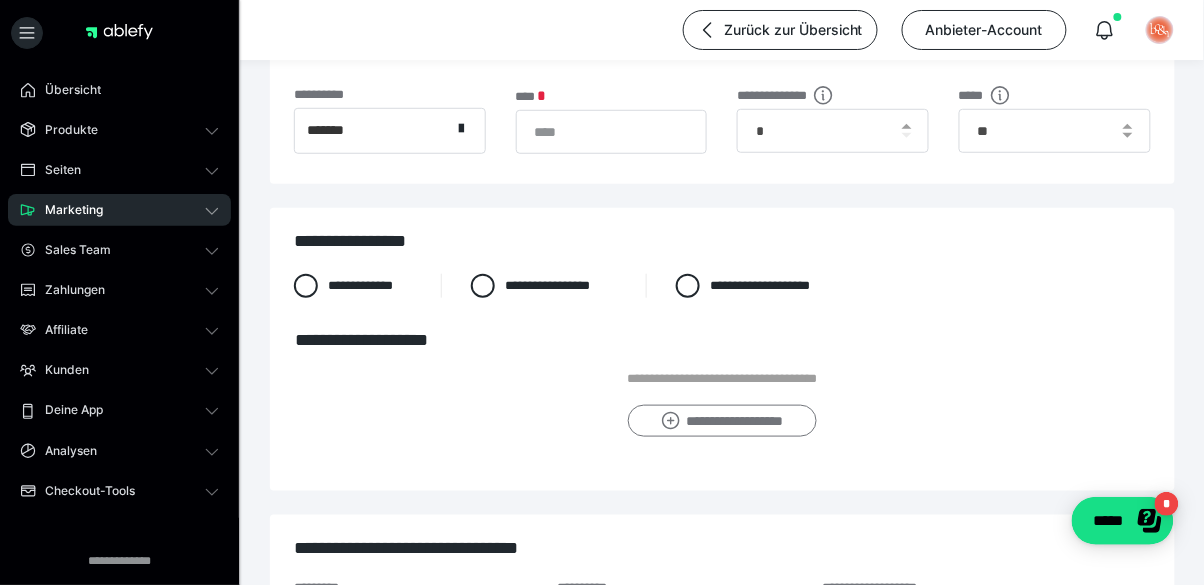 click on "**********" at bounding box center (722, 421) 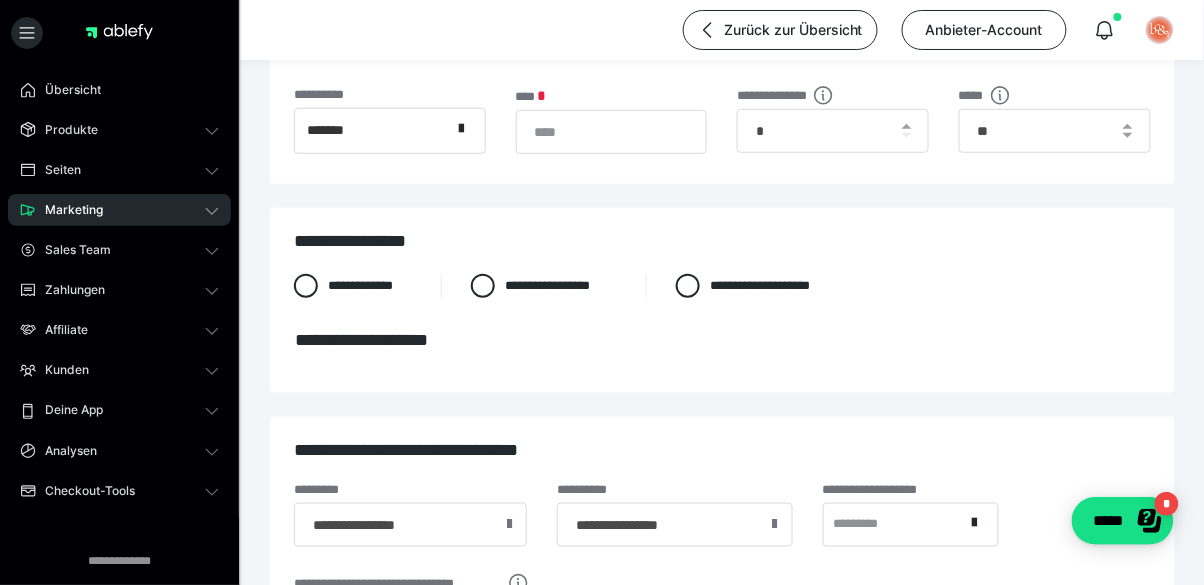 scroll, scrollTop: 0, scrollLeft: 0, axis: both 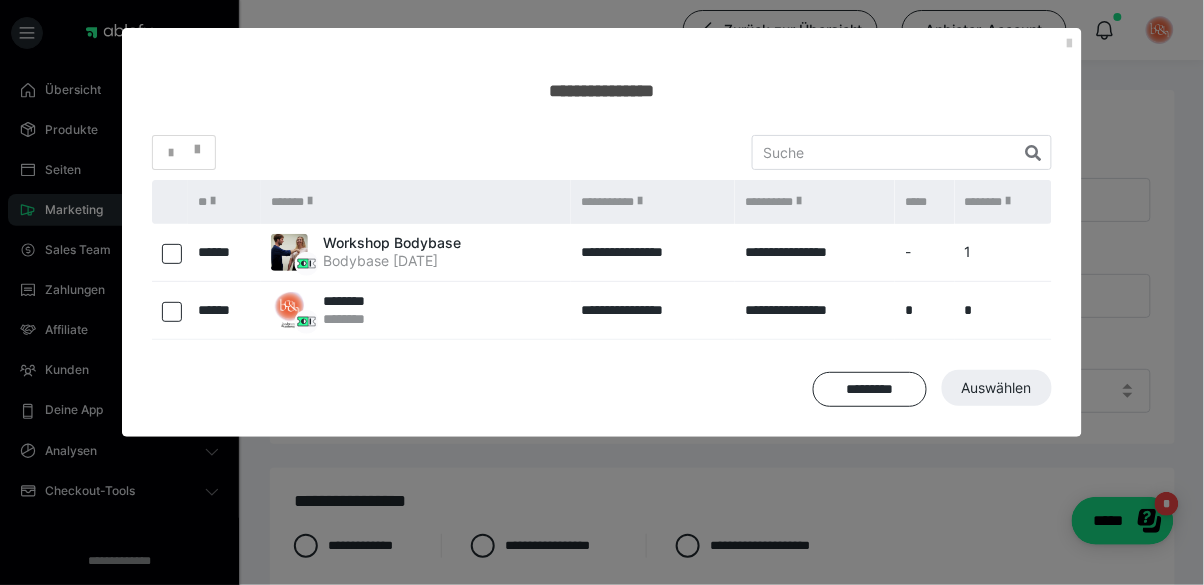 click at bounding box center (172, 254) 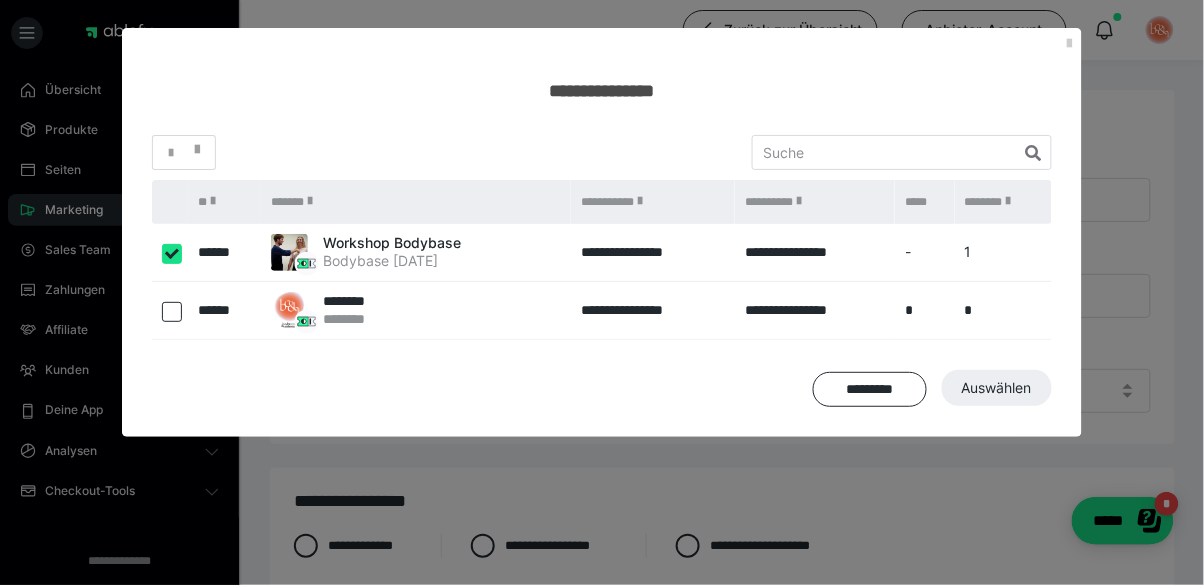 checkbox on "true" 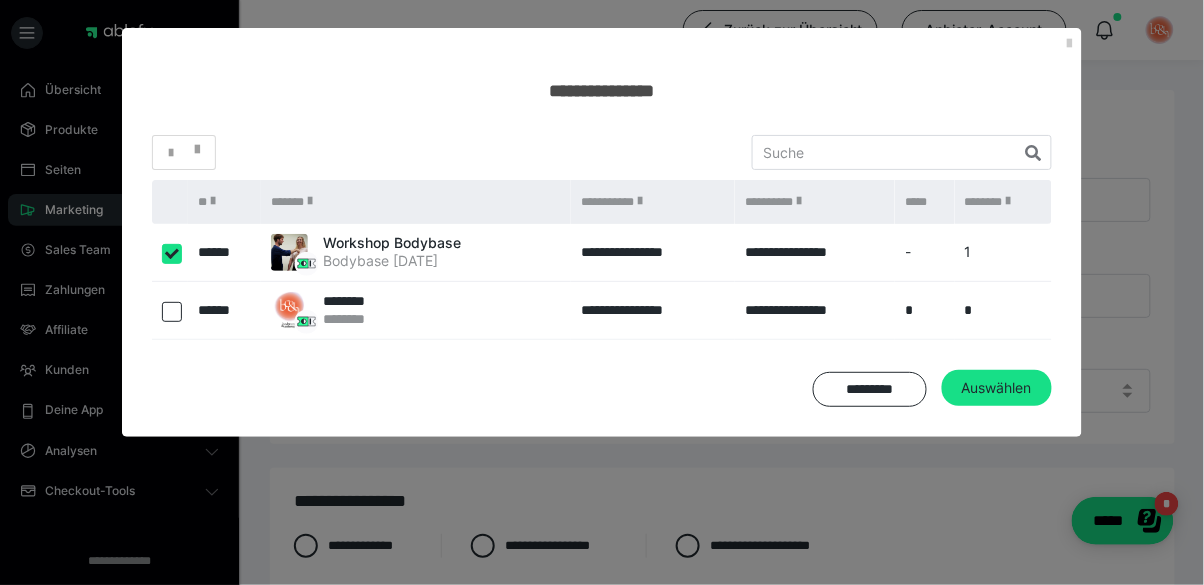 click at bounding box center (172, 312) 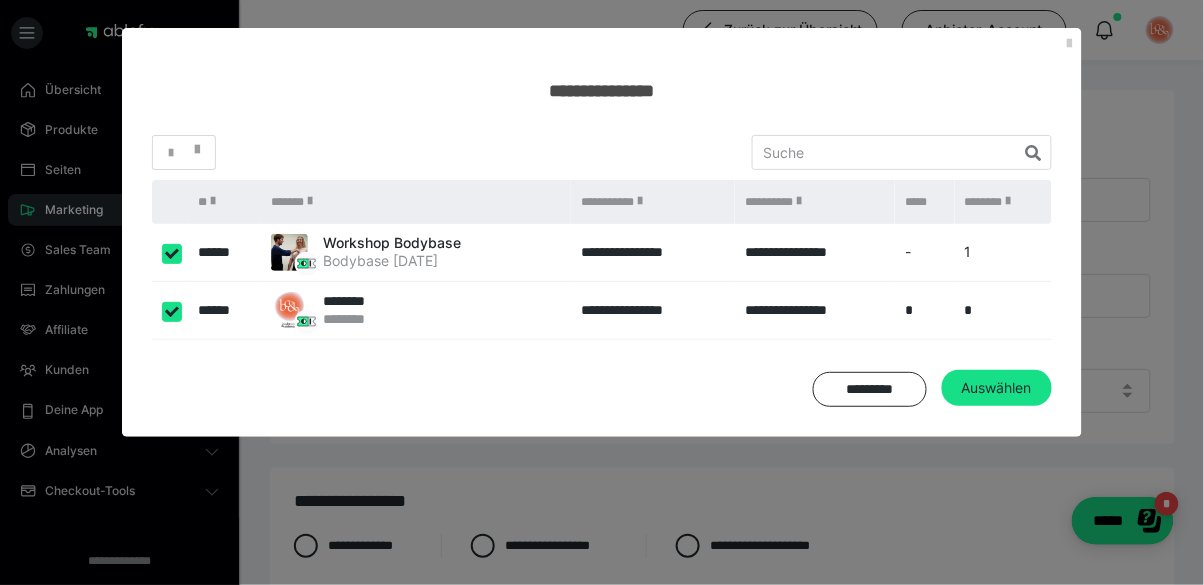 checkbox on "****" 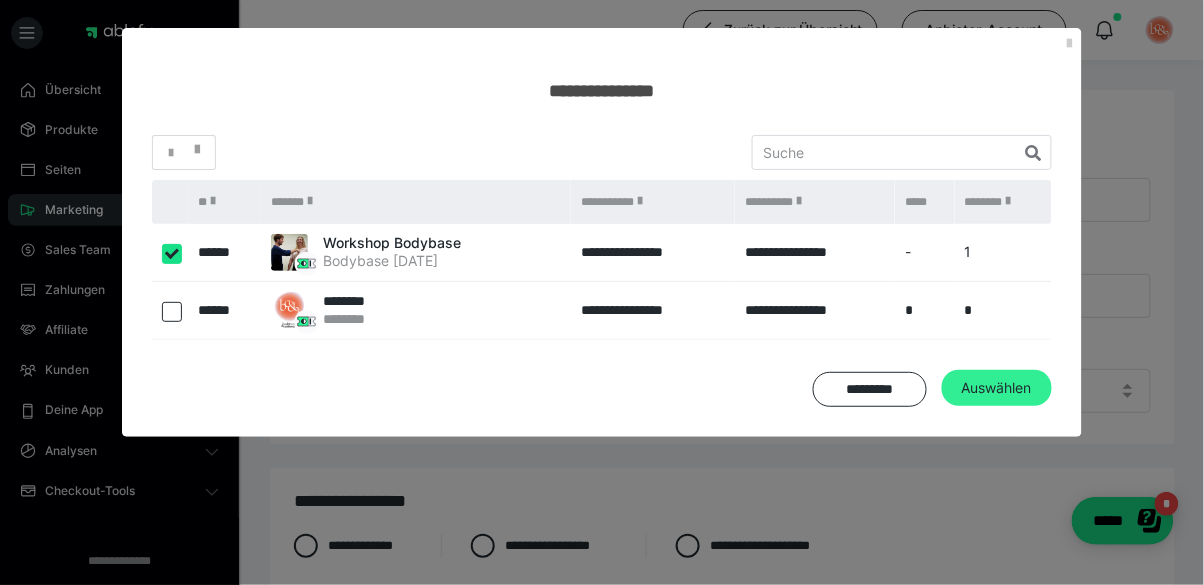 click on "Auswählen" at bounding box center [997, 388] 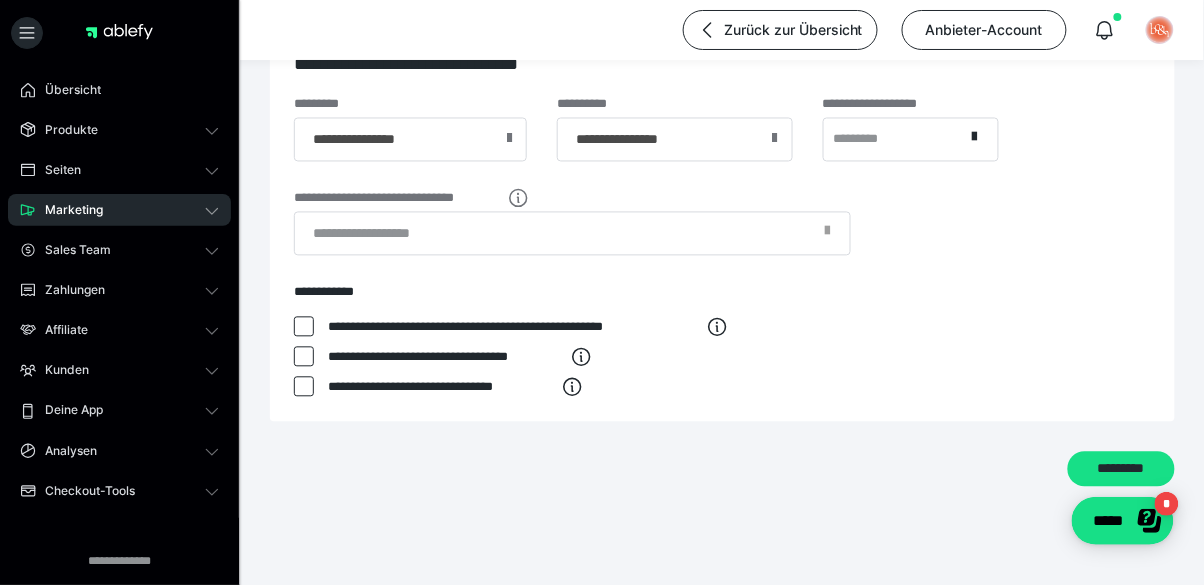 scroll, scrollTop: 798, scrollLeft: 0, axis: vertical 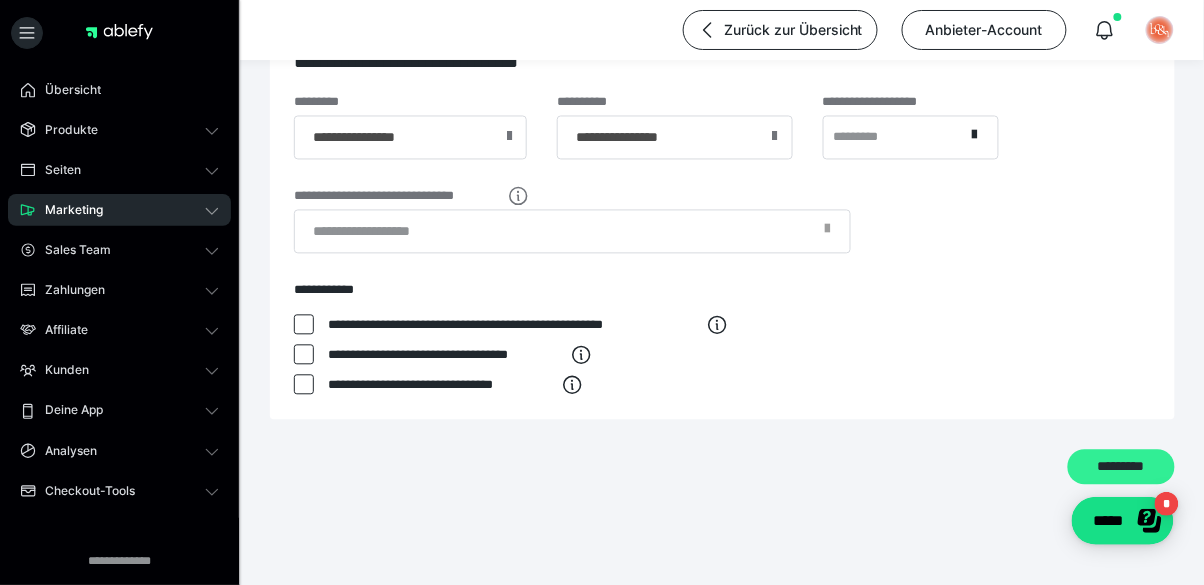 click on "*********" at bounding box center [1121, 468] 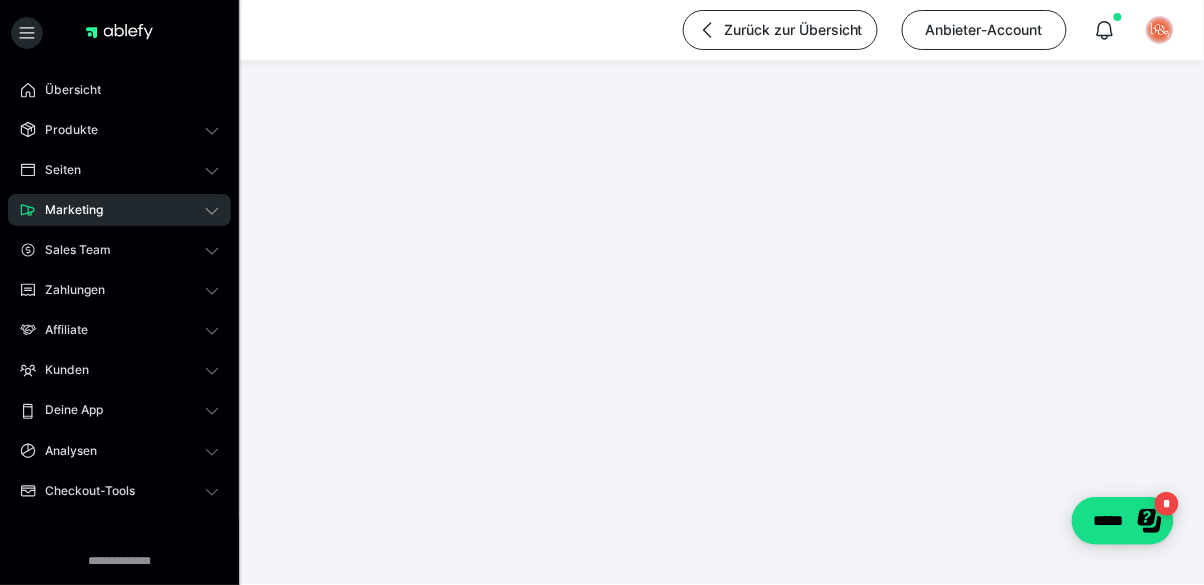scroll, scrollTop: 286, scrollLeft: 0, axis: vertical 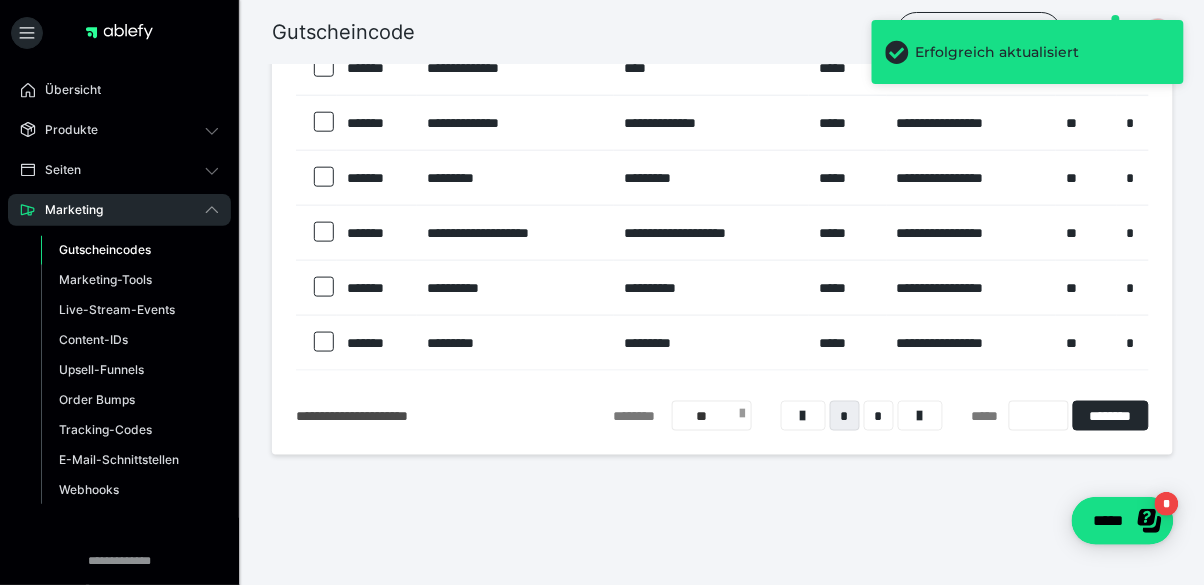click on "**" at bounding box center [712, 416] 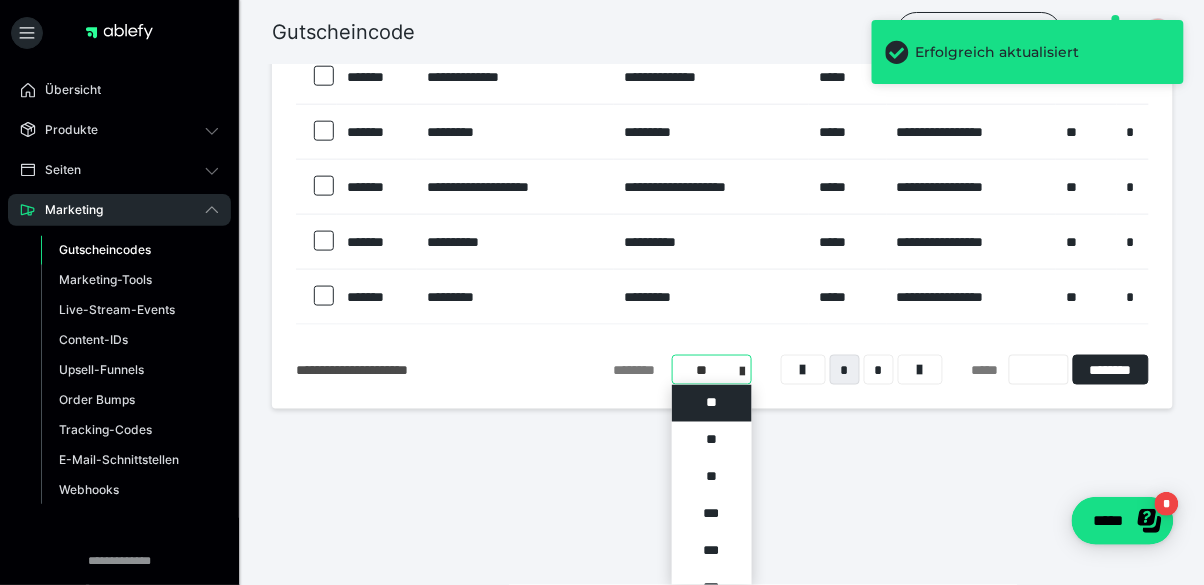 scroll, scrollTop: 466, scrollLeft: 0, axis: vertical 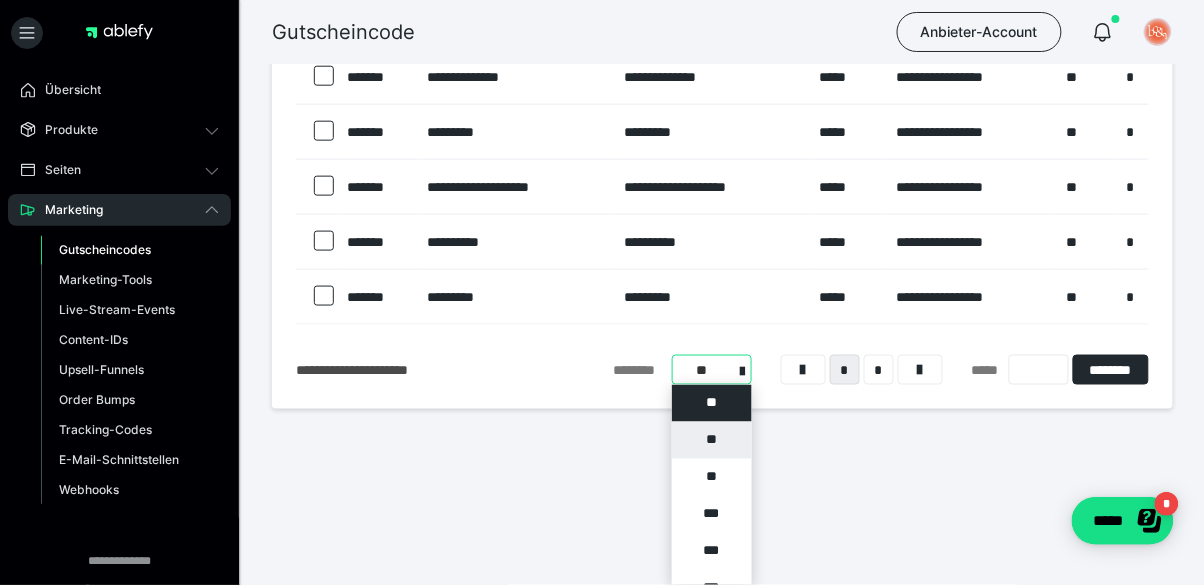click on "**" at bounding box center (712, 440) 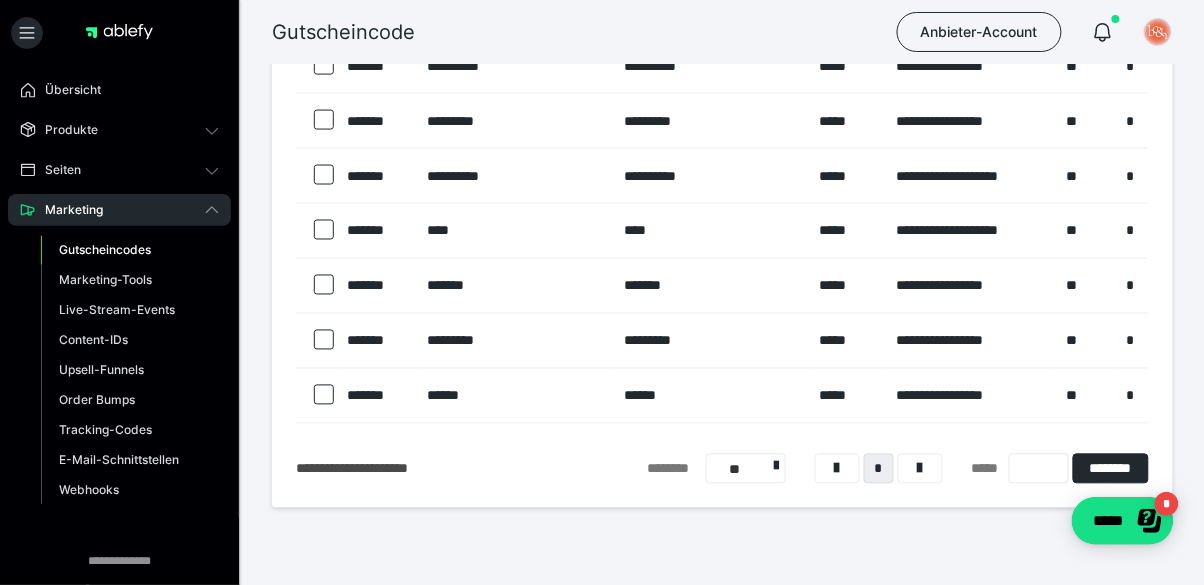 scroll, scrollTop: 622, scrollLeft: 0, axis: vertical 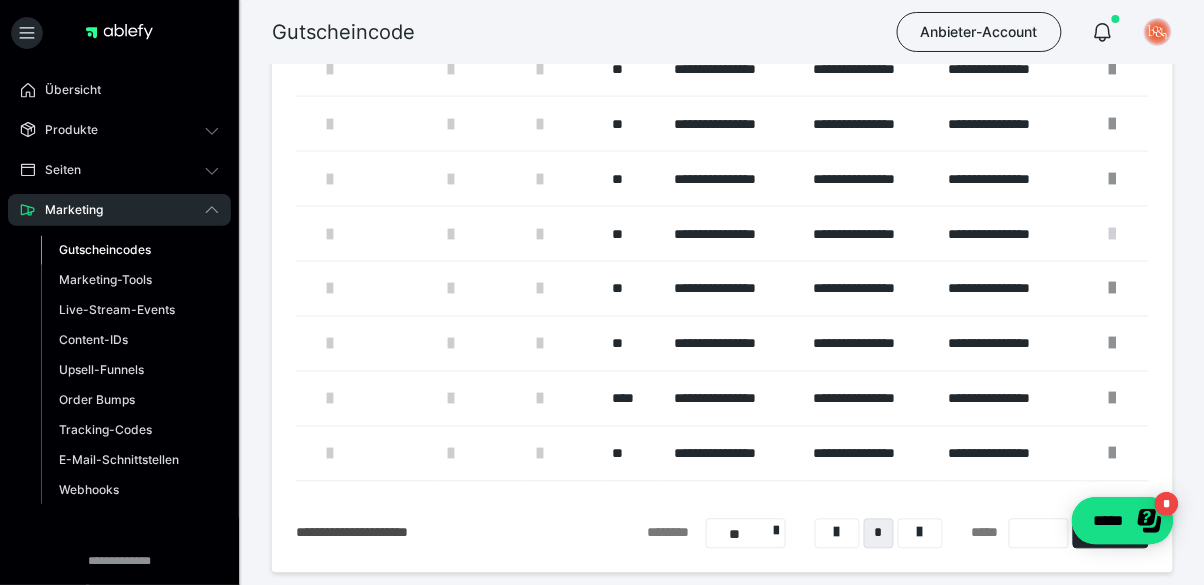 click at bounding box center [1113, 234] 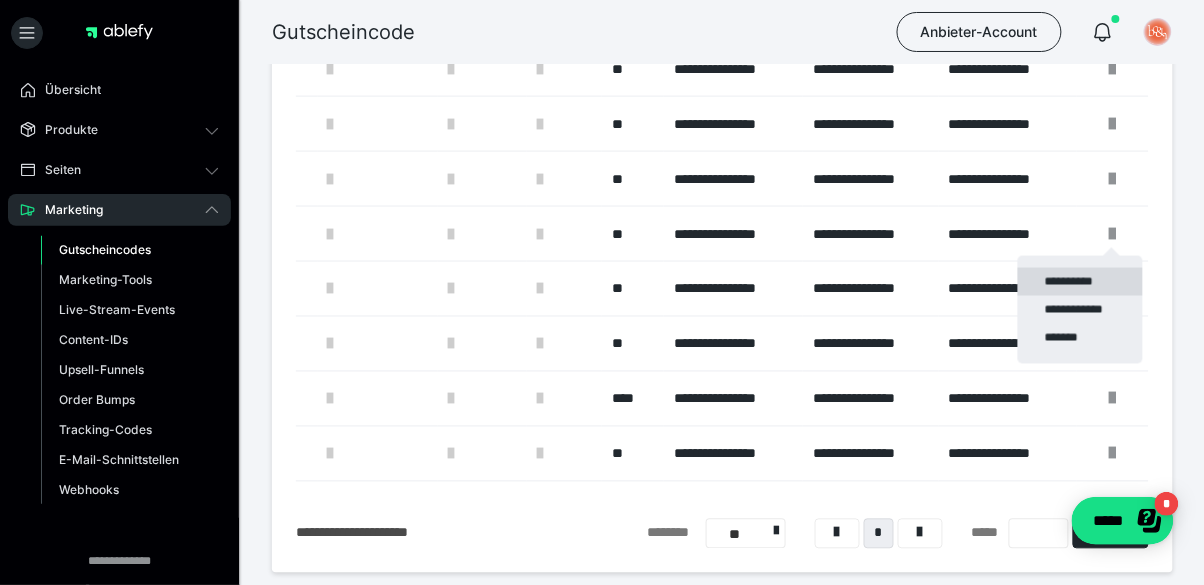 click on "**********" at bounding box center [1080, 282] 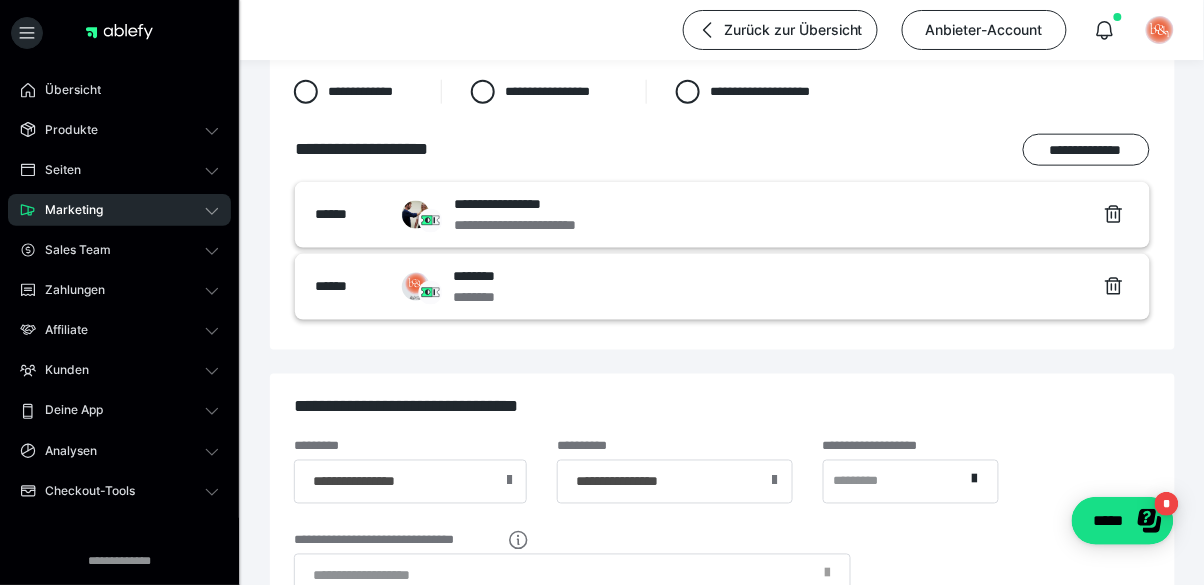scroll, scrollTop: 447, scrollLeft: 0, axis: vertical 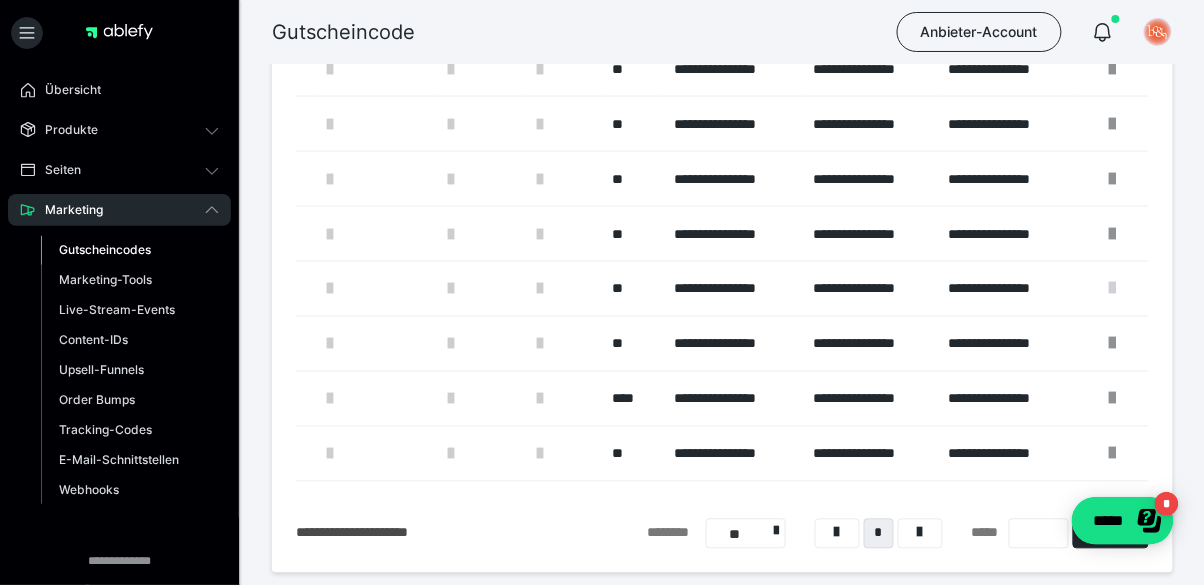 click at bounding box center (1113, 289) 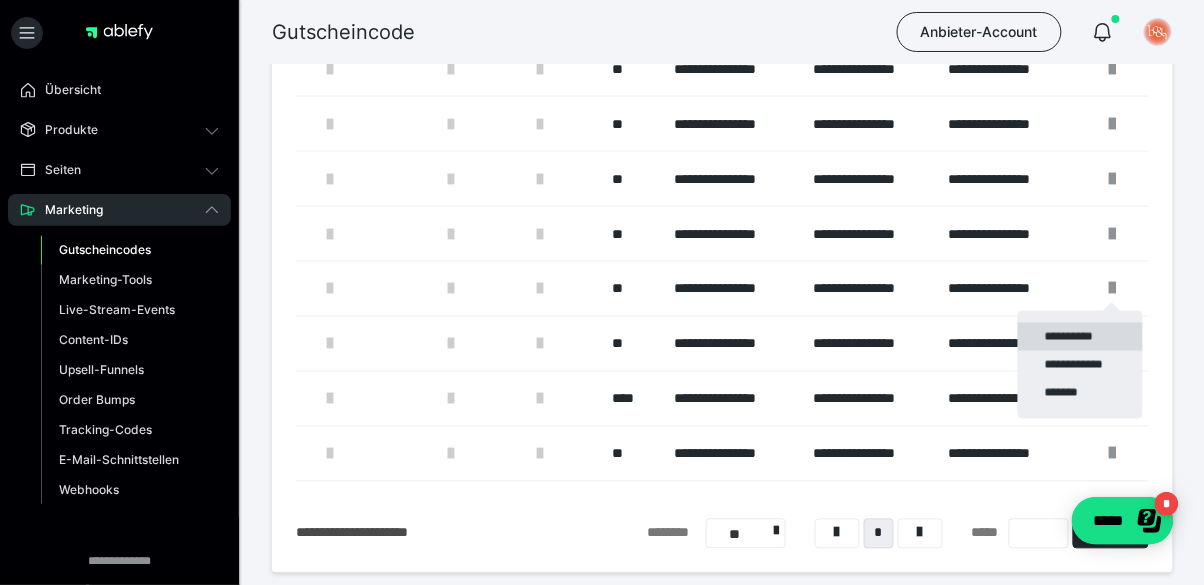 click on "**********" at bounding box center (1080, 337) 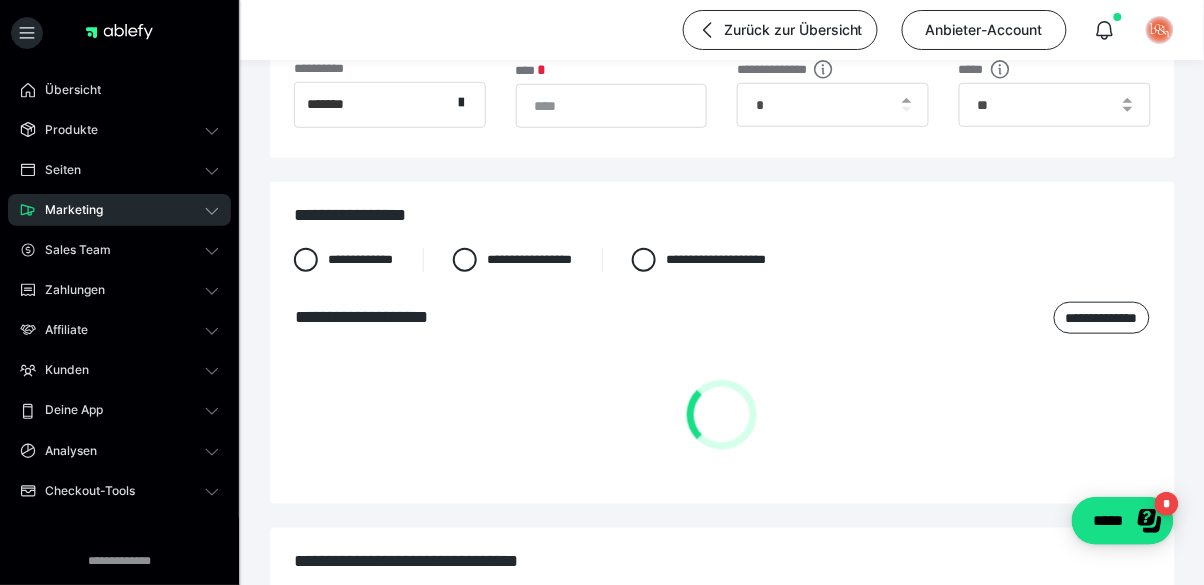 scroll, scrollTop: 639, scrollLeft: 0, axis: vertical 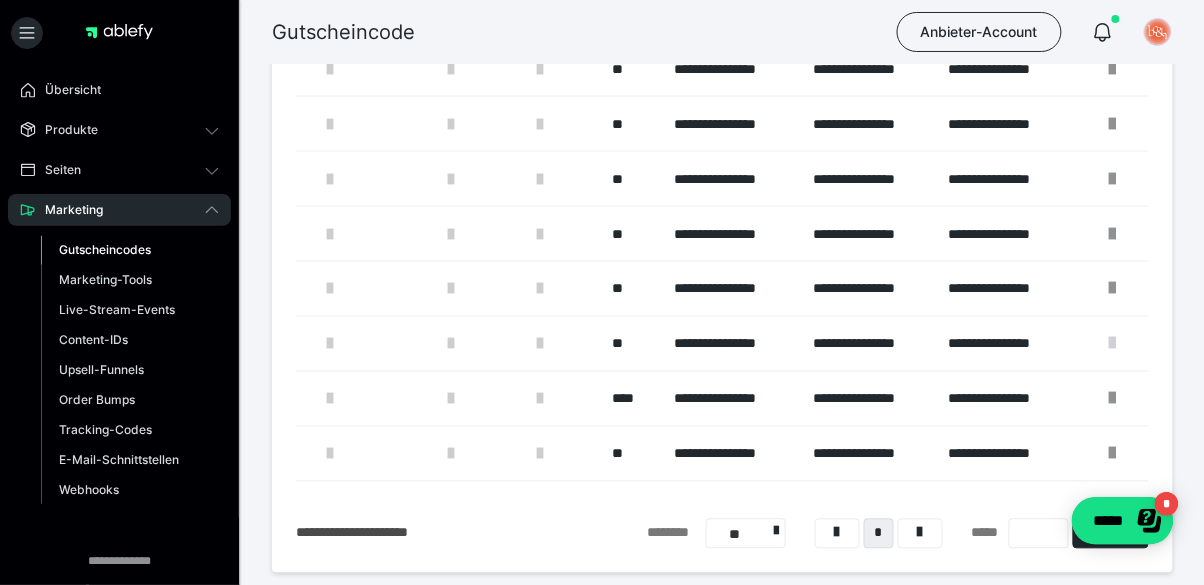 click at bounding box center [1113, 344] 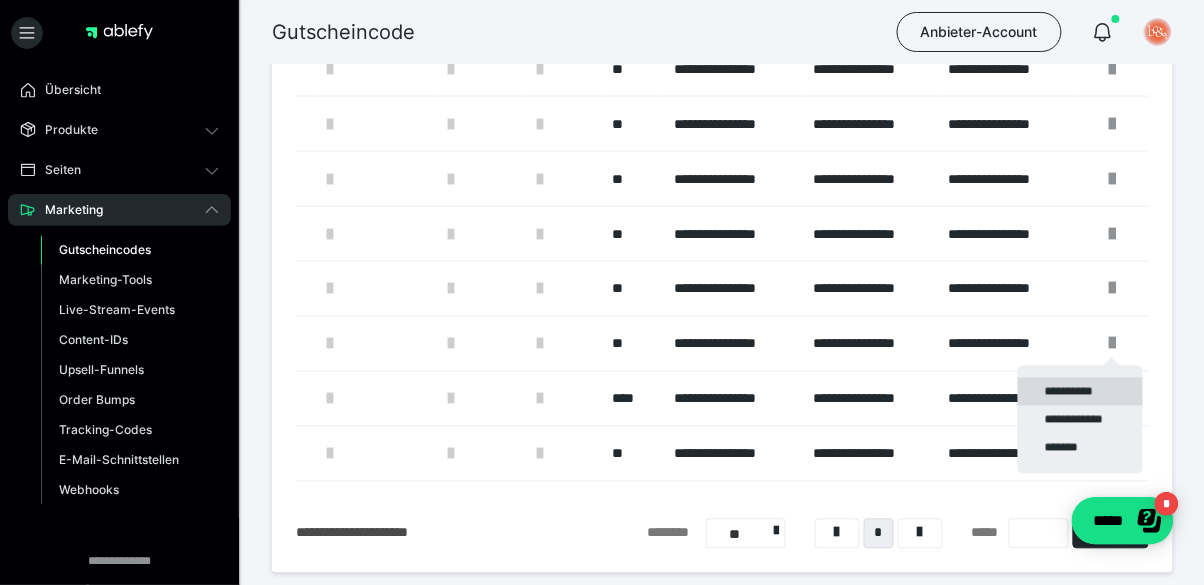 click on "**********" at bounding box center (1080, 392) 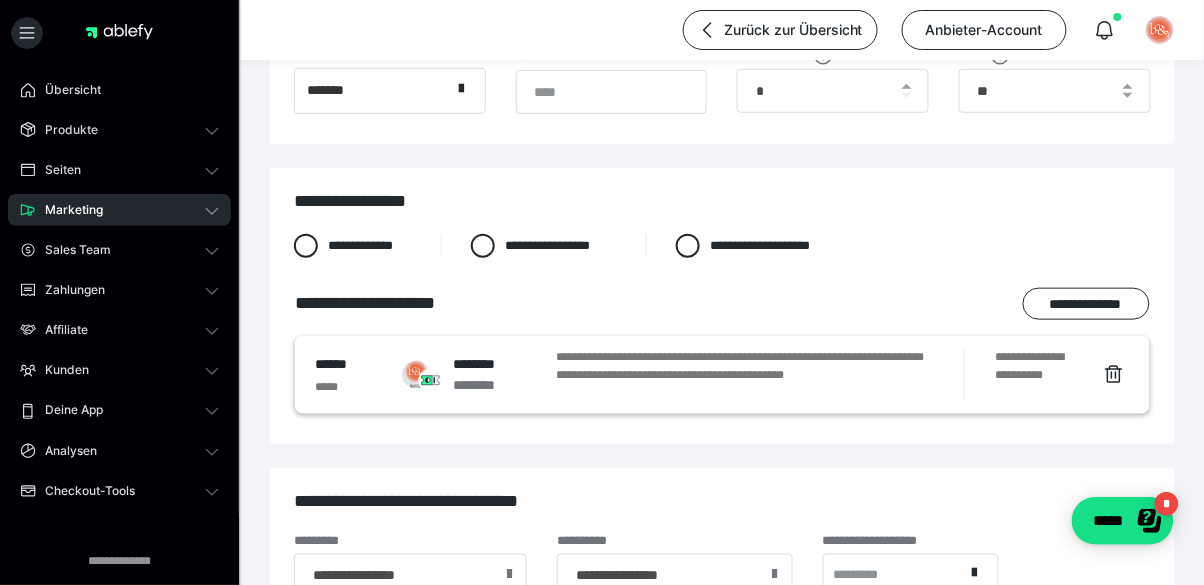 scroll, scrollTop: 290, scrollLeft: 0, axis: vertical 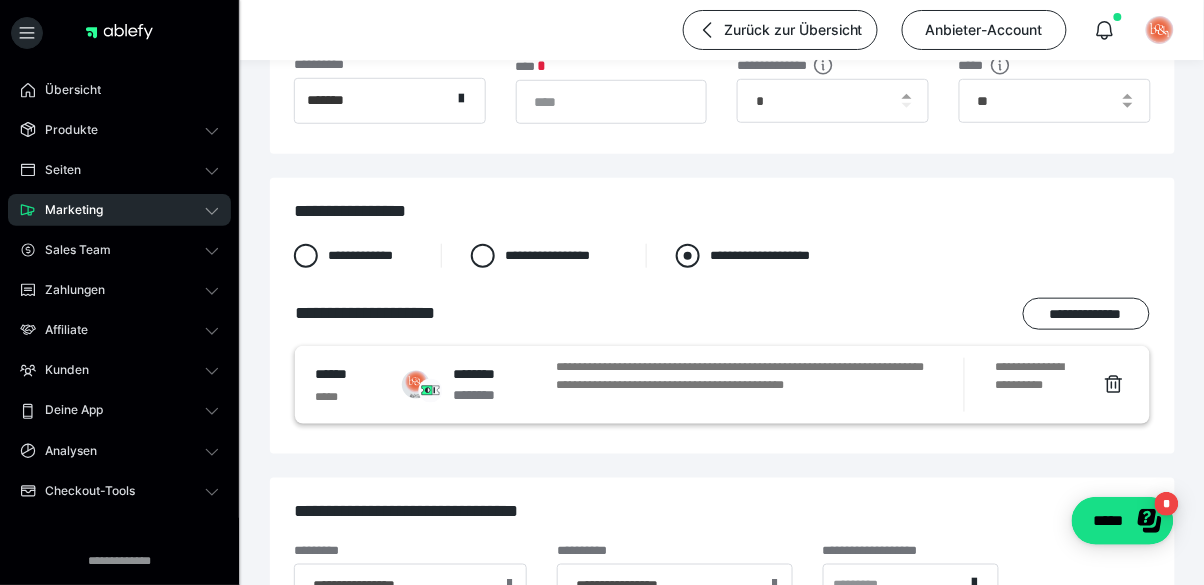 click at bounding box center (688, 256) 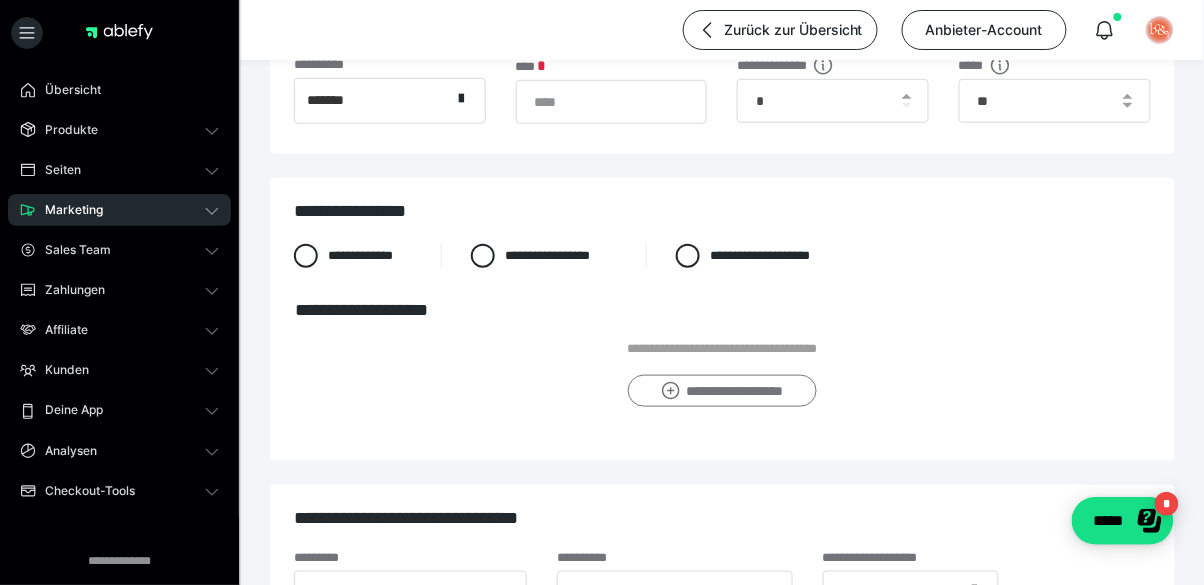 click 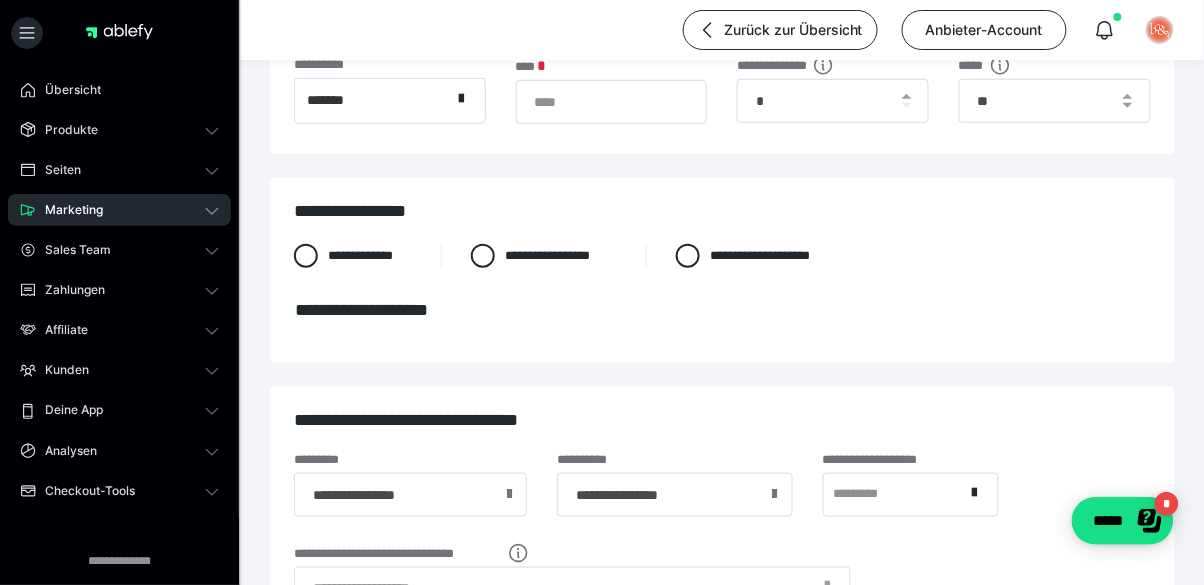 scroll, scrollTop: 0, scrollLeft: 0, axis: both 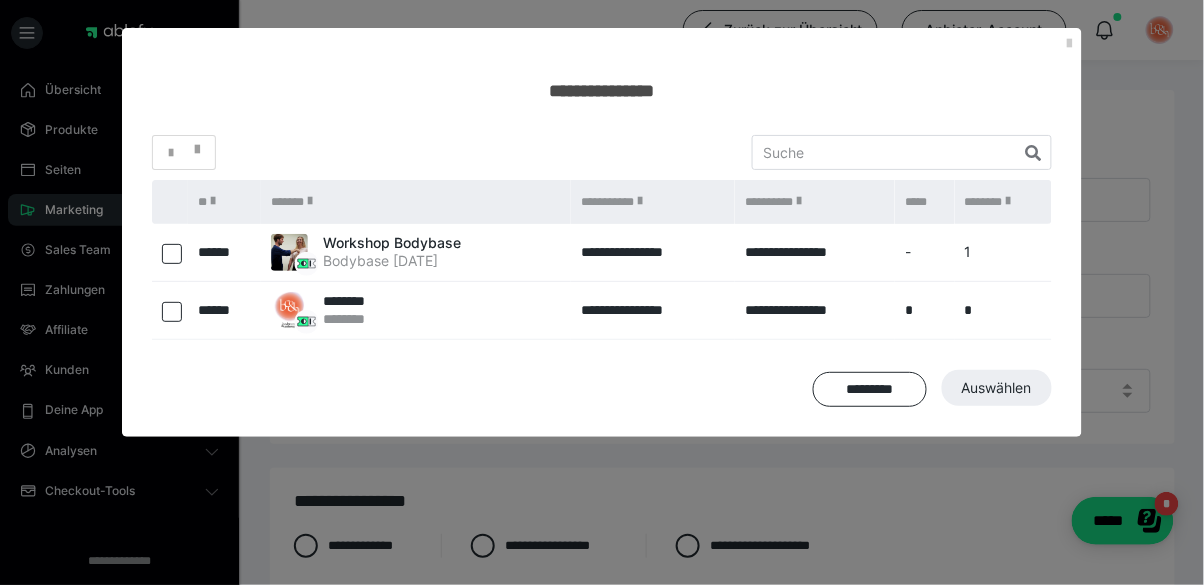 click at bounding box center (172, 254) 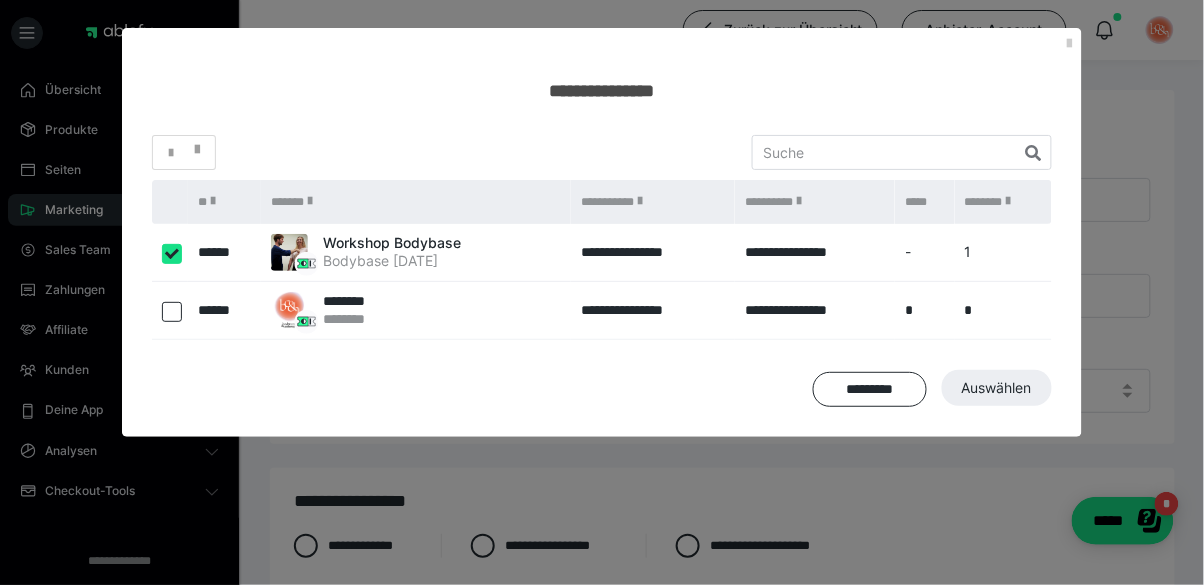 checkbox on "true" 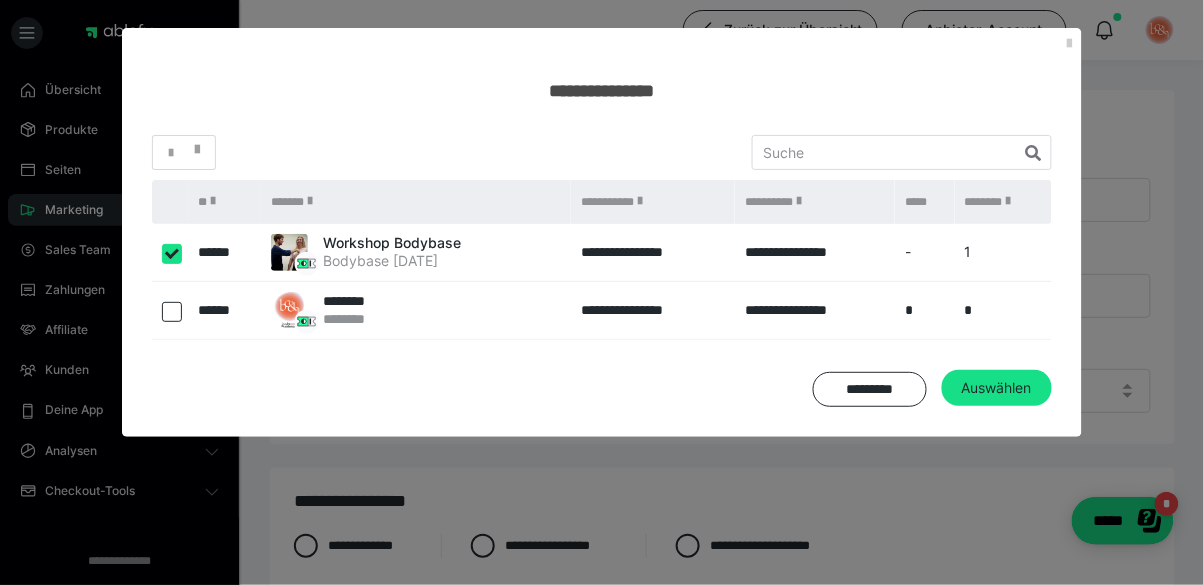 click at bounding box center [172, 312] 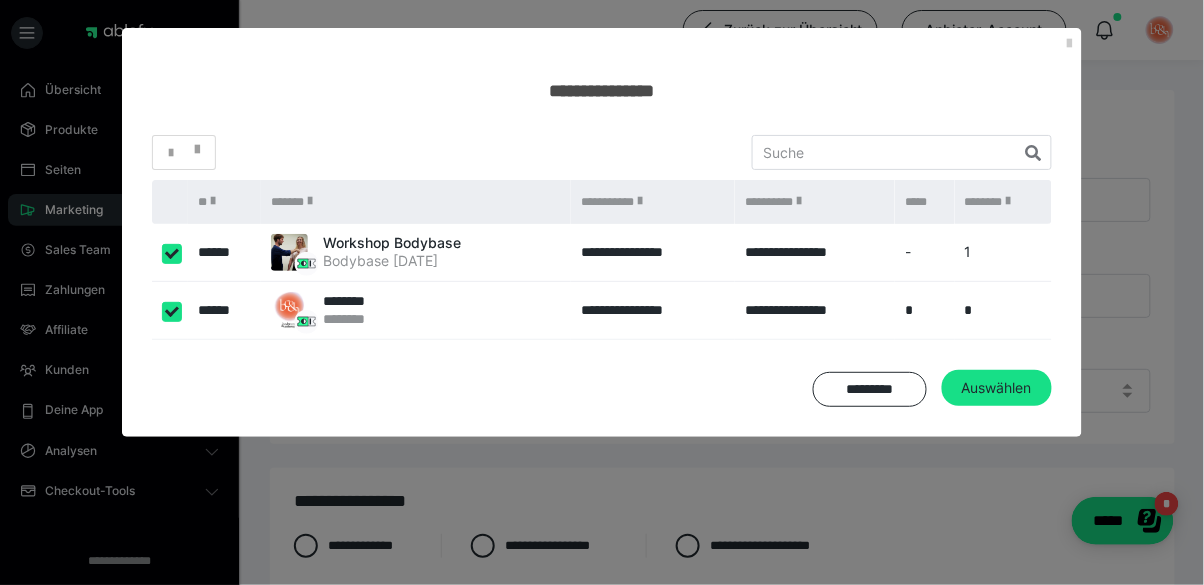 checkbox on "****" 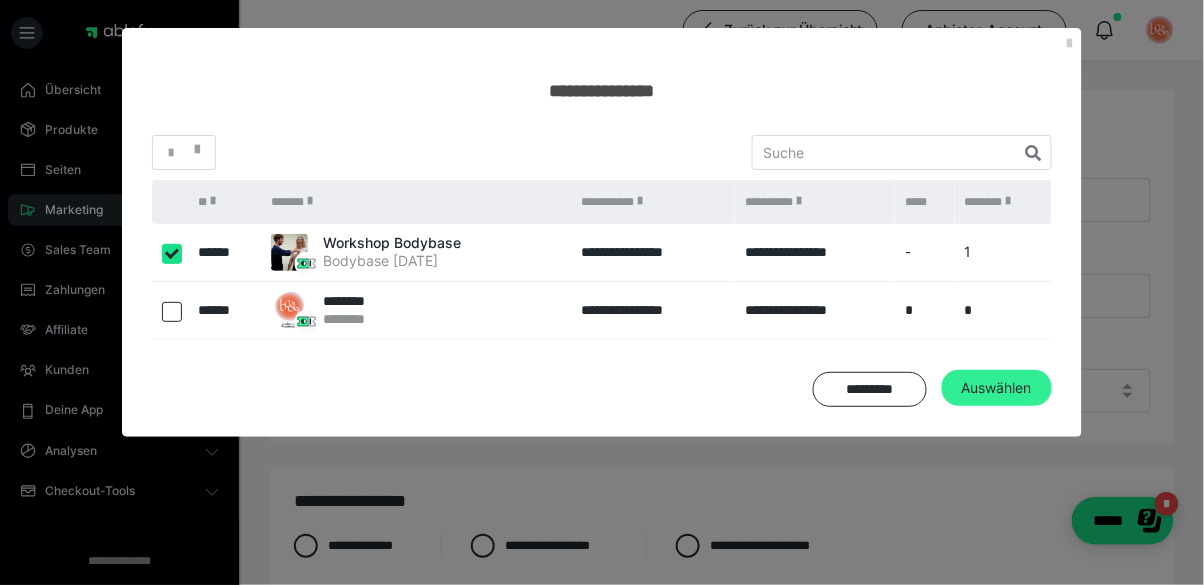 click on "Auswählen" at bounding box center [997, 388] 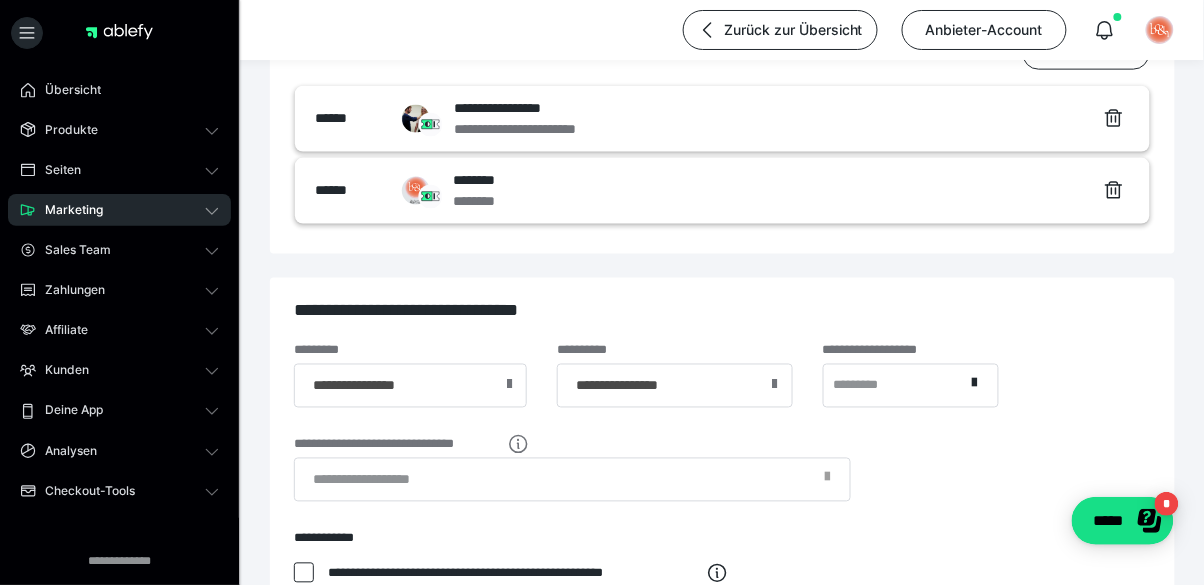 scroll, scrollTop: 798, scrollLeft: 0, axis: vertical 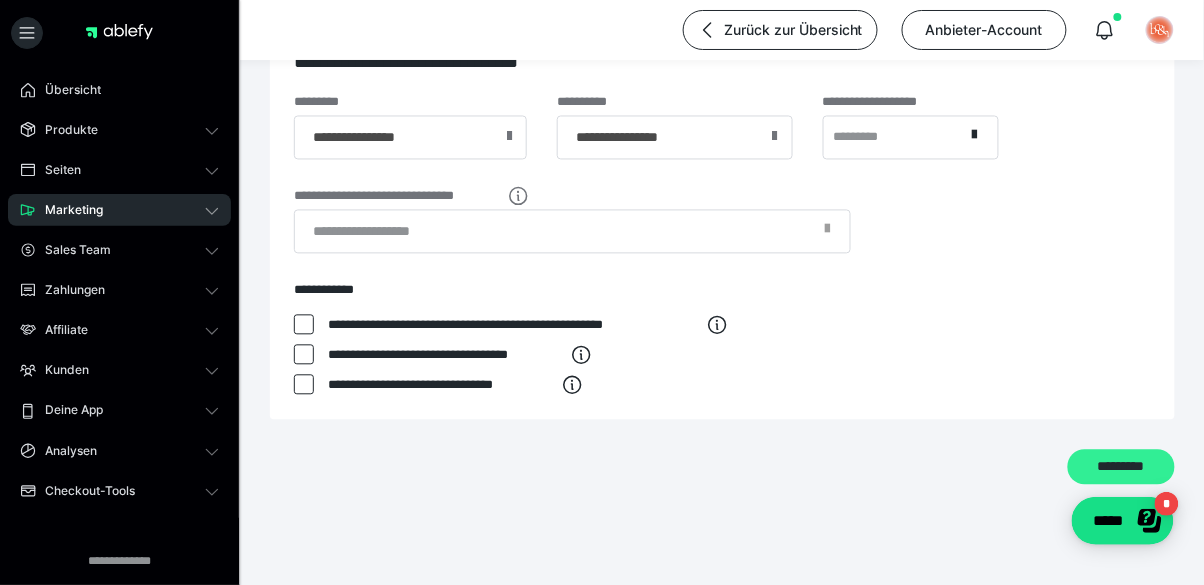 click on "*********" at bounding box center [1121, 468] 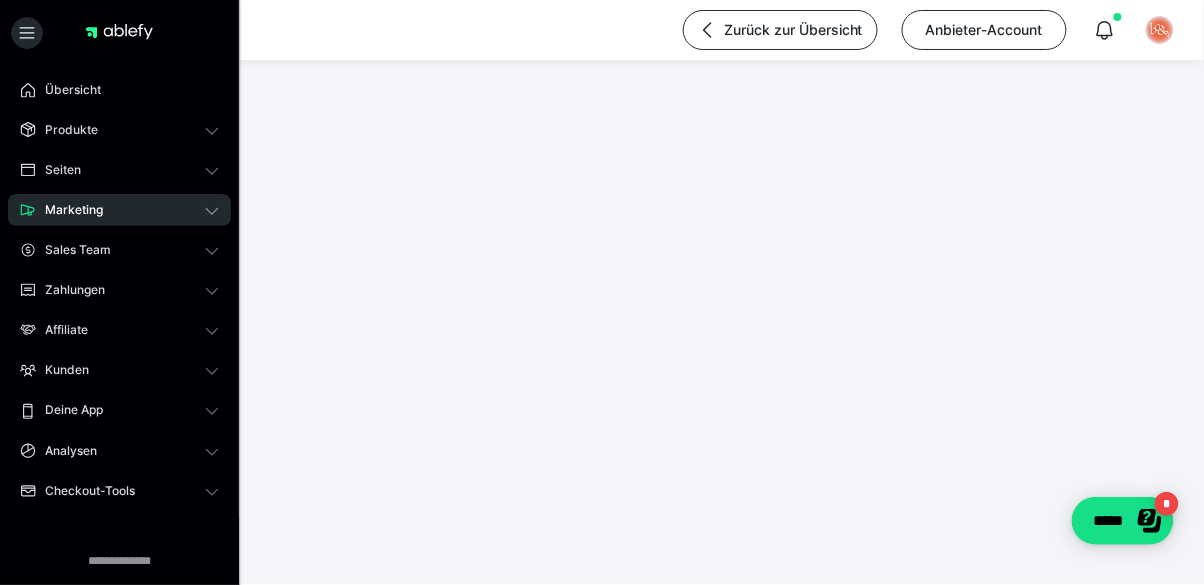 scroll, scrollTop: 286, scrollLeft: 0, axis: vertical 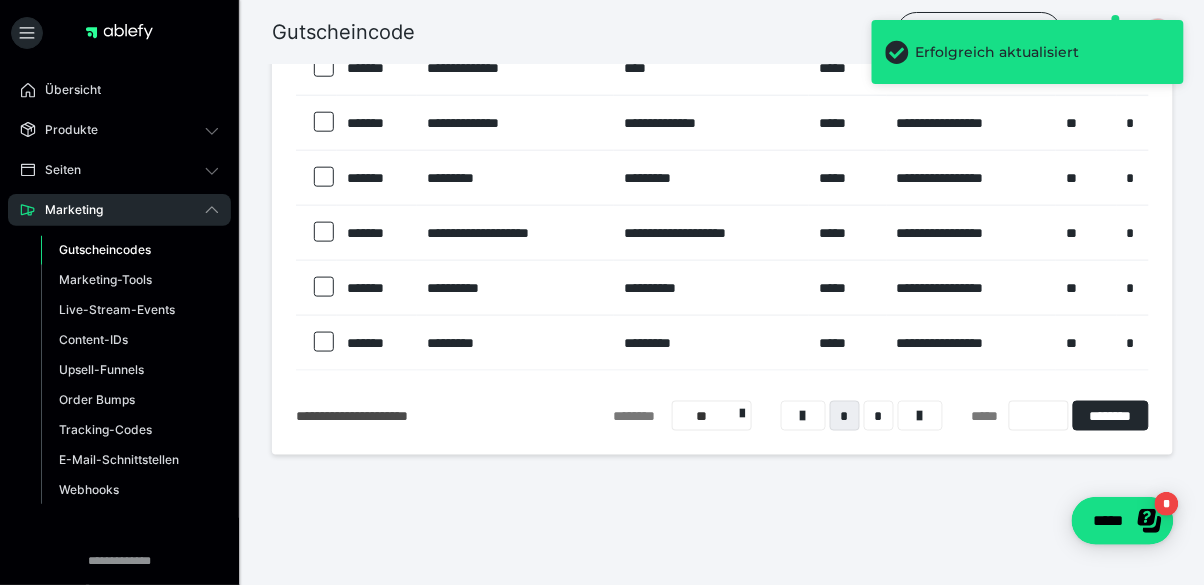 click on "**" at bounding box center (712, 416) 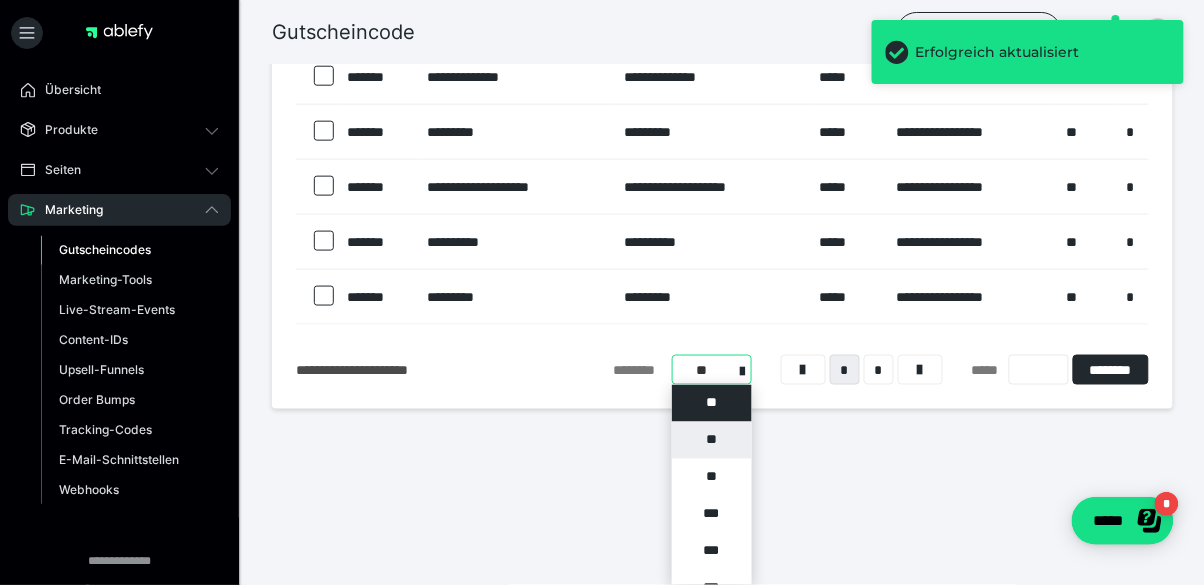 click on "**" at bounding box center [712, 440] 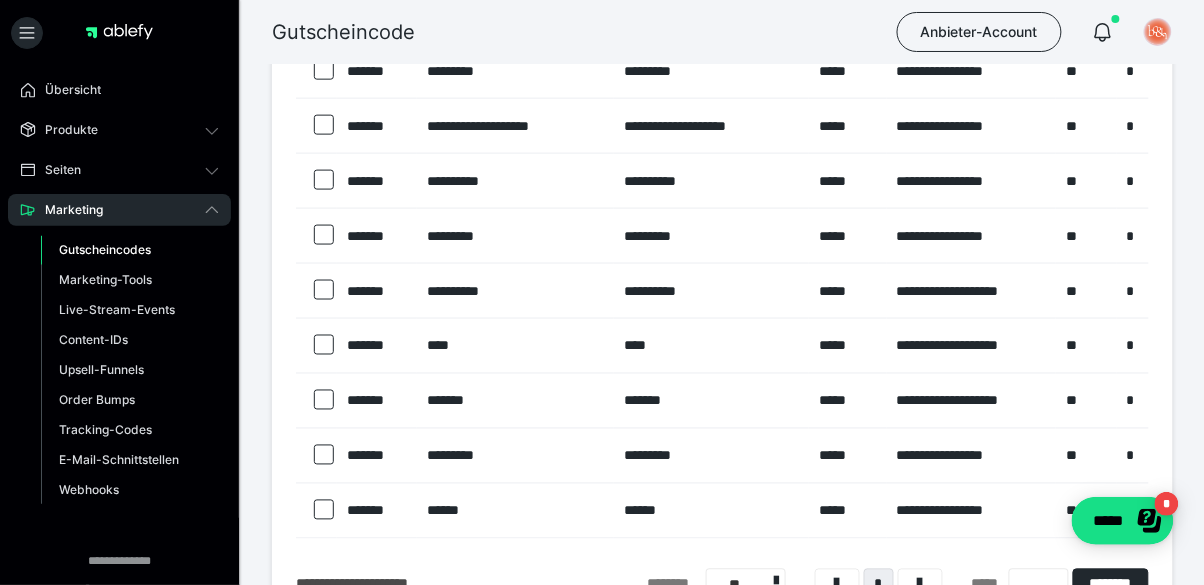 scroll, scrollTop: 615, scrollLeft: 0, axis: vertical 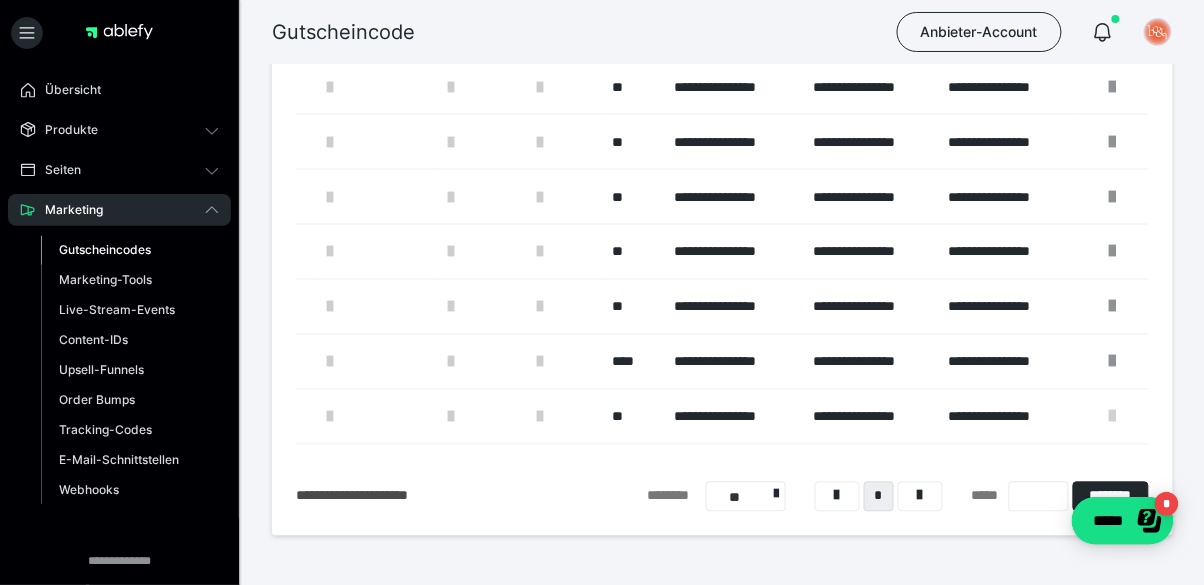 click at bounding box center [1113, 417] 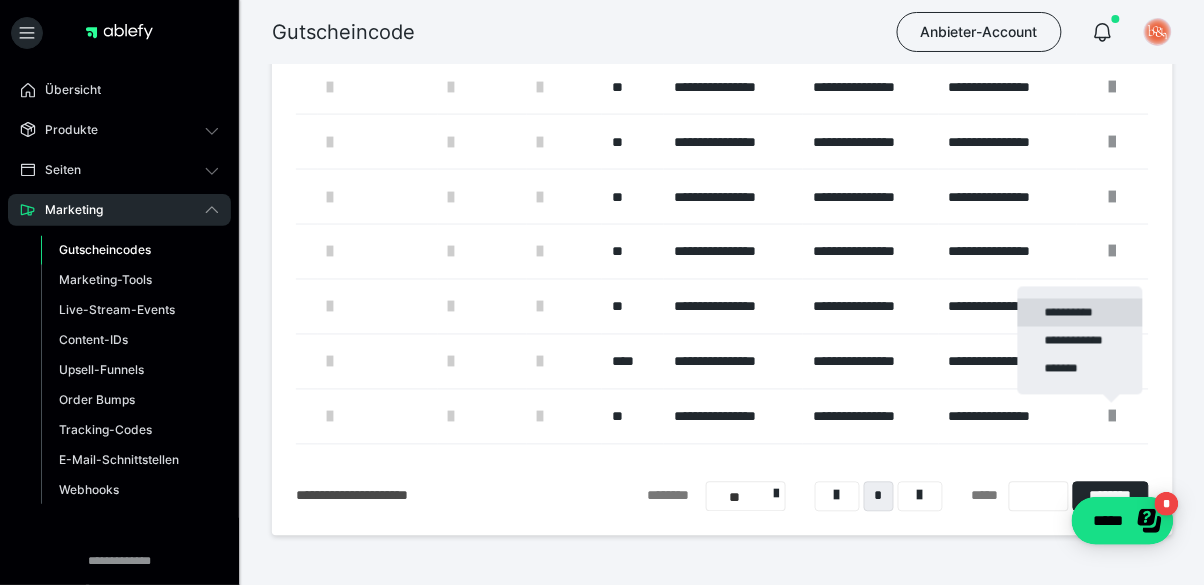 click on "**********" at bounding box center (1080, 313) 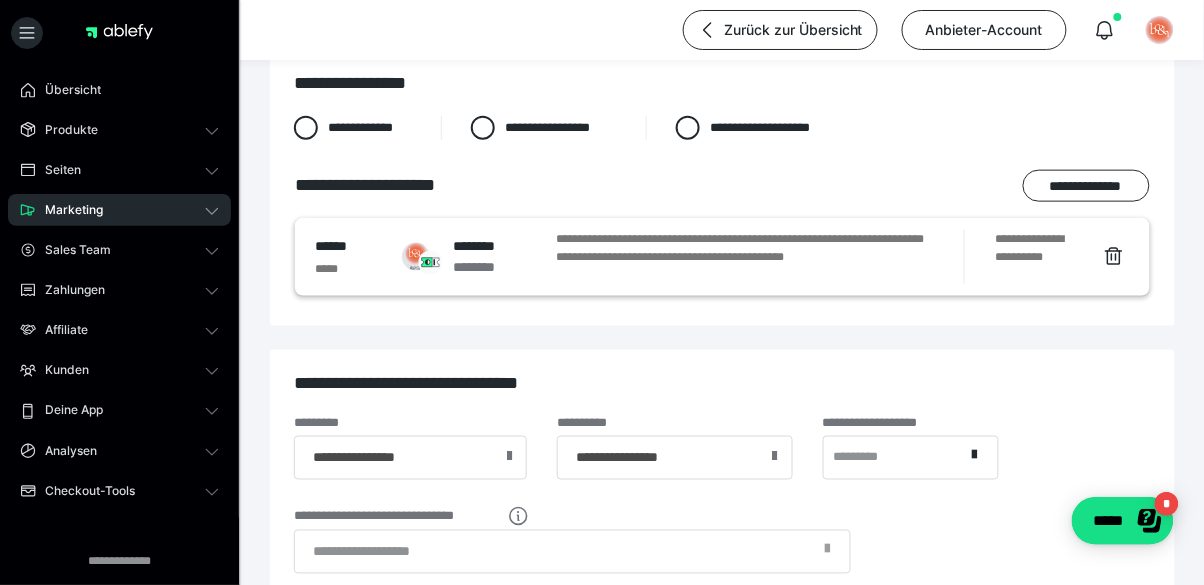 scroll, scrollTop: 418, scrollLeft: 0, axis: vertical 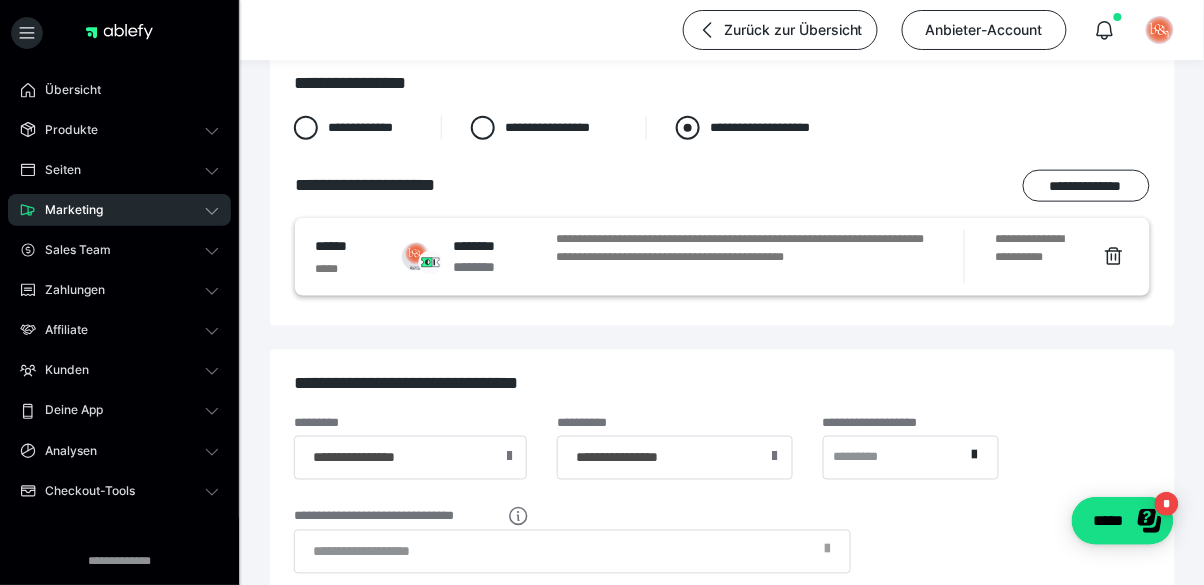 click at bounding box center [688, 128] 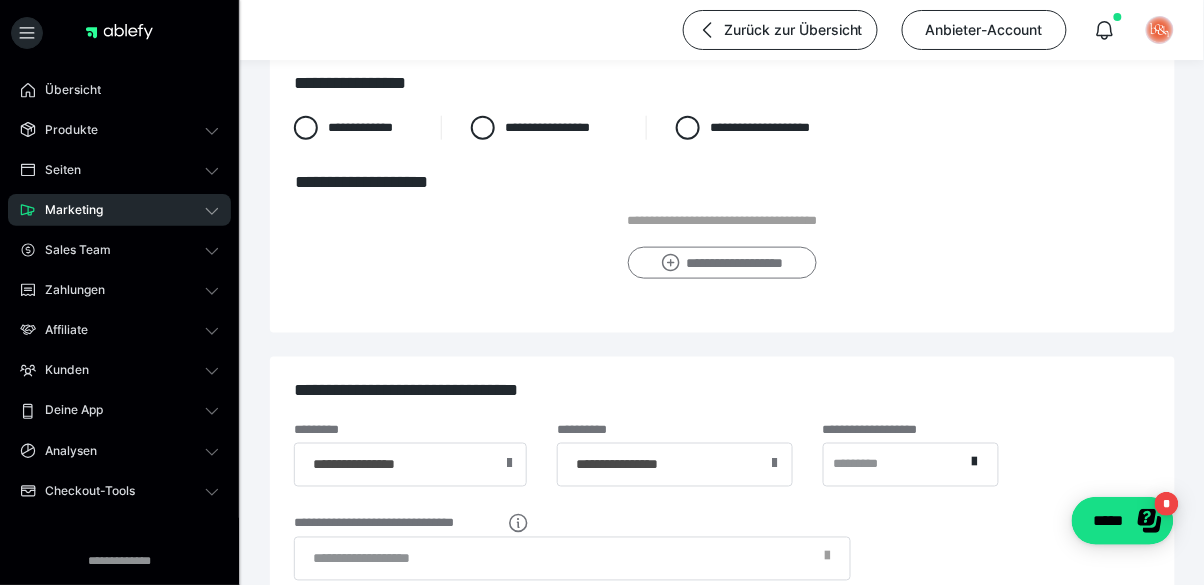 click 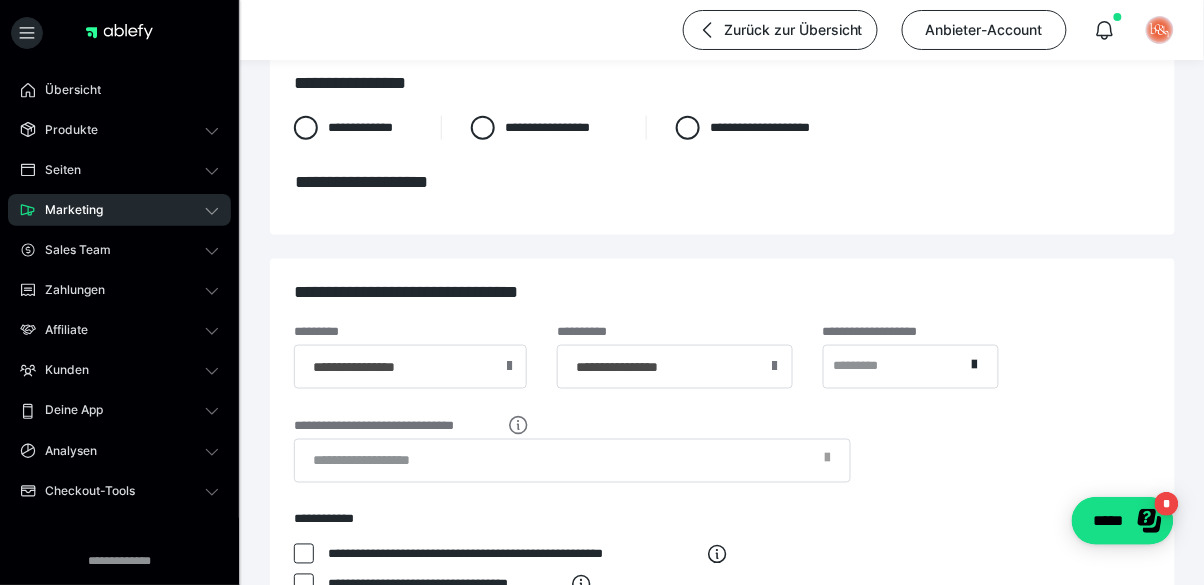 scroll, scrollTop: 0, scrollLeft: 0, axis: both 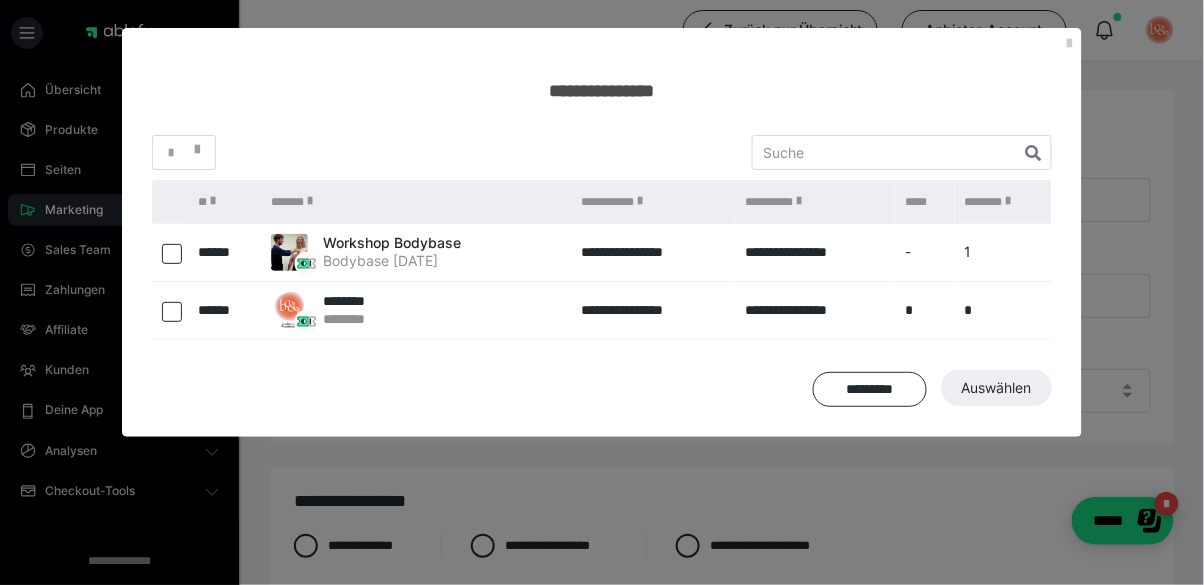 click at bounding box center [172, 254] 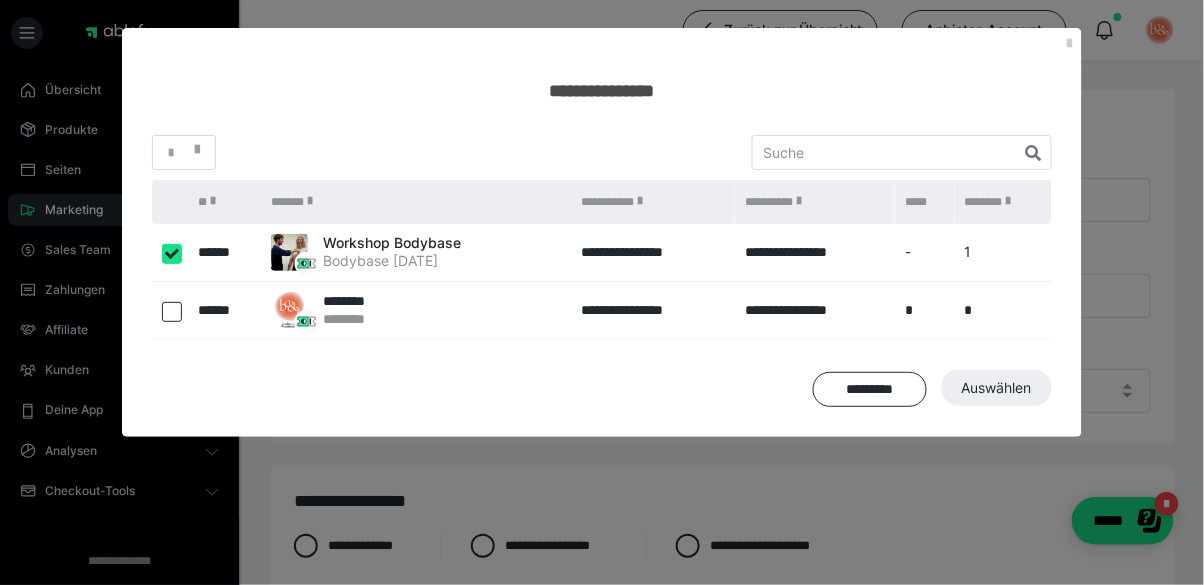 checkbox on "true" 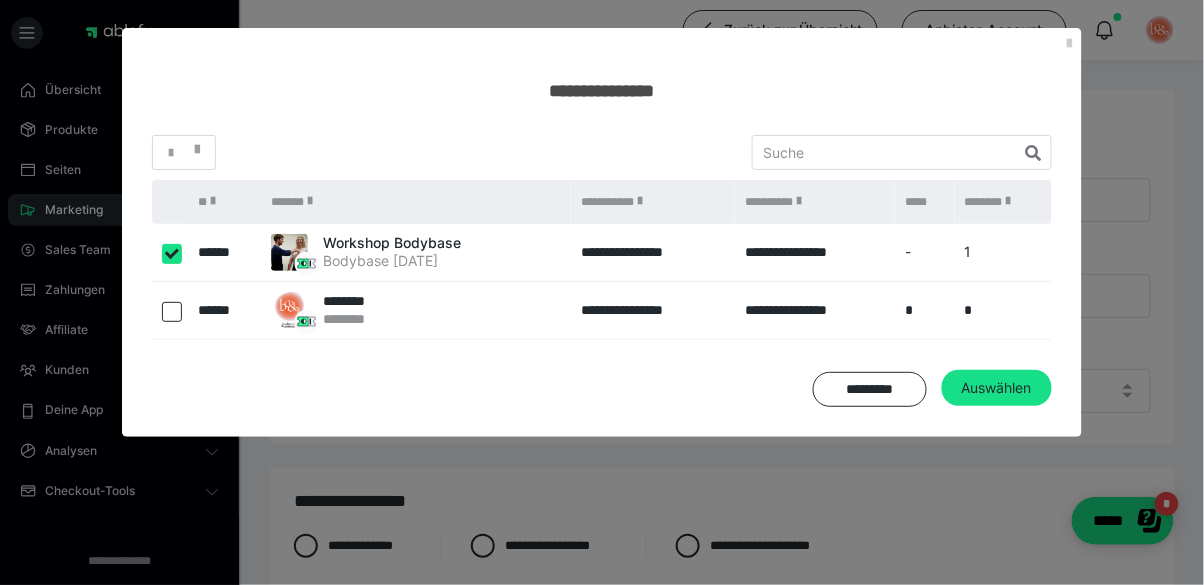 click at bounding box center (172, 312) 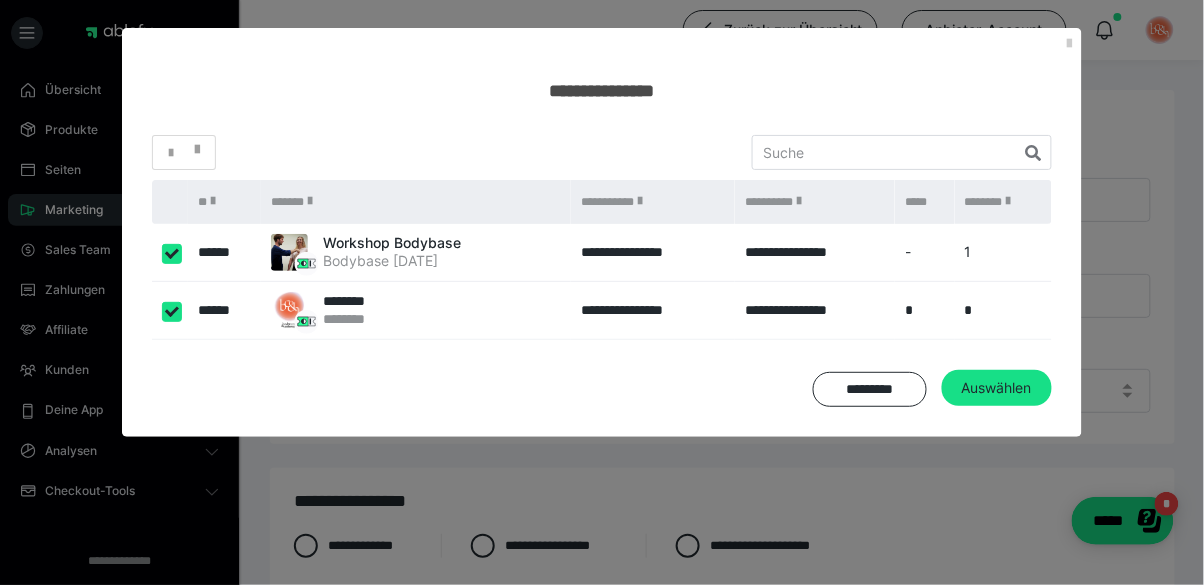 checkbox on "****" 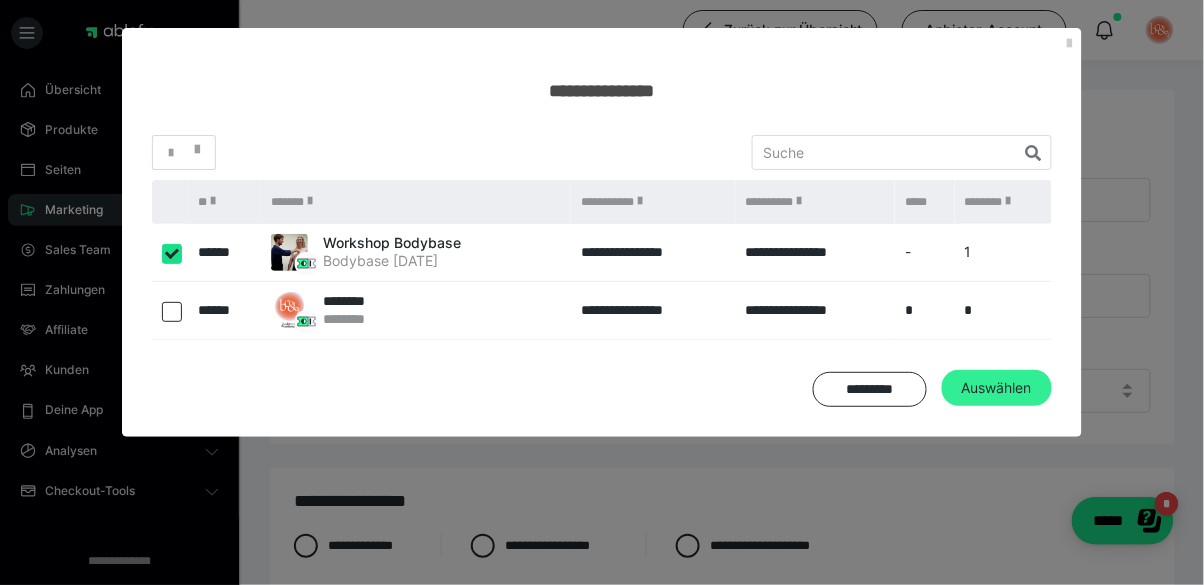 click on "Auswählen" at bounding box center [997, 388] 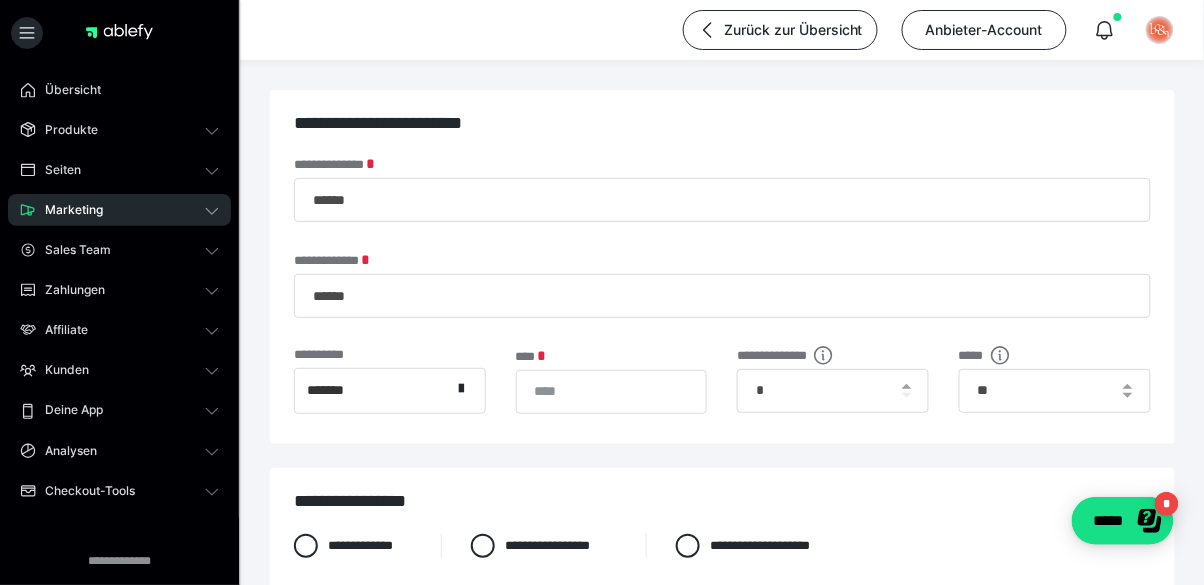 scroll, scrollTop: 0, scrollLeft: 0, axis: both 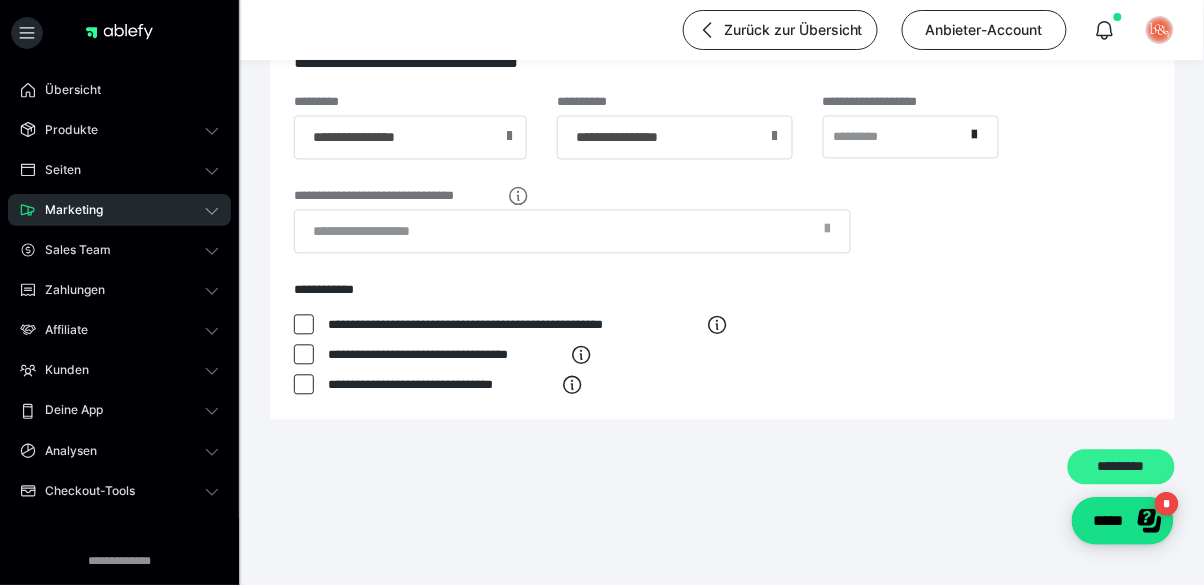 click on "*********" at bounding box center [1121, 468] 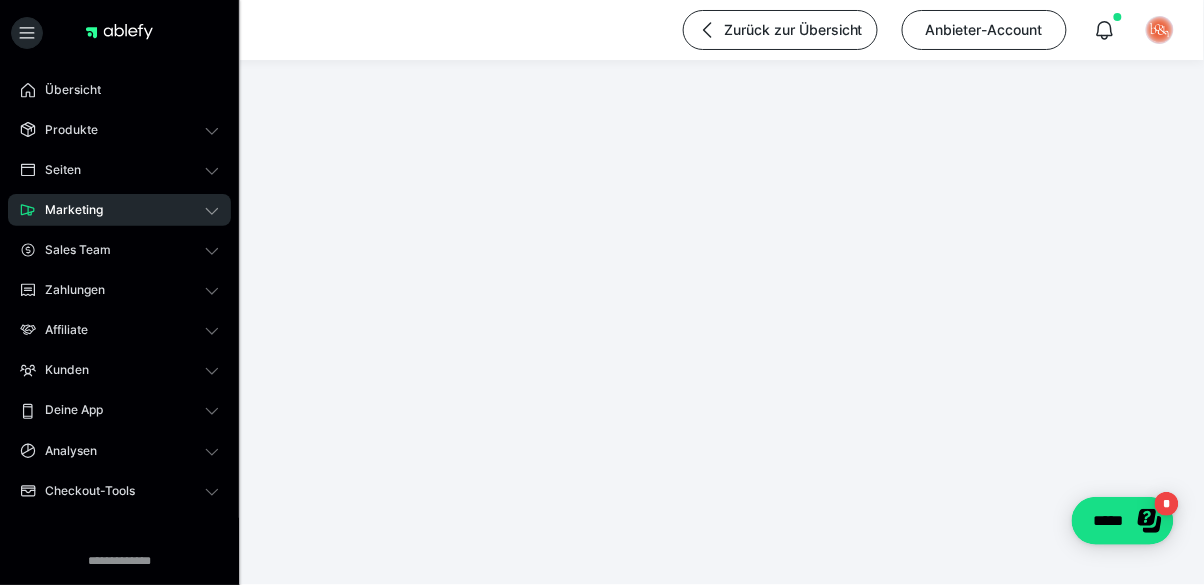scroll, scrollTop: 286, scrollLeft: 0, axis: vertical 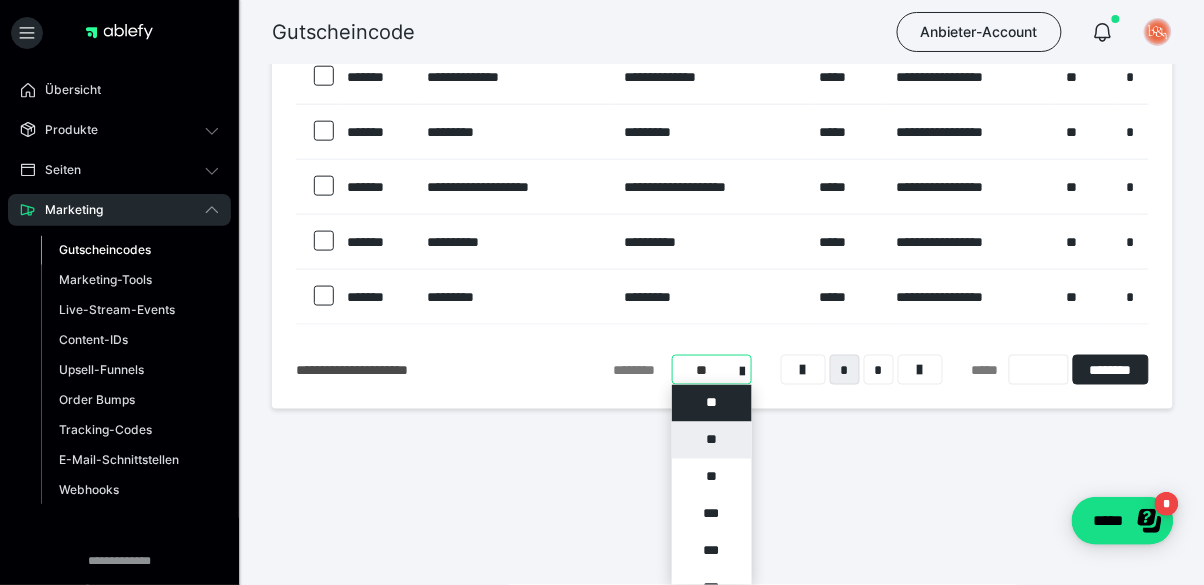 click on "**" at bounding box center [712, 440] 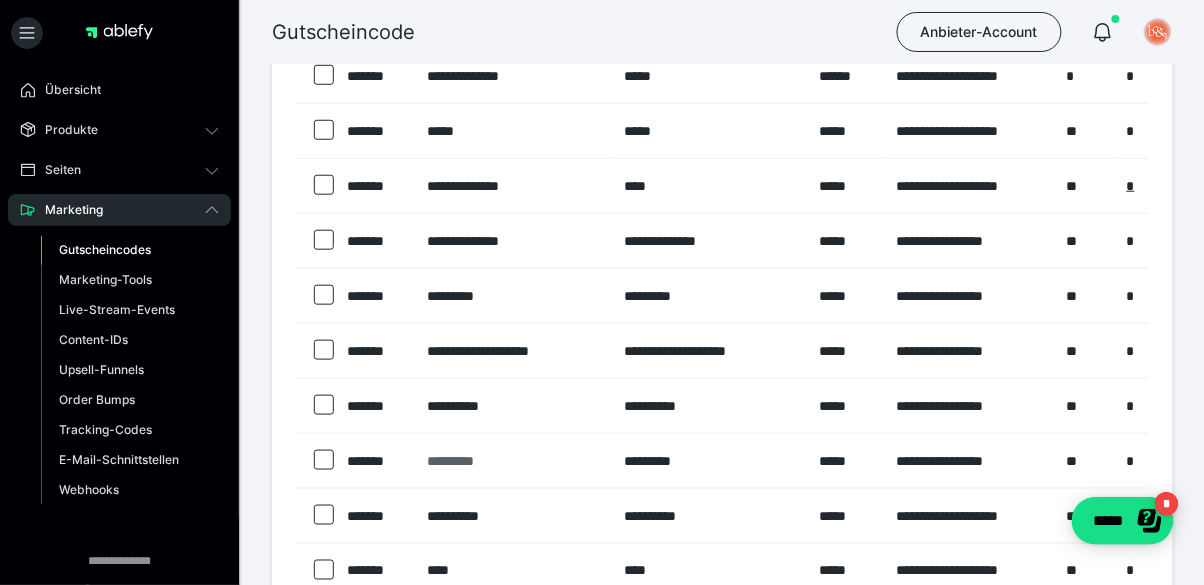 scroll, scrollTop: 336, scrollLeft: 0, axis: vertical 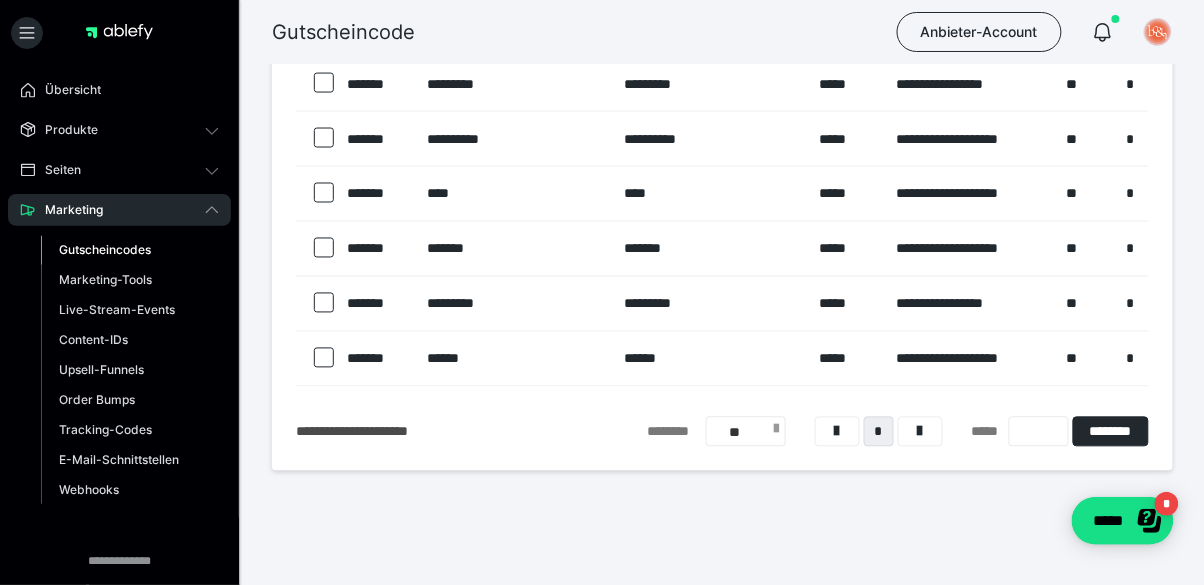 click on "**" at bounding box center (746, 432) 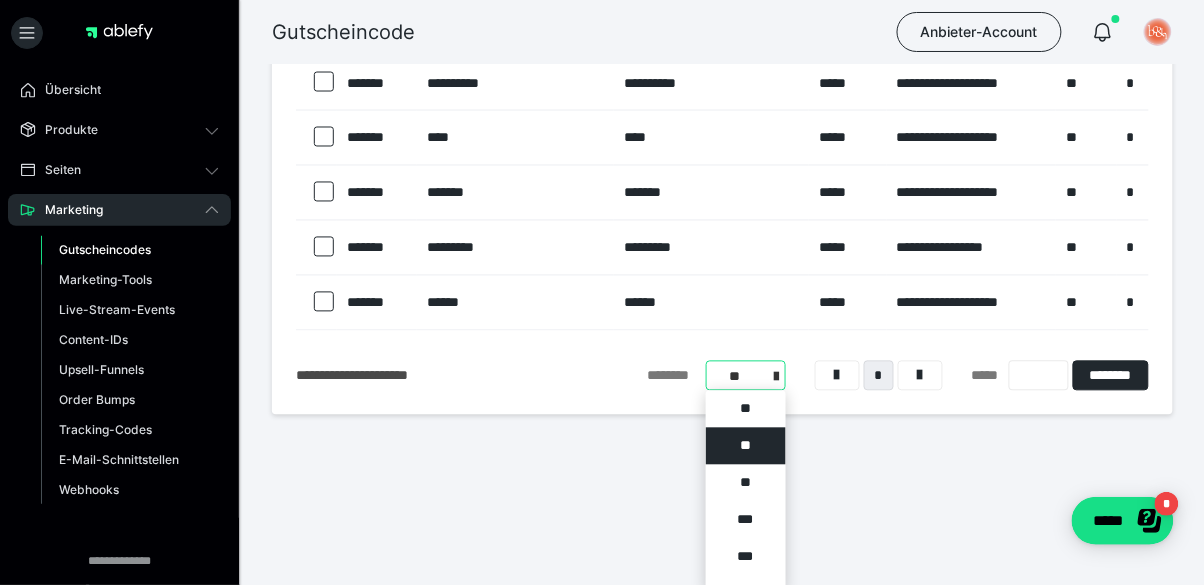 scroll, scrollTop: 741, scrollLeft: 0, axis: vertical 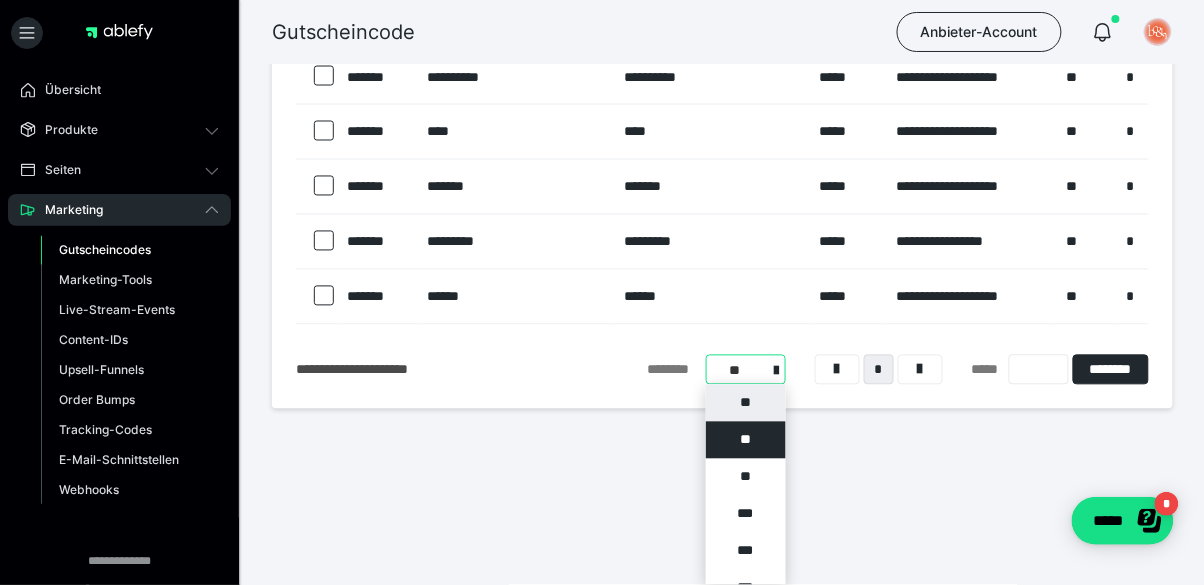 click on "**" at bounding box center [746, 403] 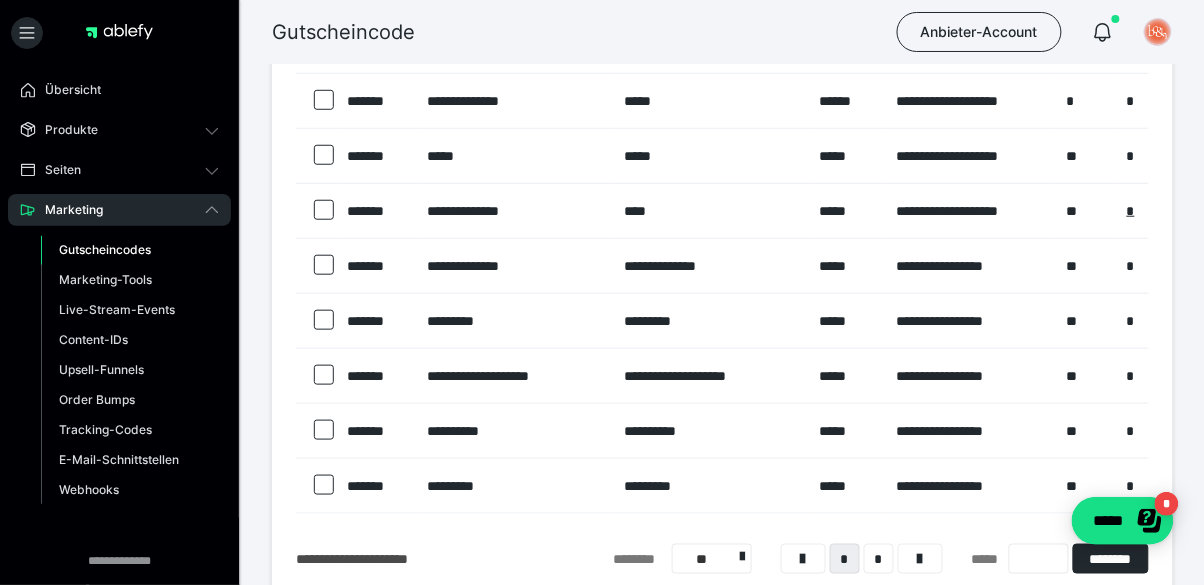 scroll, scrollTop: 272, scrollLeft: 0, axis: vertical 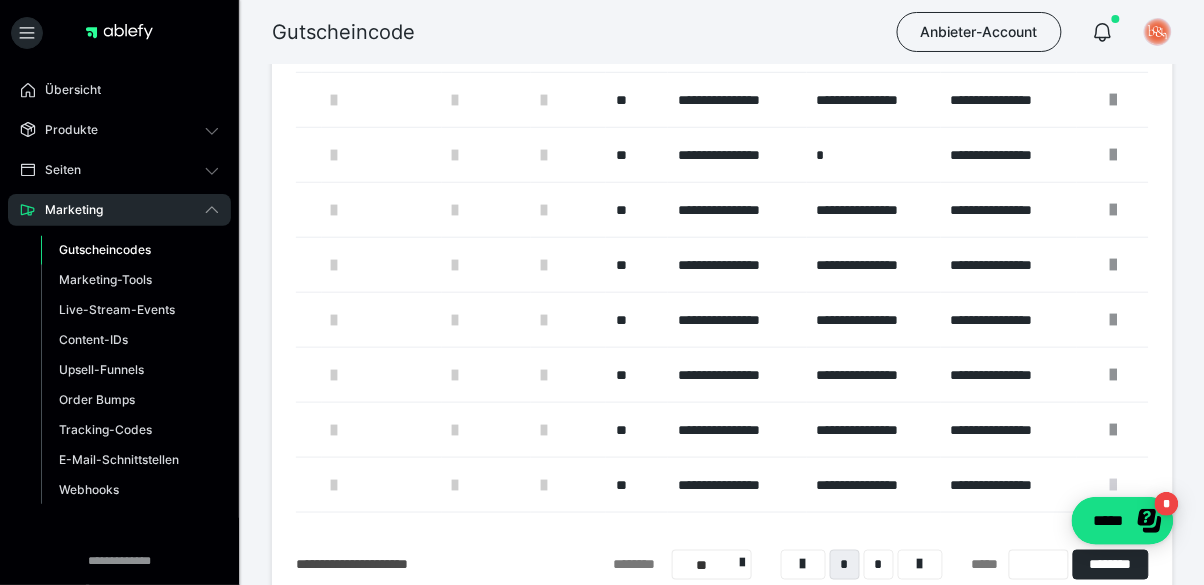 click at bounding box center [1113, 485] 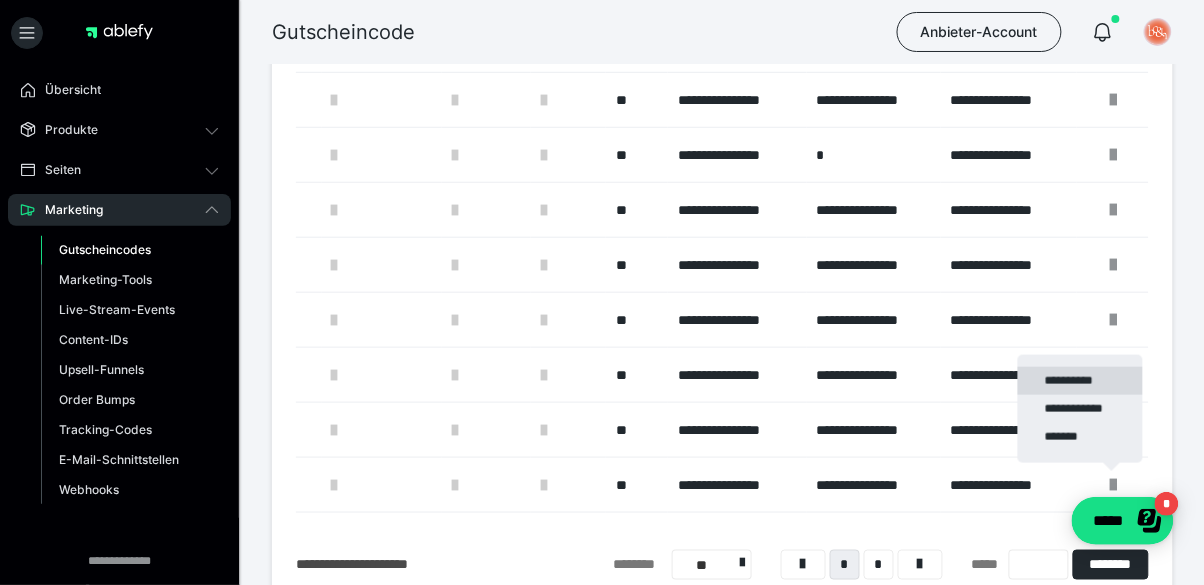 click on "**********" at bounding box center (1080, 381) 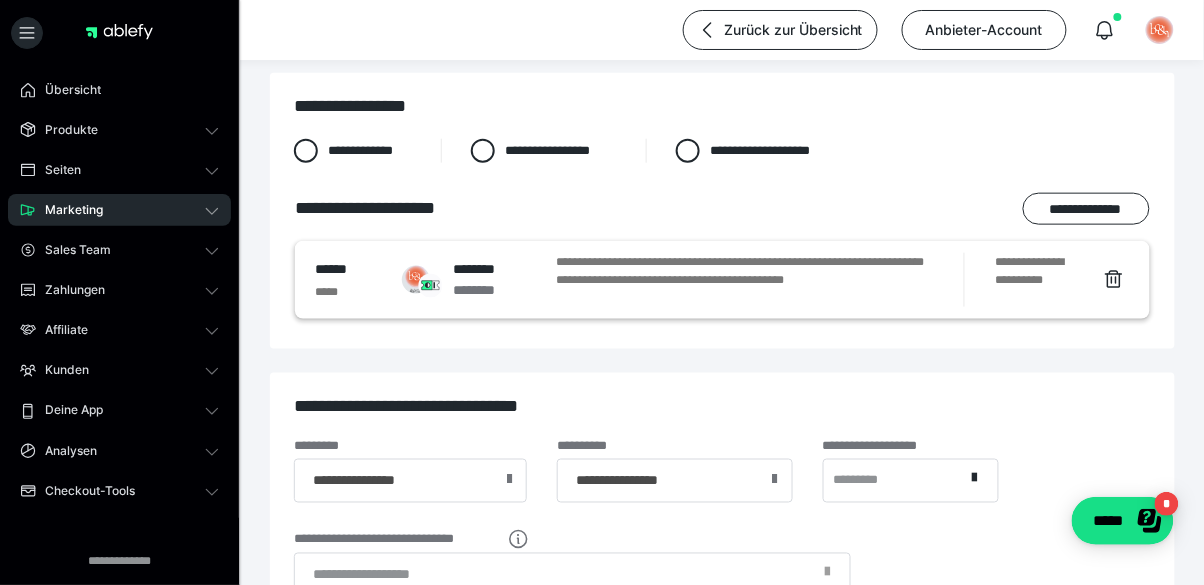 scroll, scrollTop: 396, scrollLeft: 0, axis: vertical 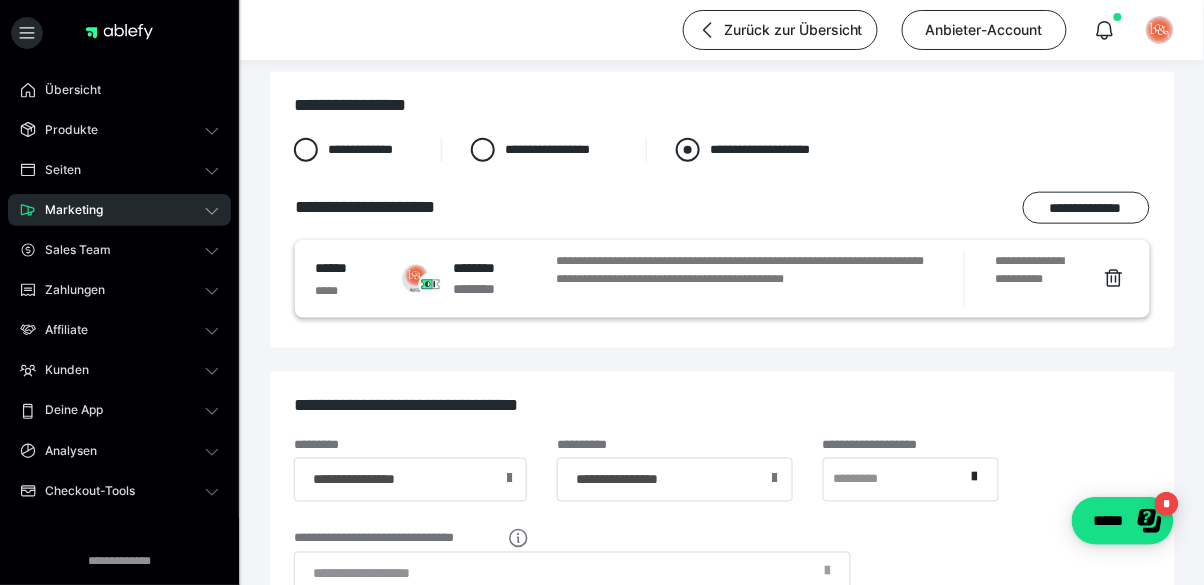 click at bounding box center [688, 150] 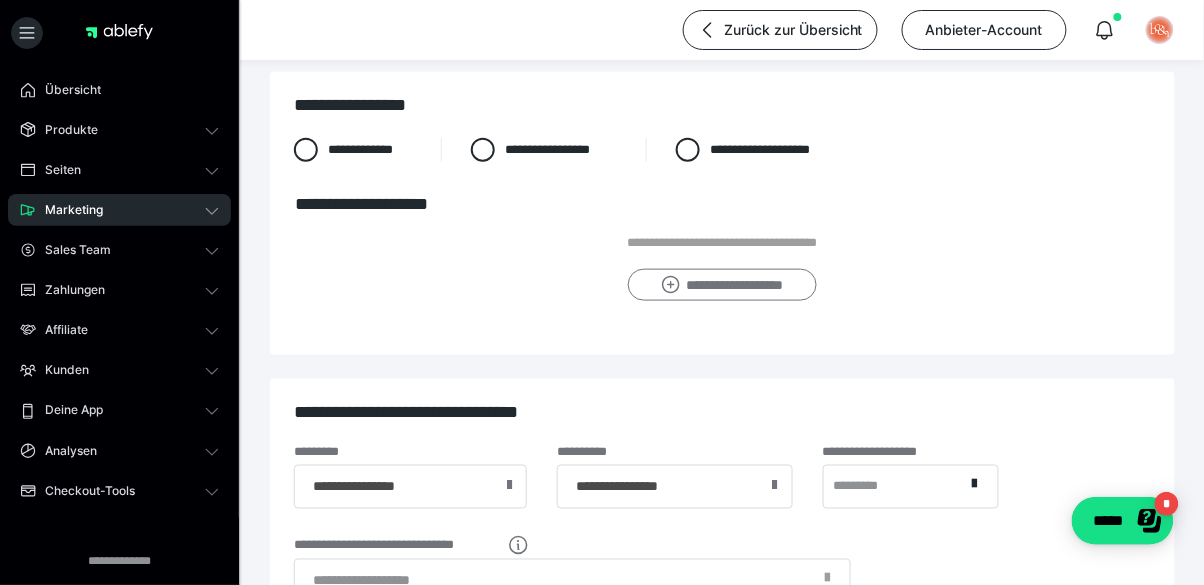 click 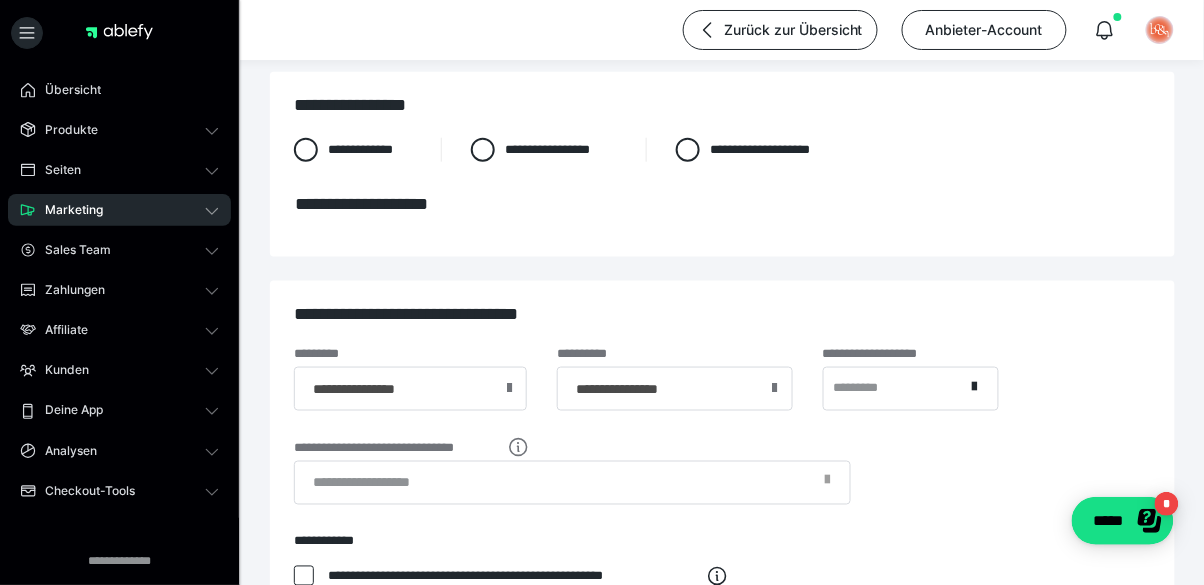 scroll, scrollTop: 0, scrollLeft: 0, axis: both 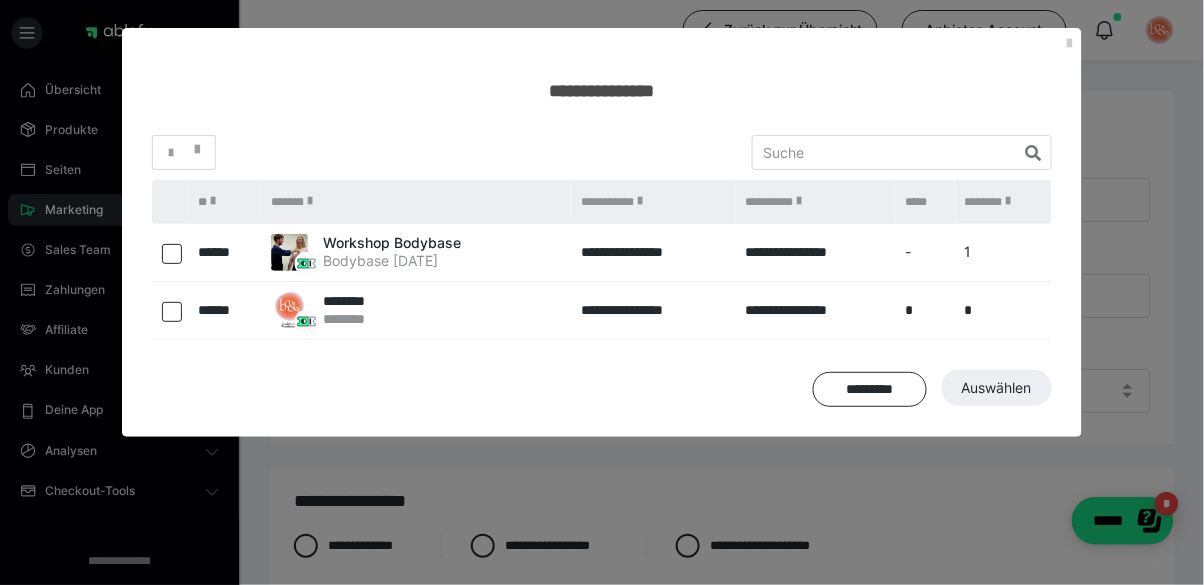 click at bounding box center (172, 254) 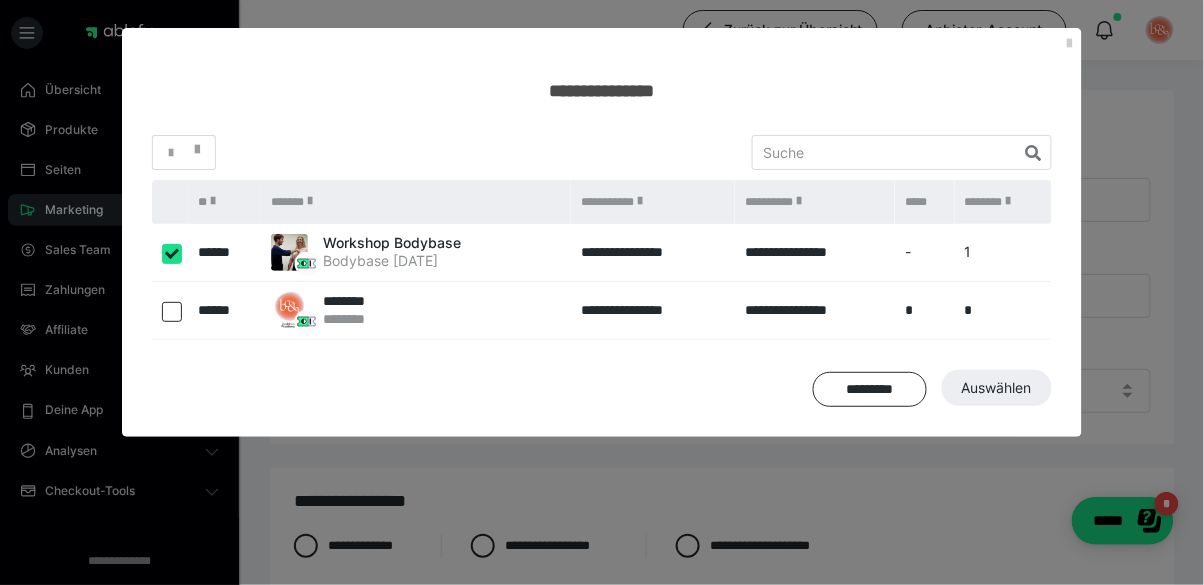 checkbox on "true" 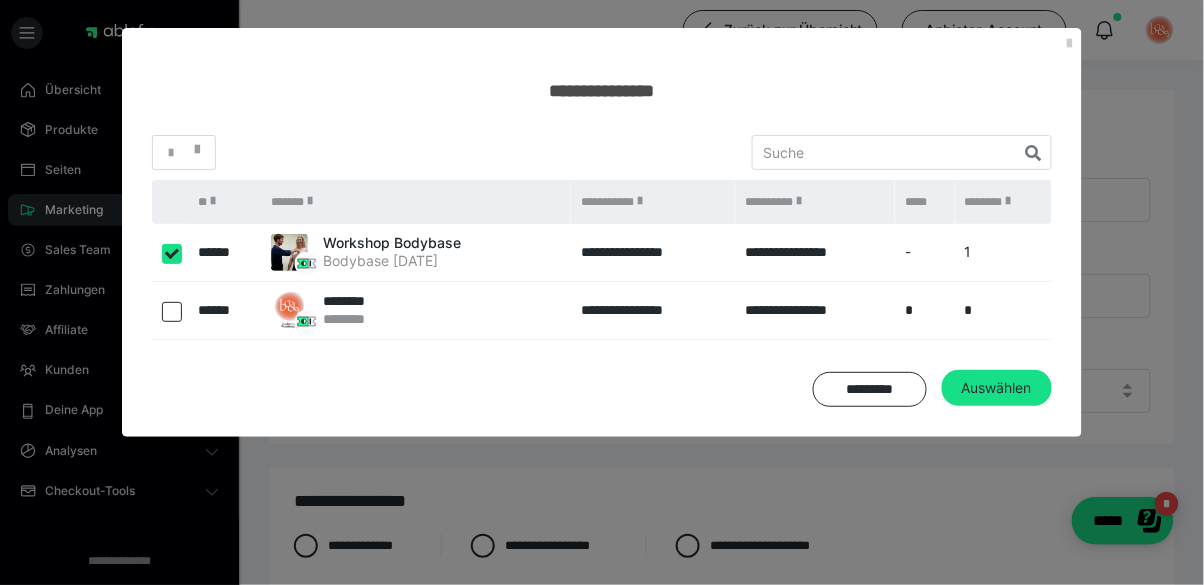 click at bounding box center [172, 312] 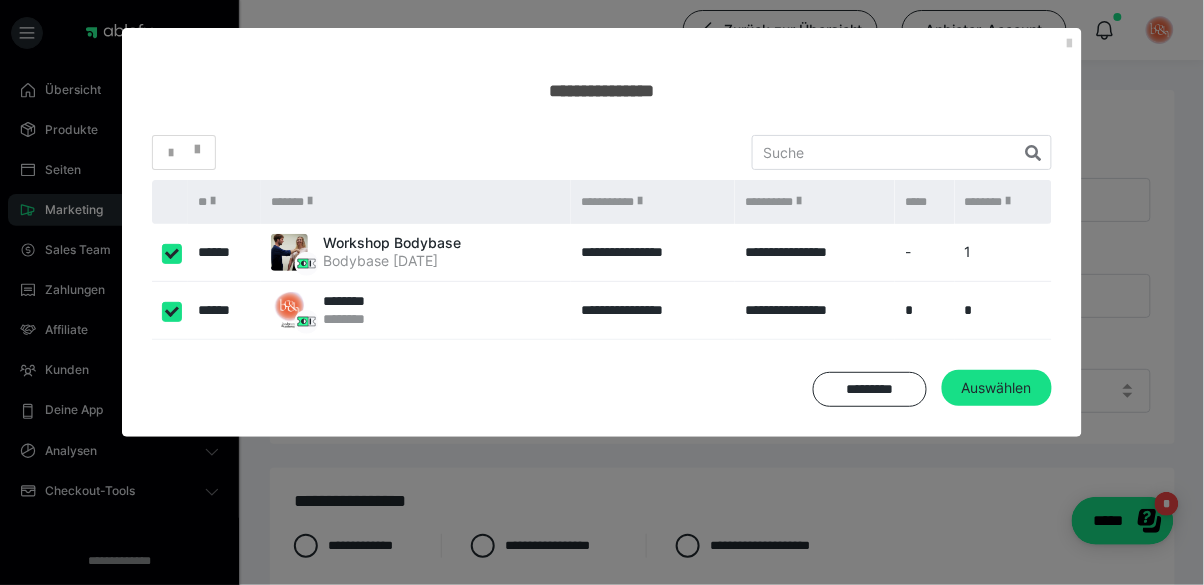 checkbox on "****" 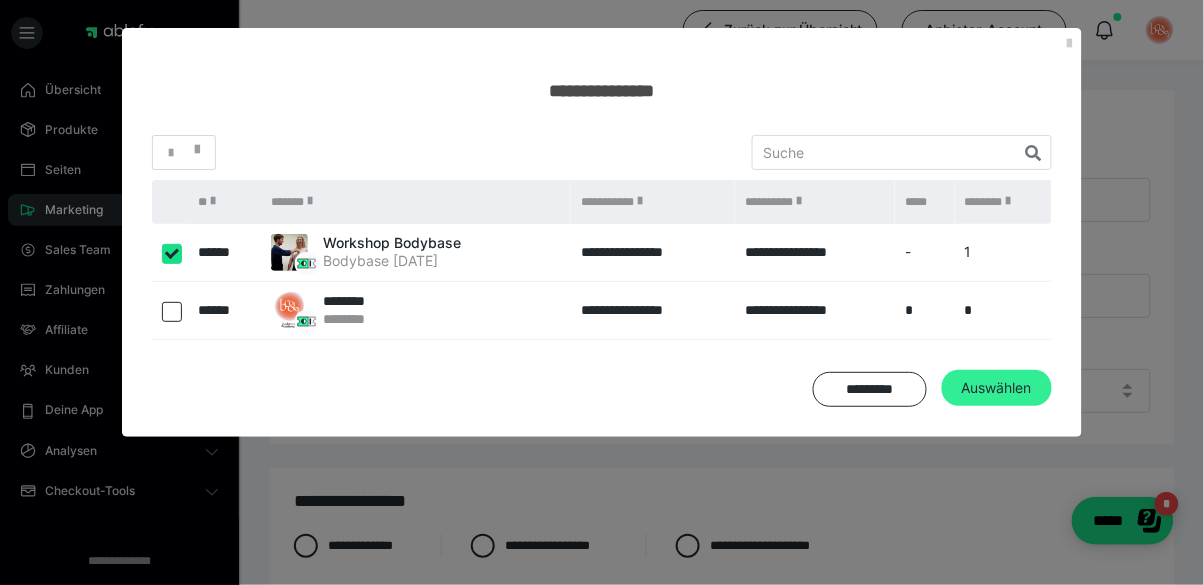 click on "Auswählen" at bounding box center [997, 388] 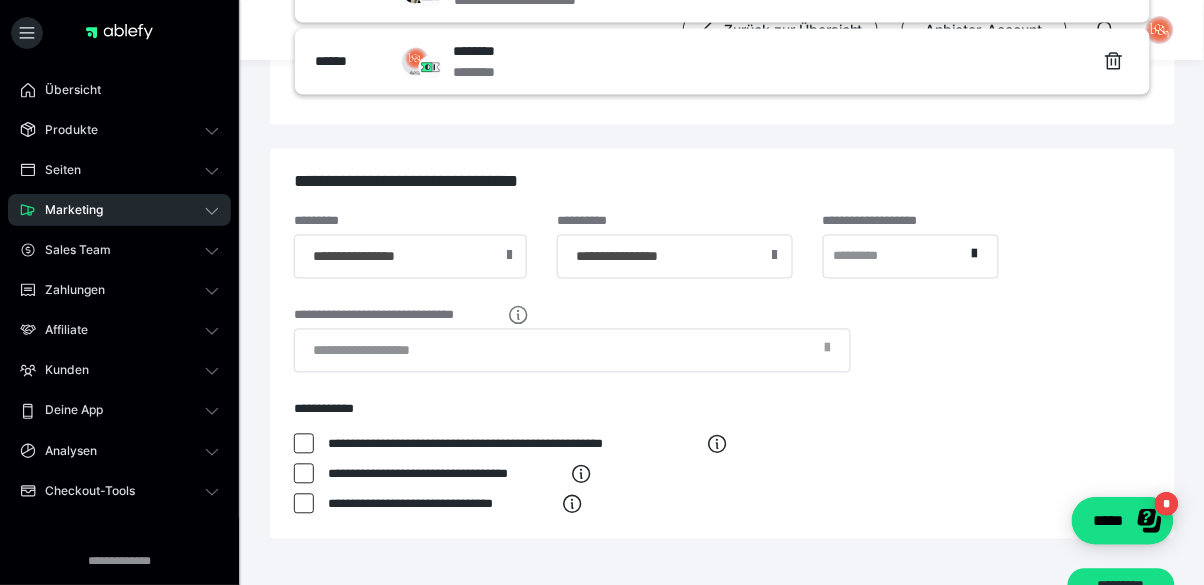scroll, scrollTop: 798, scrollLeft: 0, axis: vertical 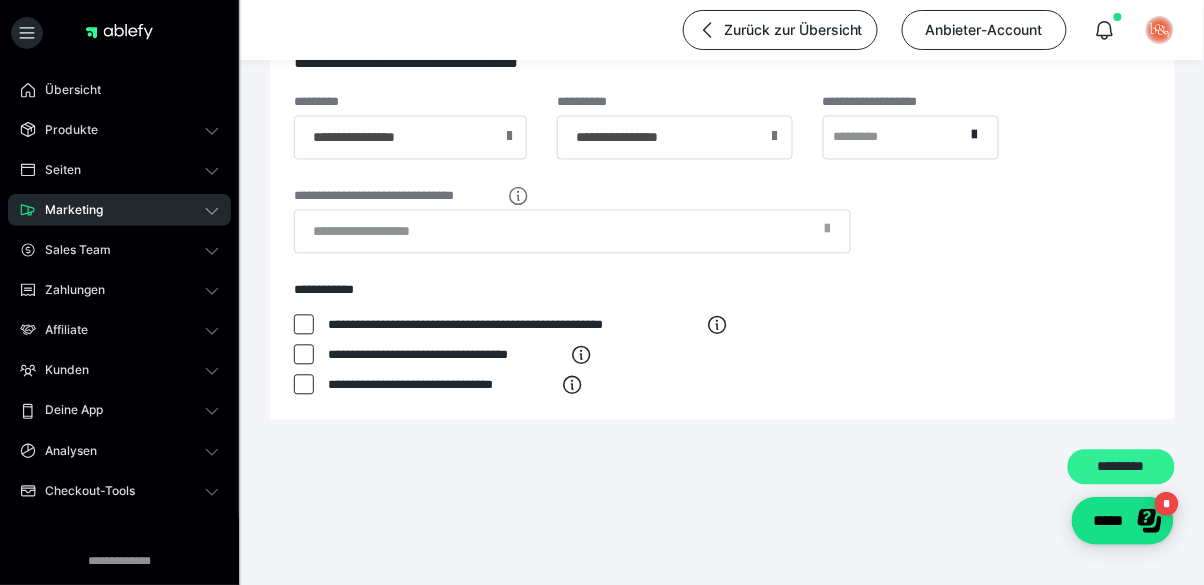 click on "*********" at bounding box center [1121, 468] 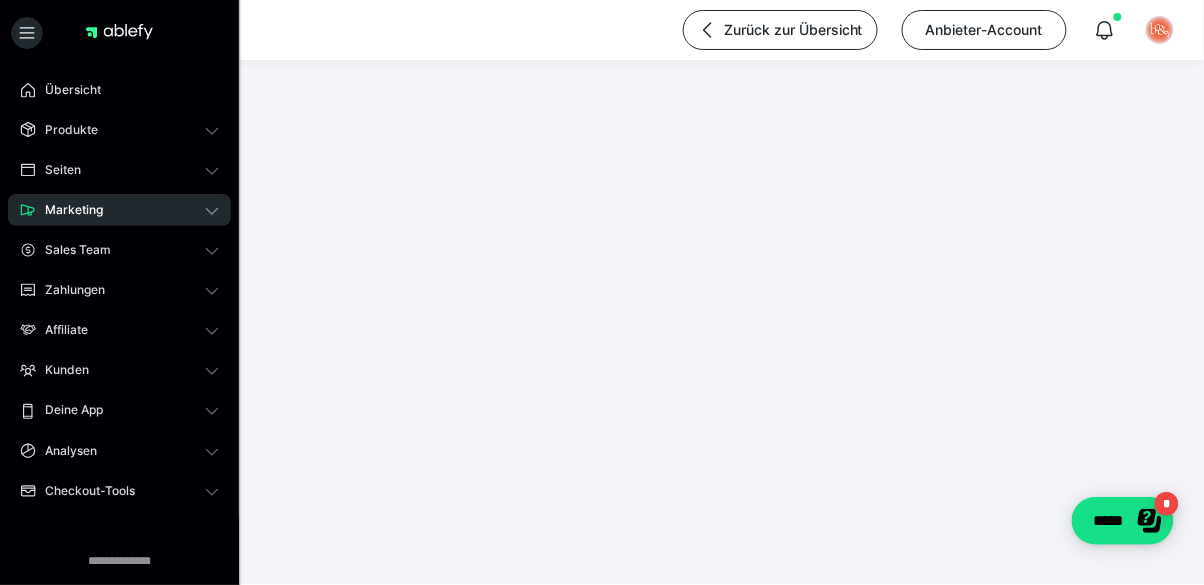 scroll, scrollTop: 286, scrollLeft: 0, axis: vertical 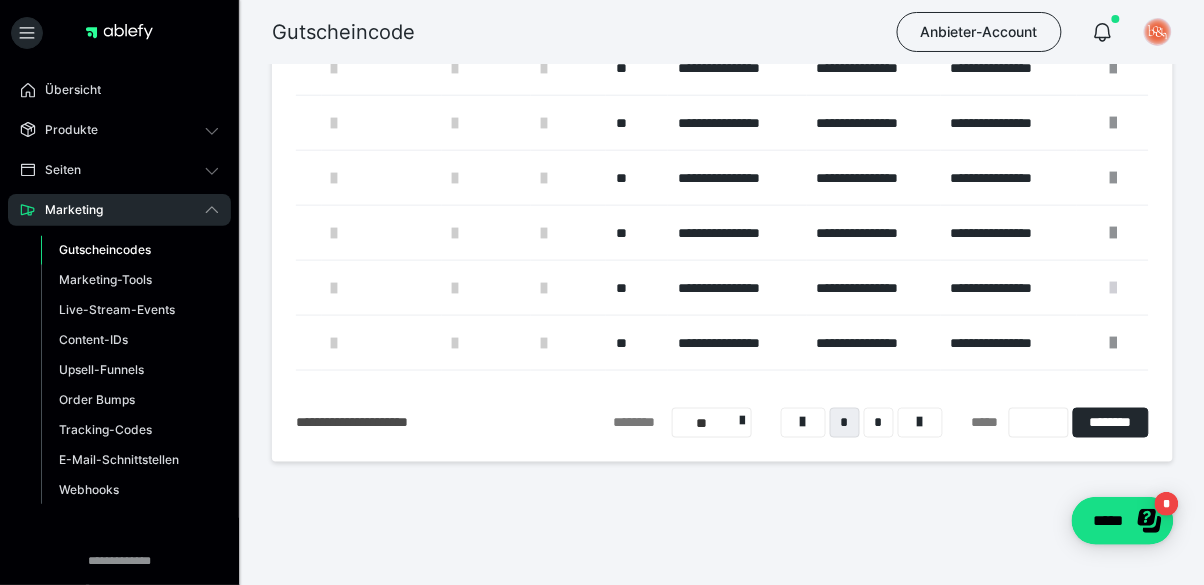 click at bounding box center (1113, 288) 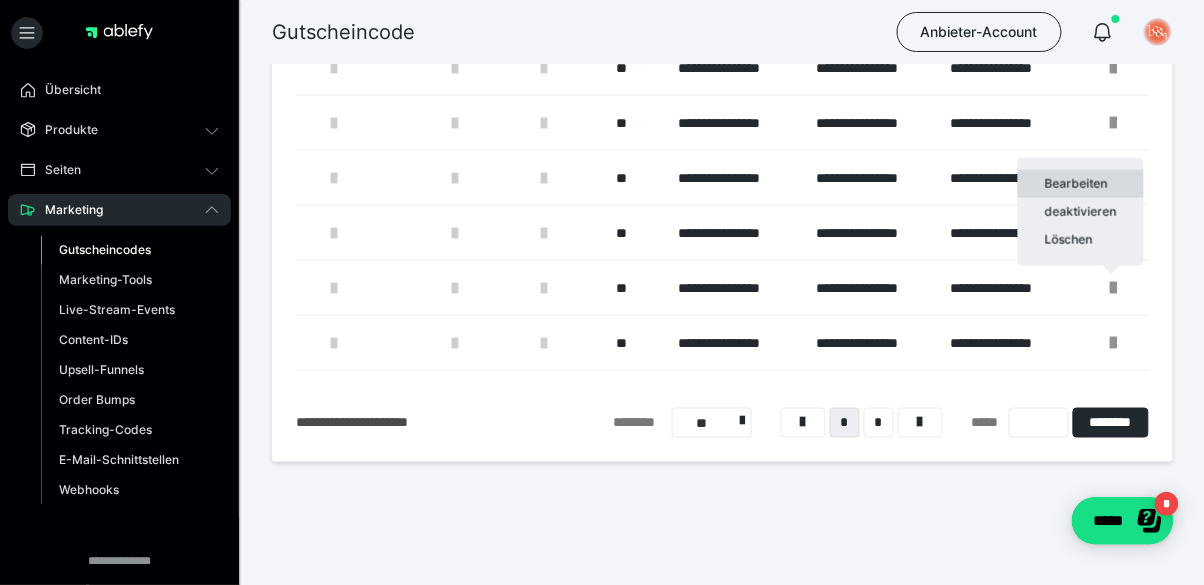 click on "Bearbeiten" at bounding box center [1081, 184] 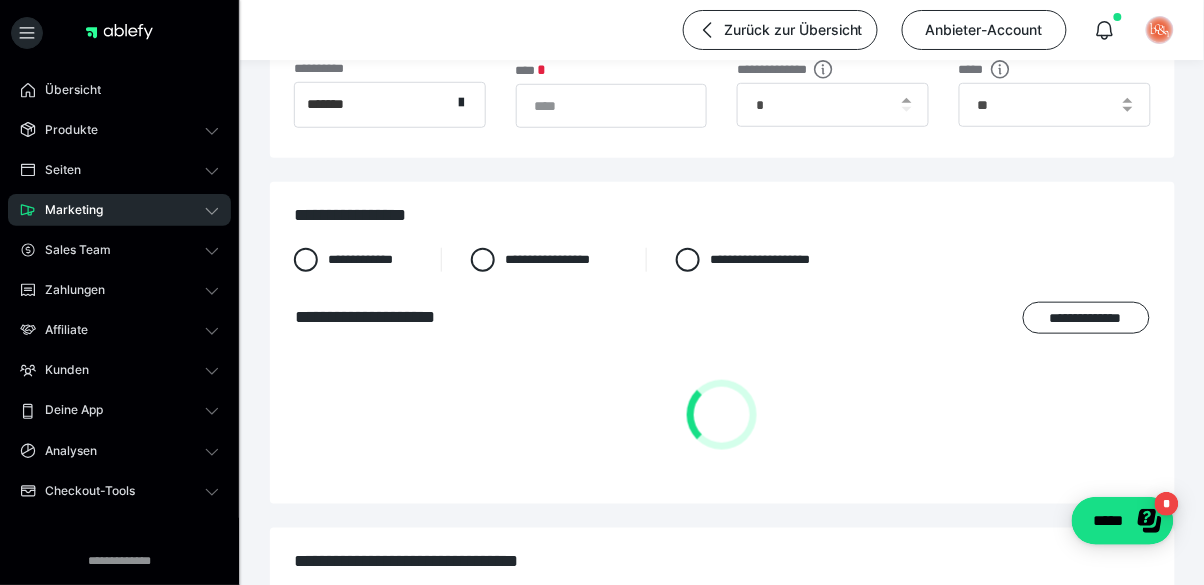 scroll, scrollTop: 415, scrollLeft: 0, axis: vertical 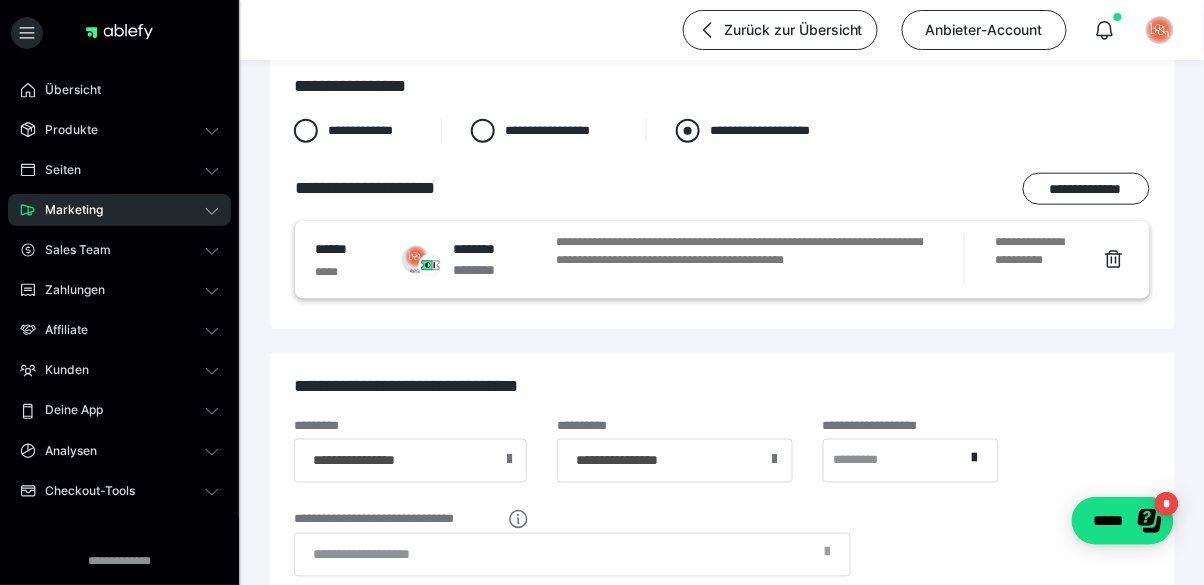 click at bounding box center (688, 131) 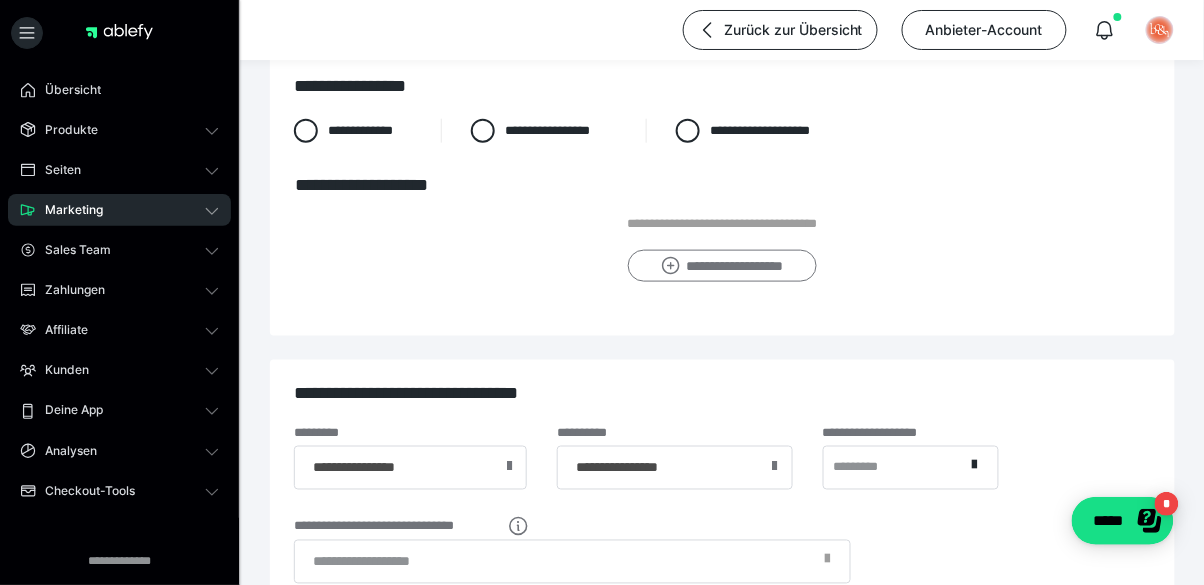 click 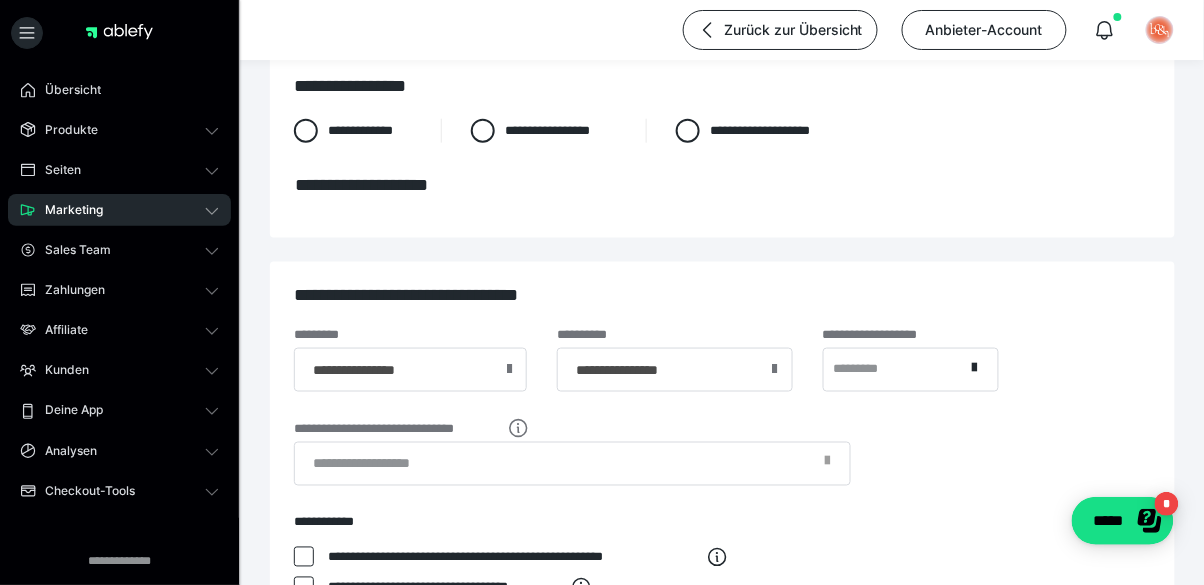 scroll, scrollTop: 0, scrollLeft: 0, axis: both 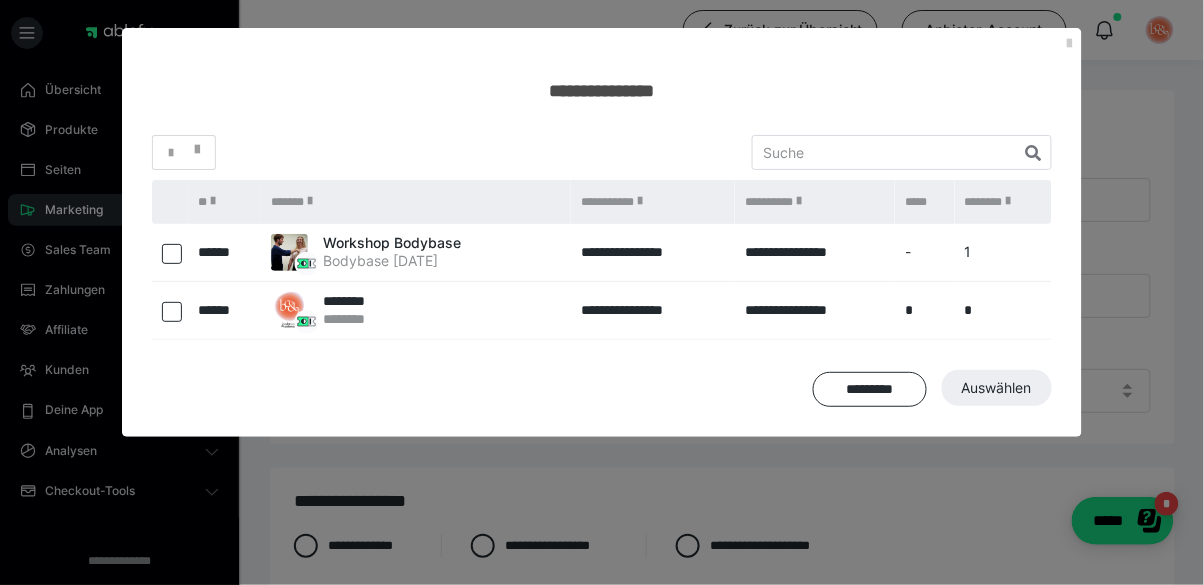 click at bounding box center [172, 254] 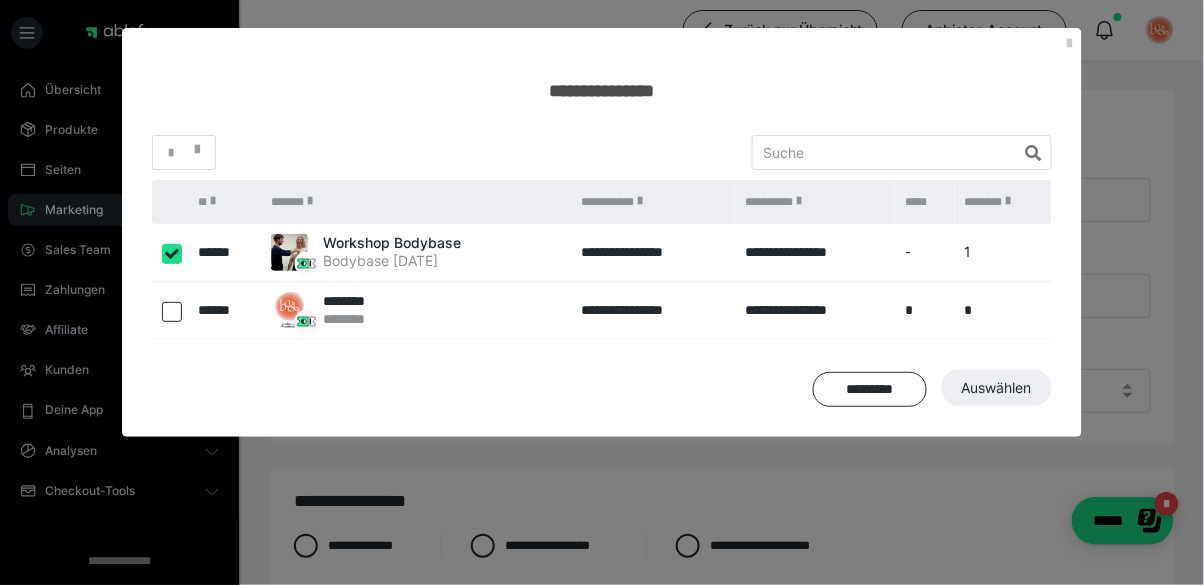 checkbox on "true" 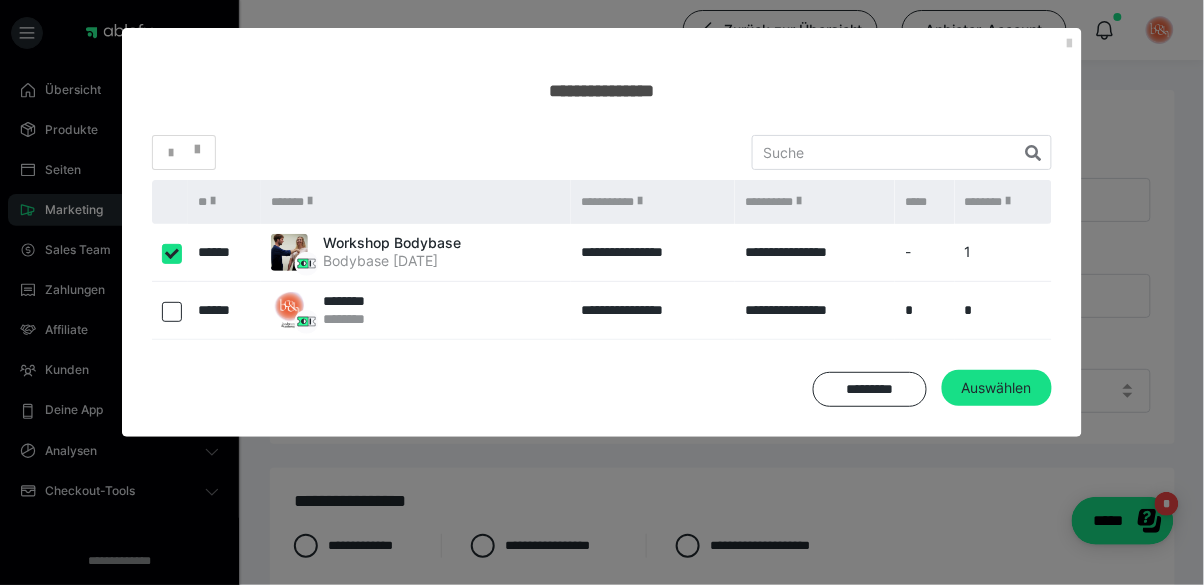 click at bounding box center [172, 312] 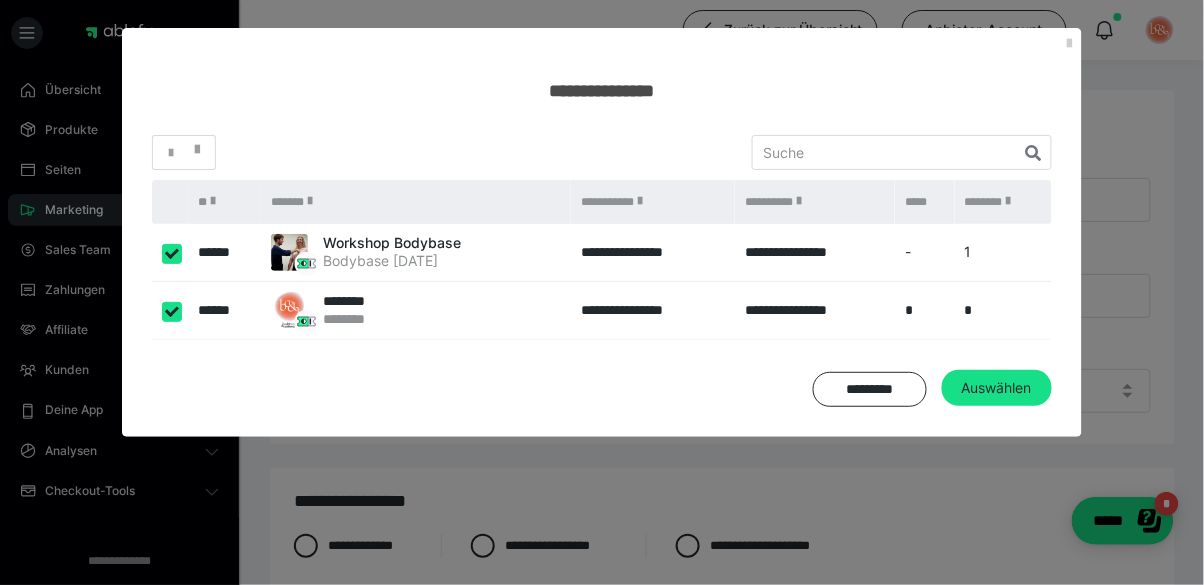 checkbox on "****" 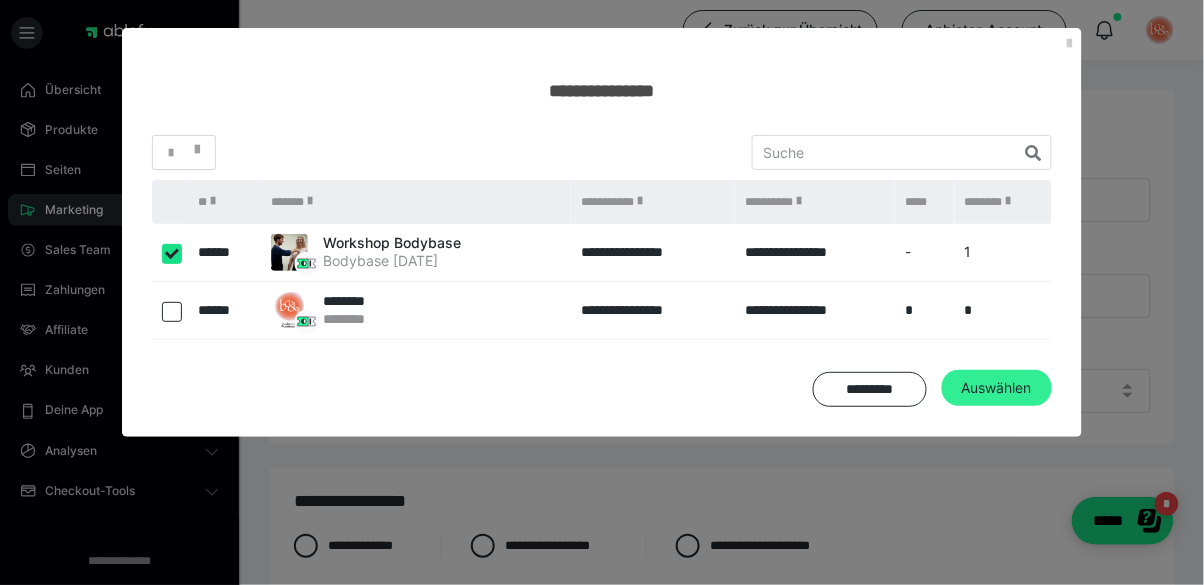click on "Auswählen" at bounding box center [997, 388] 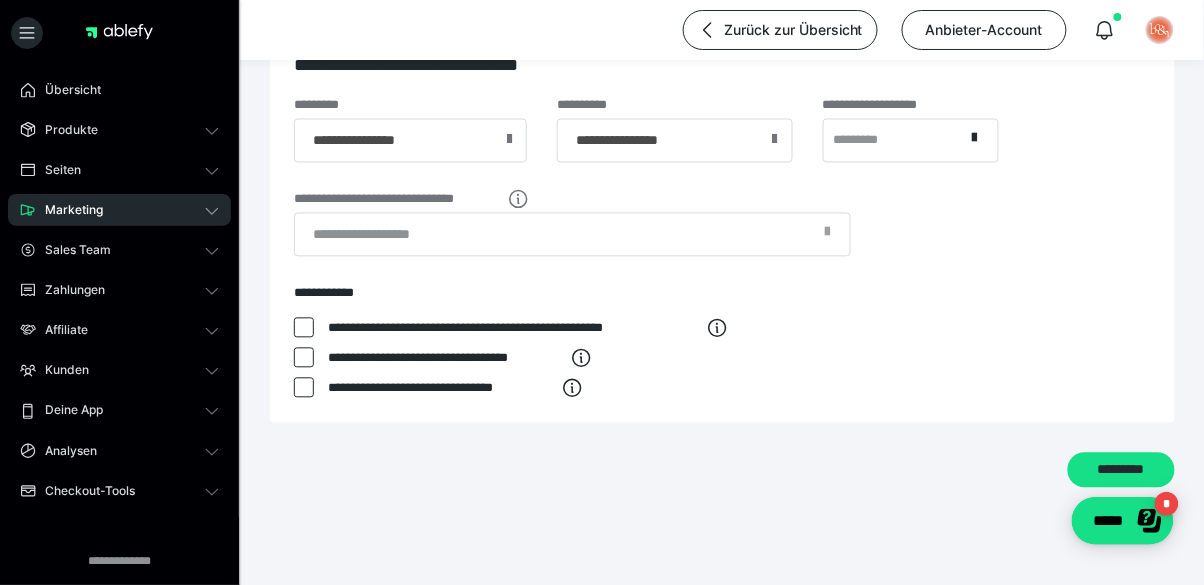 scroll, scrollTop: 798, scrollLeft: 0, axis: vertical 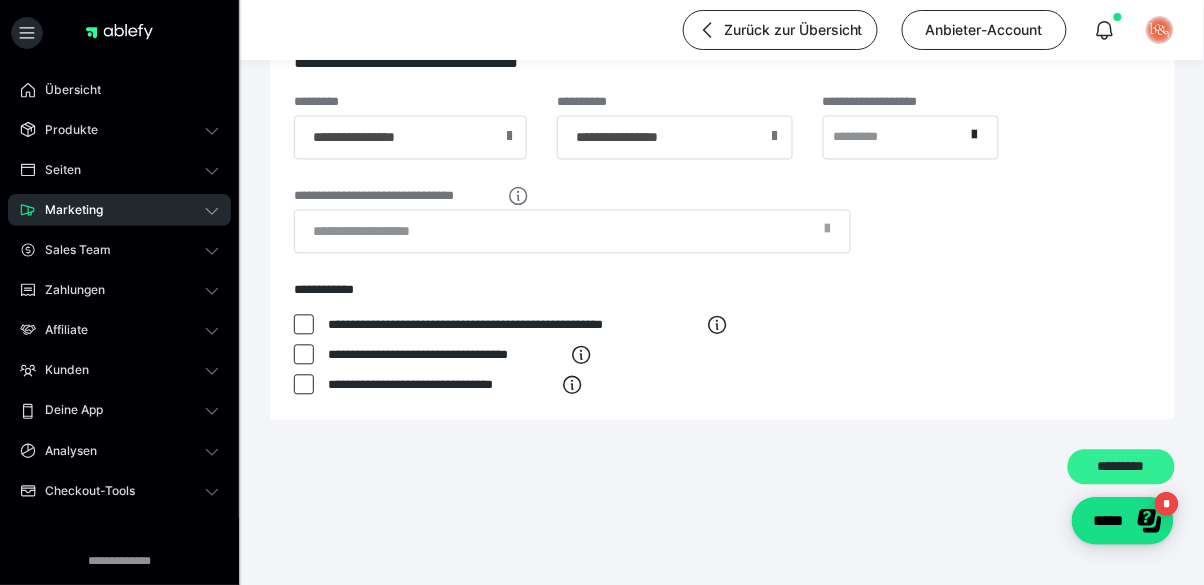 click on "*********" at bounding box center (1121, 468) 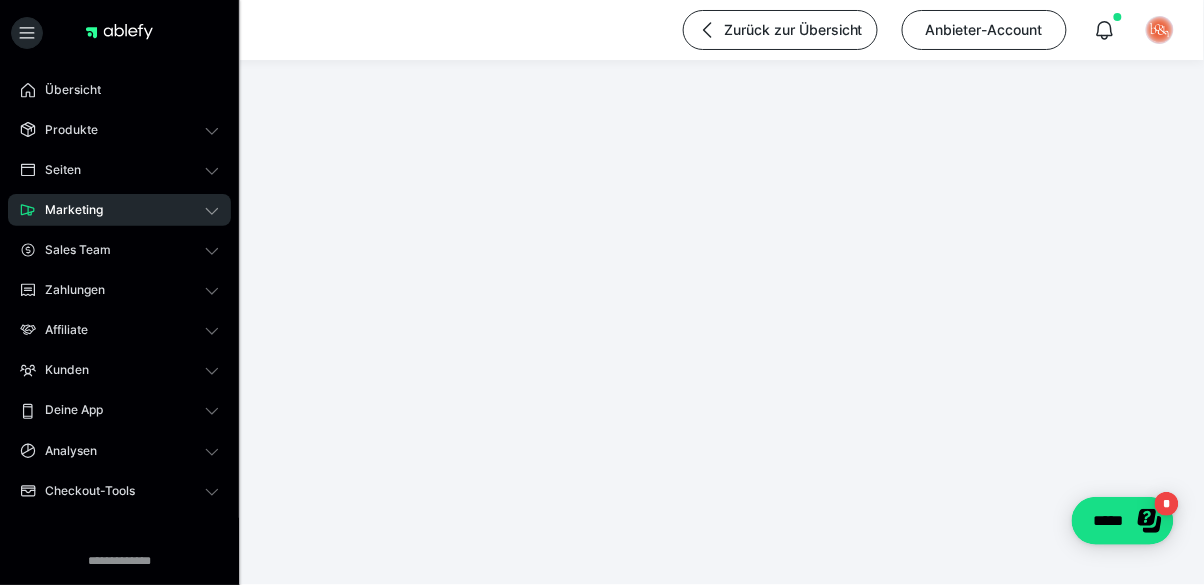 scroll, scrollTop: 286, scrollLeft: 0, axis: vertical 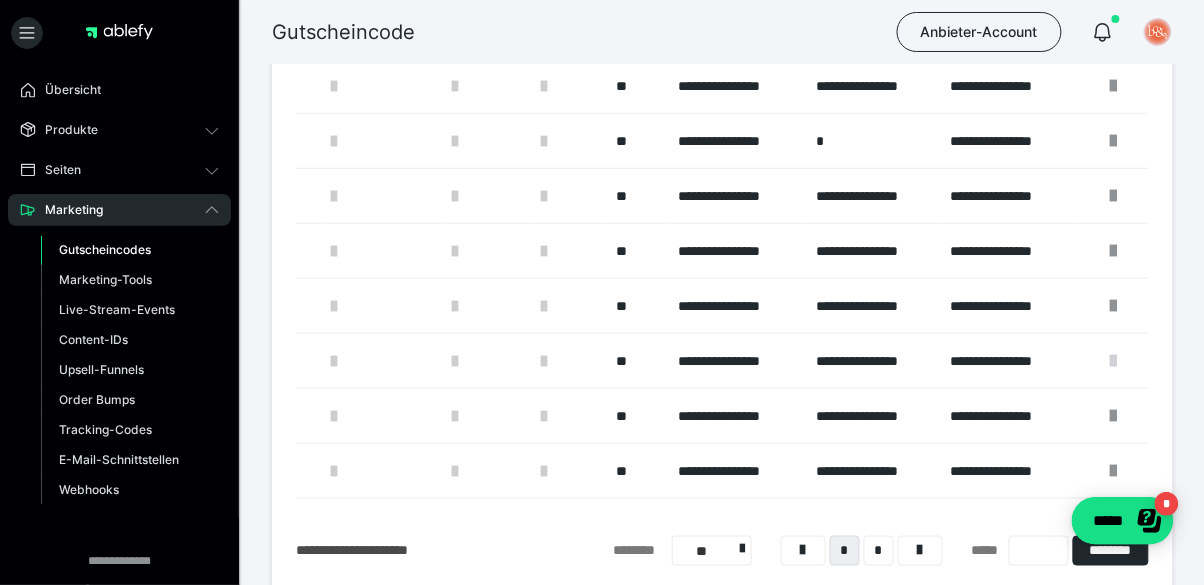 click at bounding box center (1113, 361) 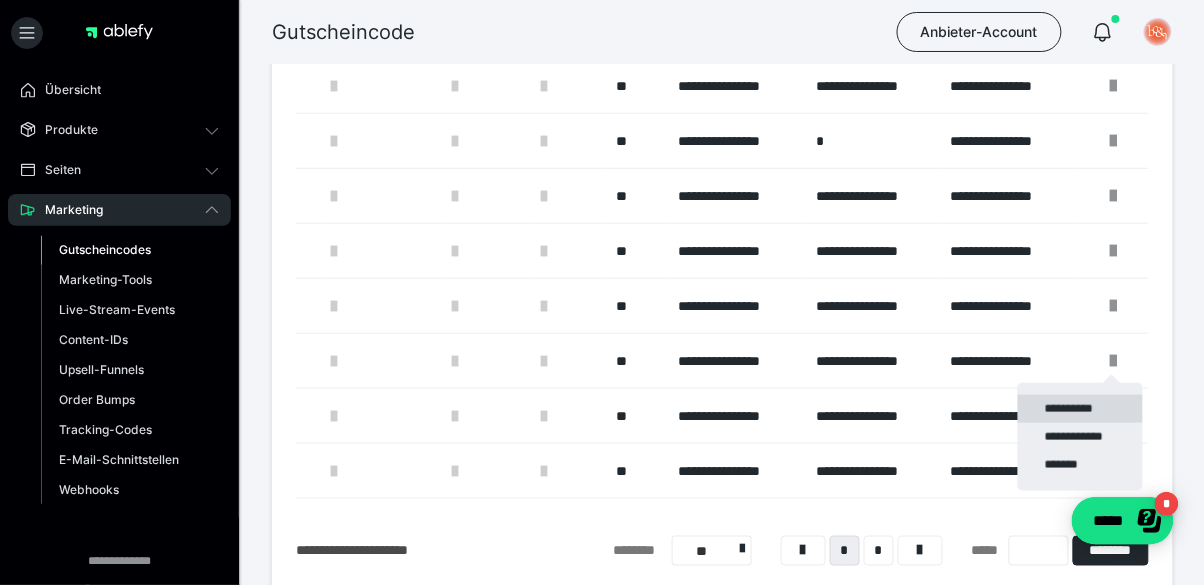 click on "**********" at bounding box center (1080, 409) 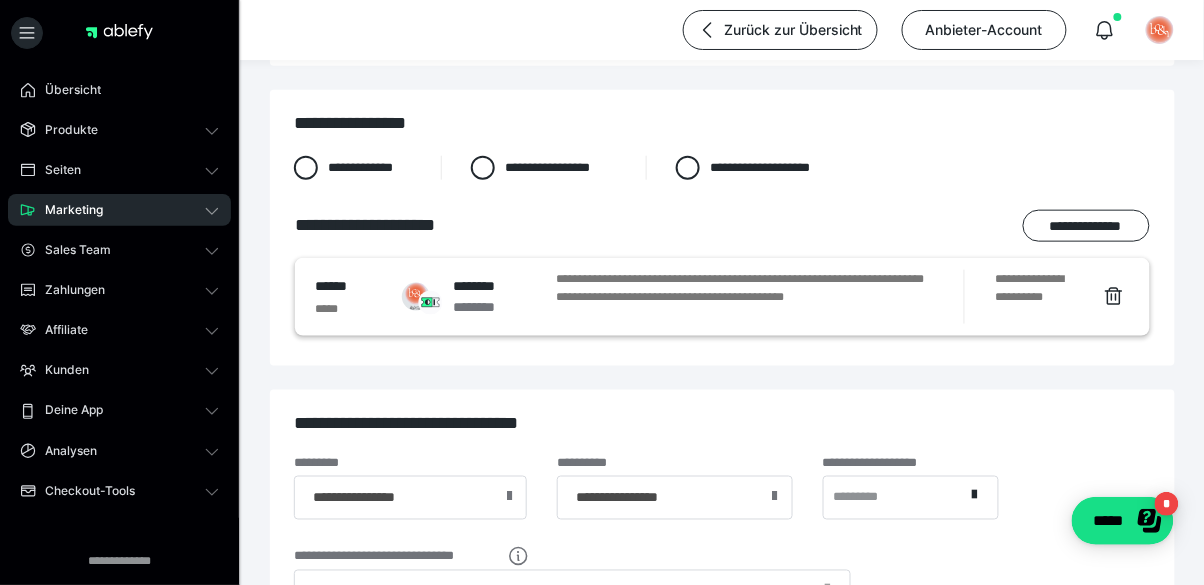 scroll, scrollTop: 474, scrollLeft: 0, axis: vertical 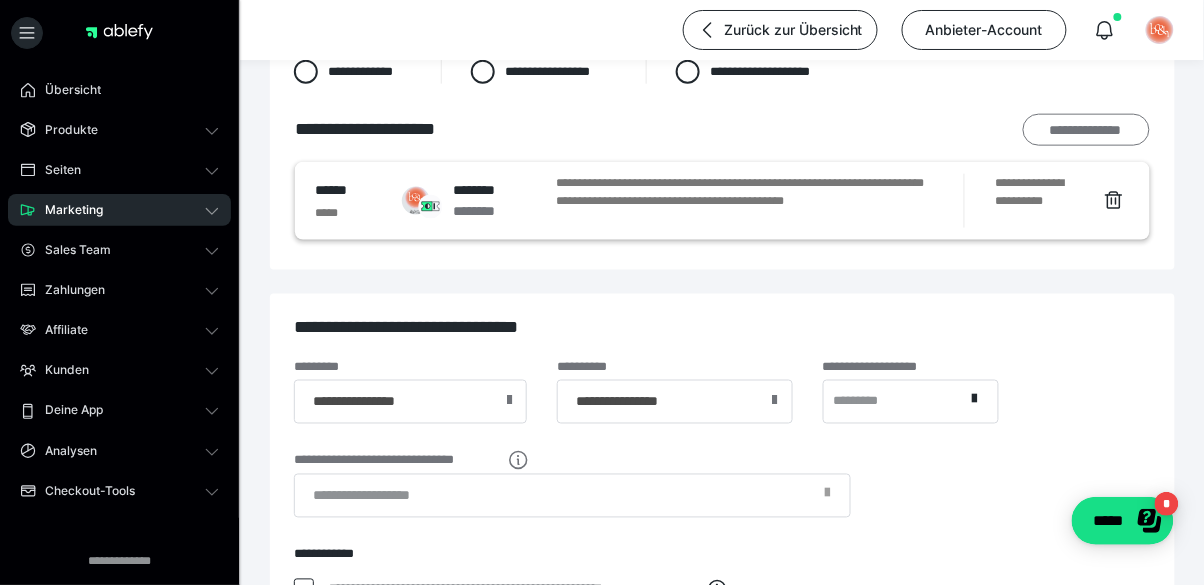 click on "**********" at bounding box center (1086, 130) 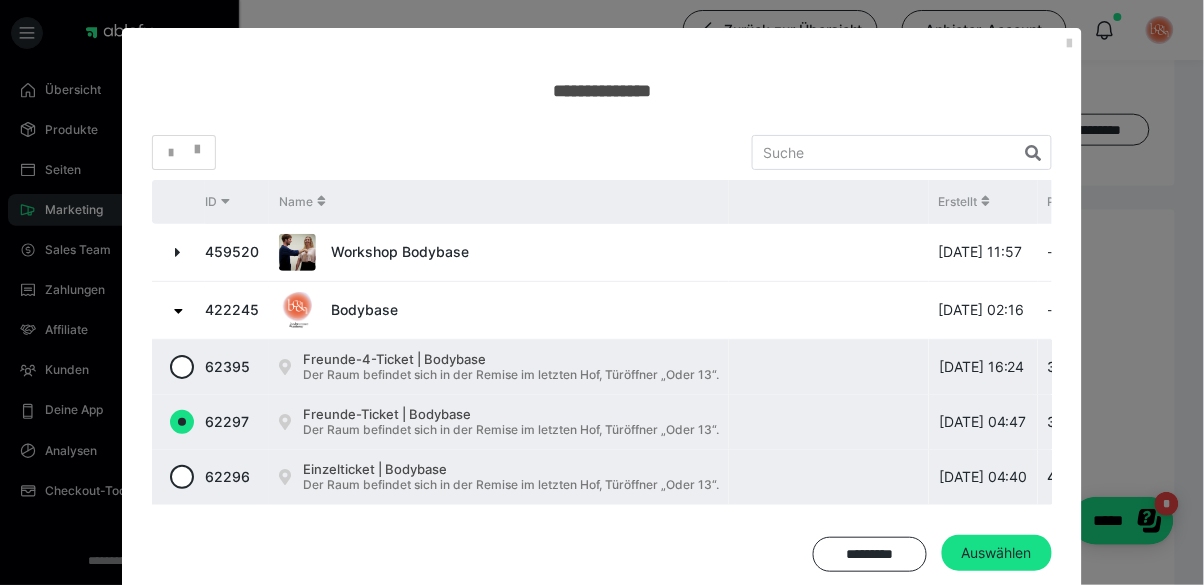 scroll, scrollTop: 43, scrollLeft: 0, axis: vertical 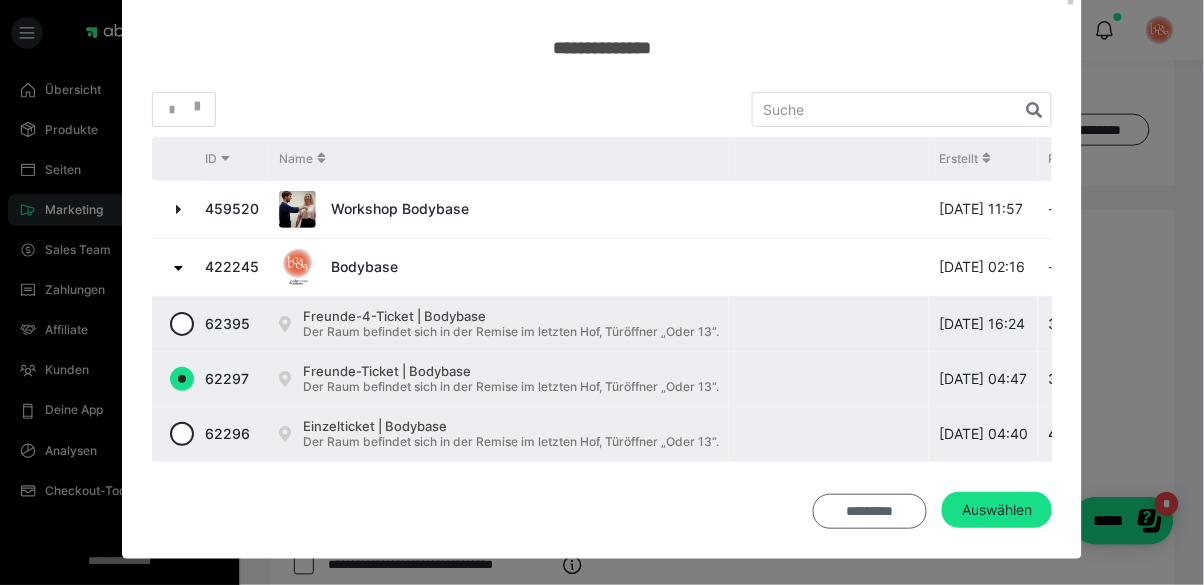 click on "*********" at bounding box center (870, 511) 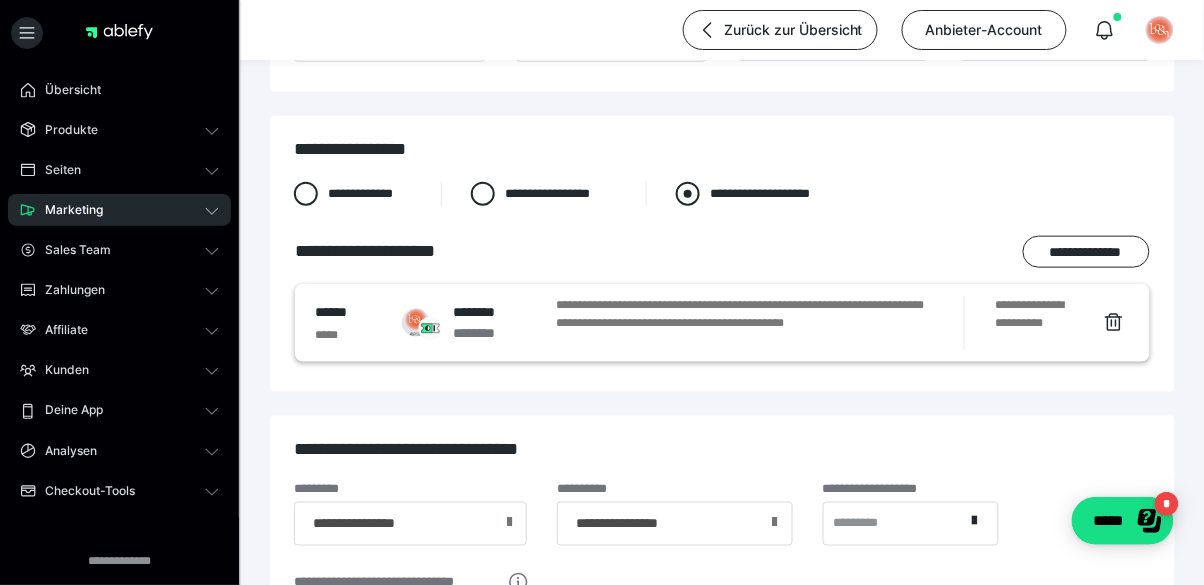 scroll, scrollTop: 346, scrollLeft: 0, axis: vertical 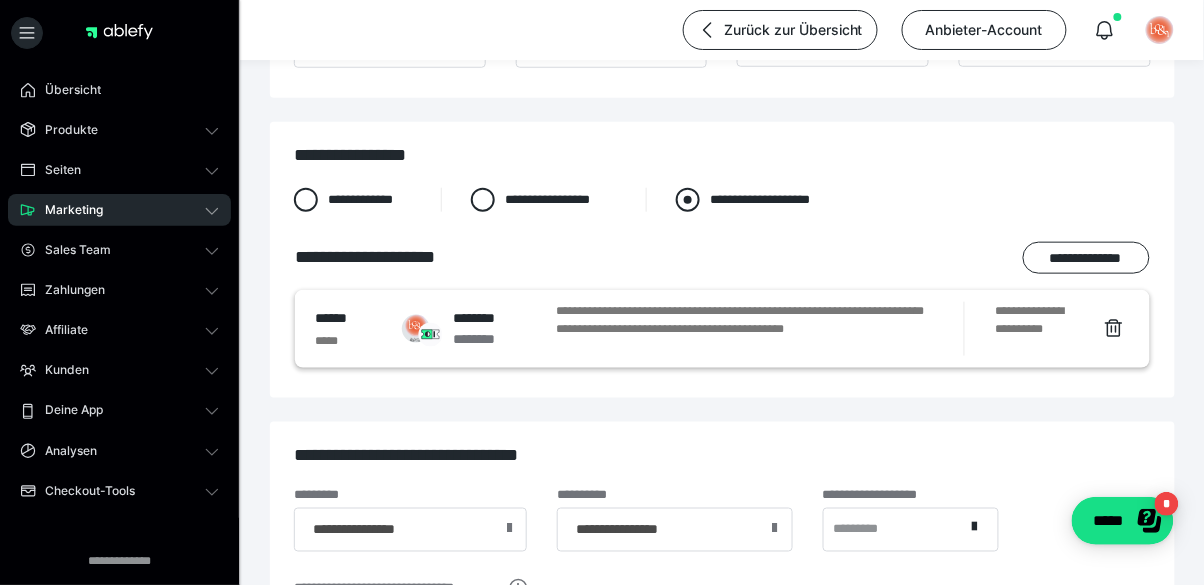 click at bounding box center (688, 200) 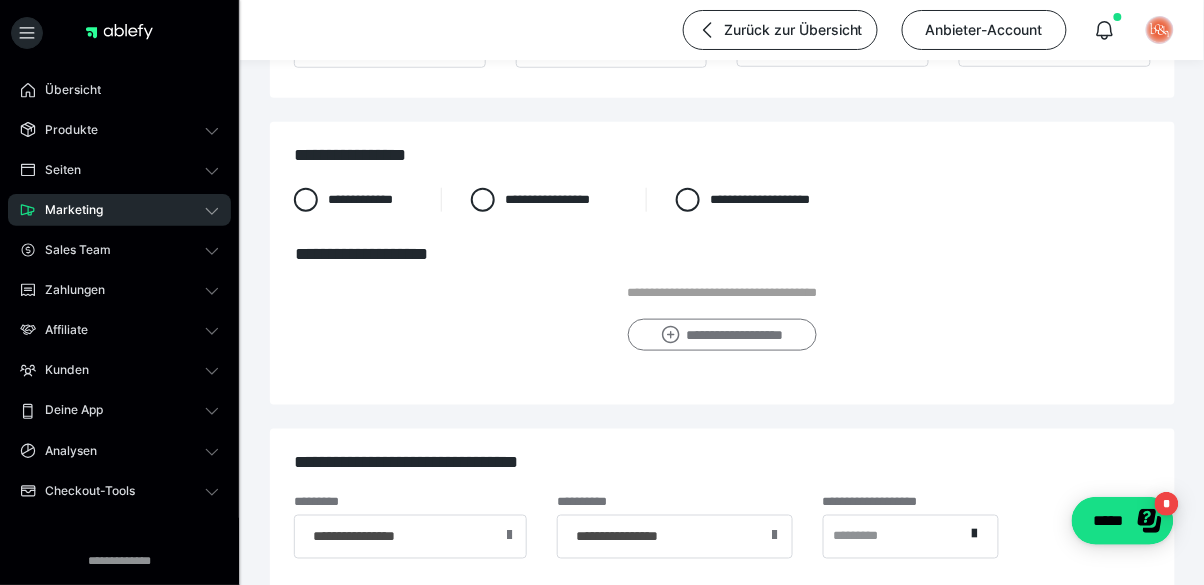 click on "**********" at bounding box center (722, 335) 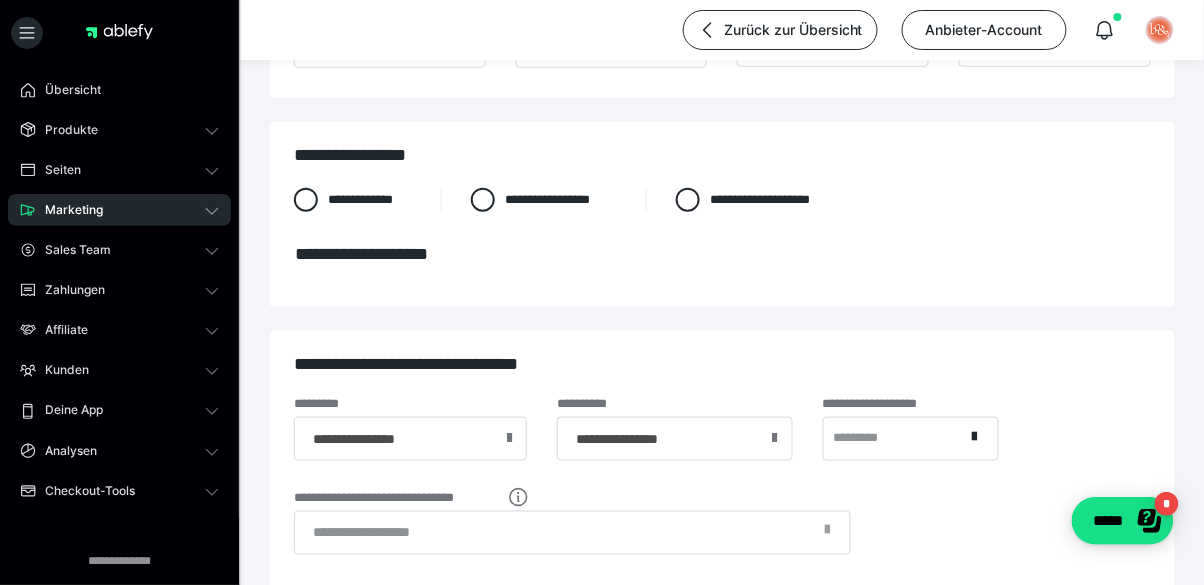 scroll, scrollTop: 0, scrollLeft: 0, axis: both 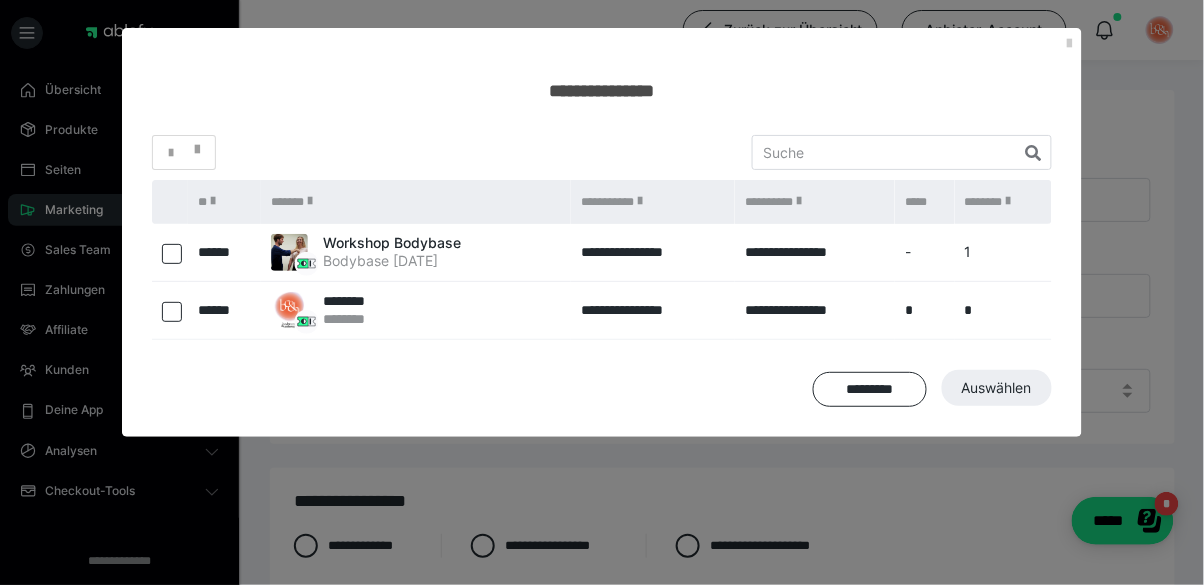 click at bounding box center (172, 254) 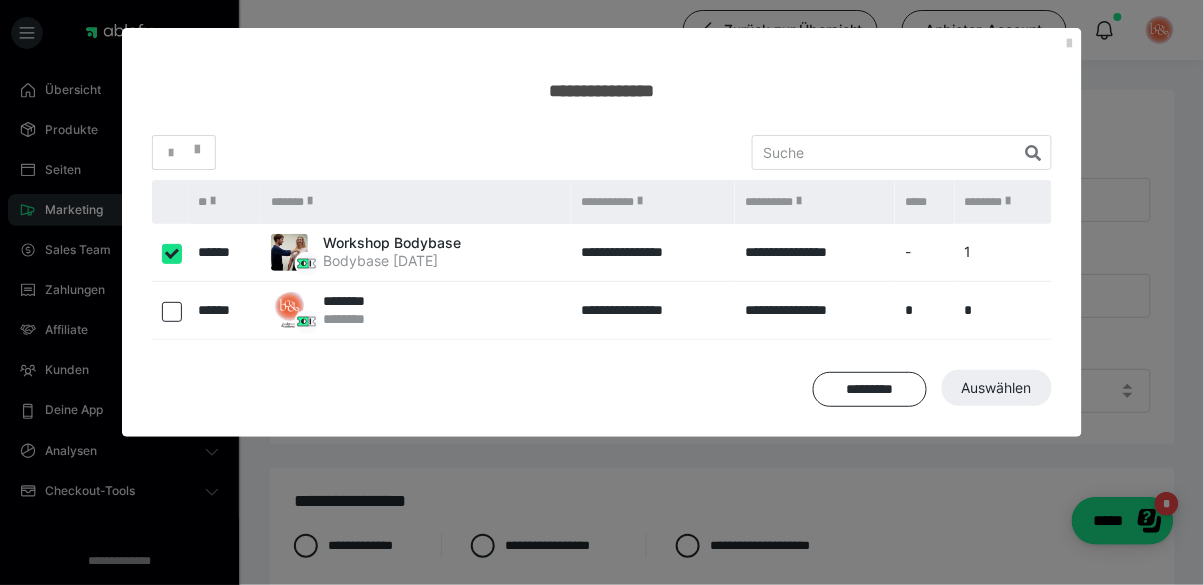 checkbox on "true" 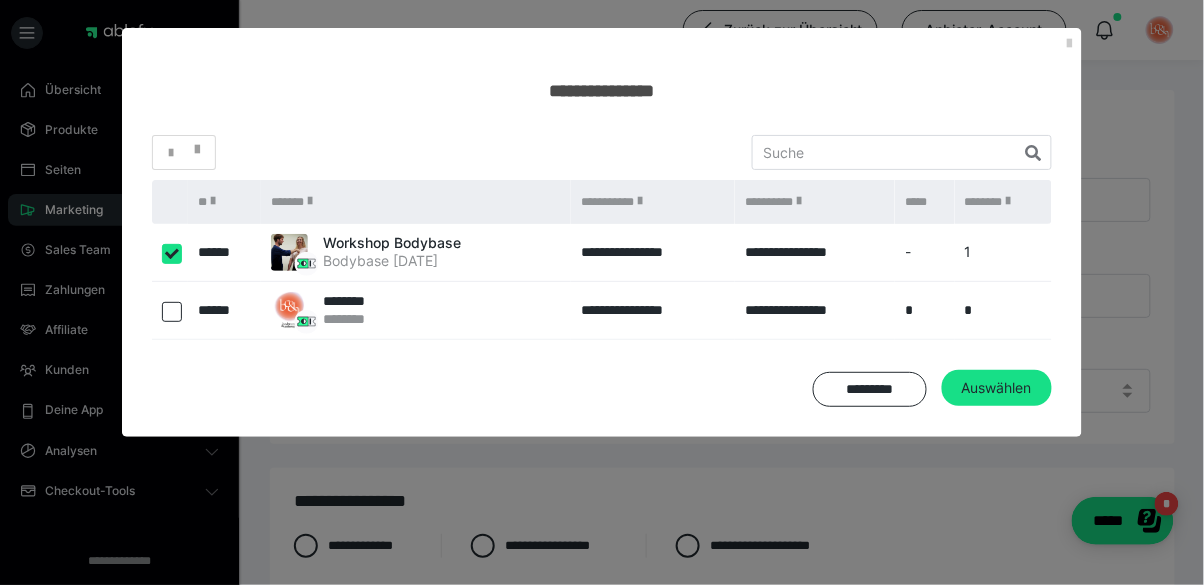 click at bounding box center (172, 312) 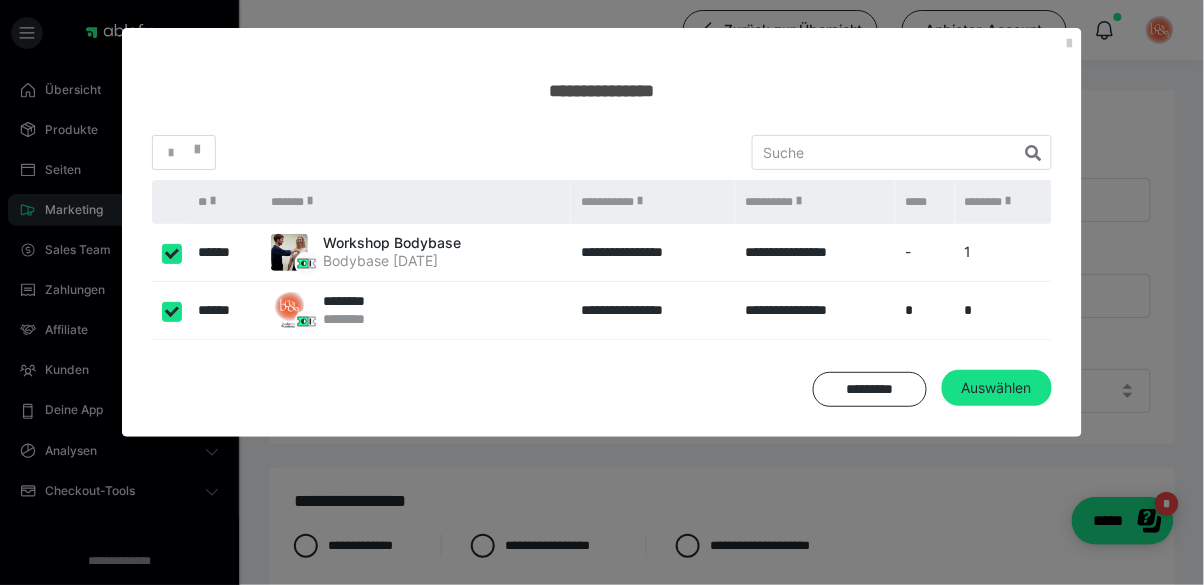 checkbox on "****" 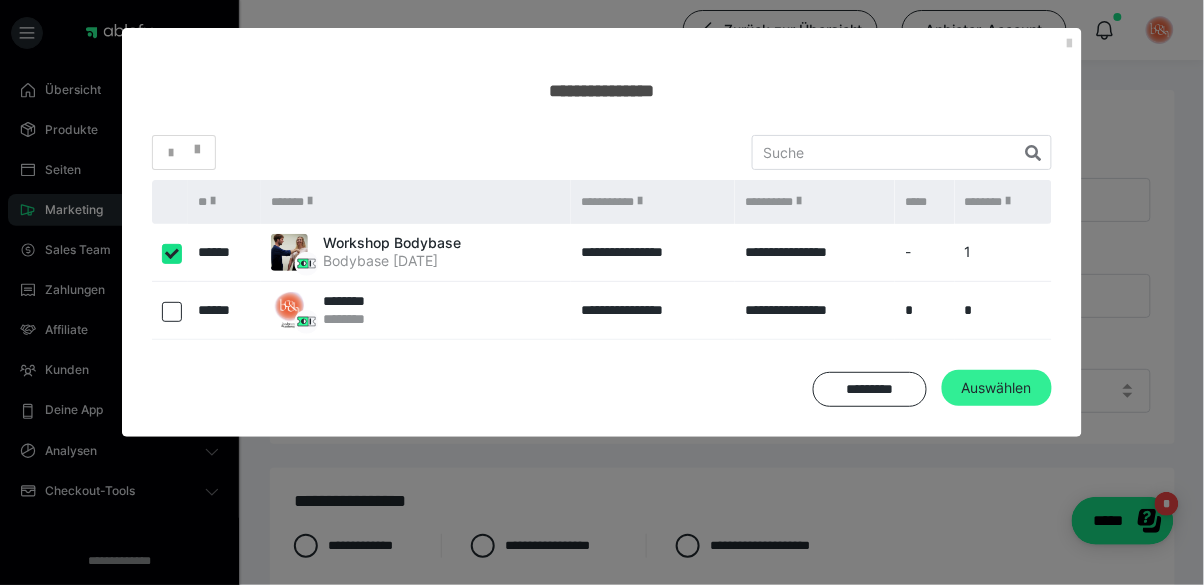 click on "Auswählen" at bounding box center [997, 388] 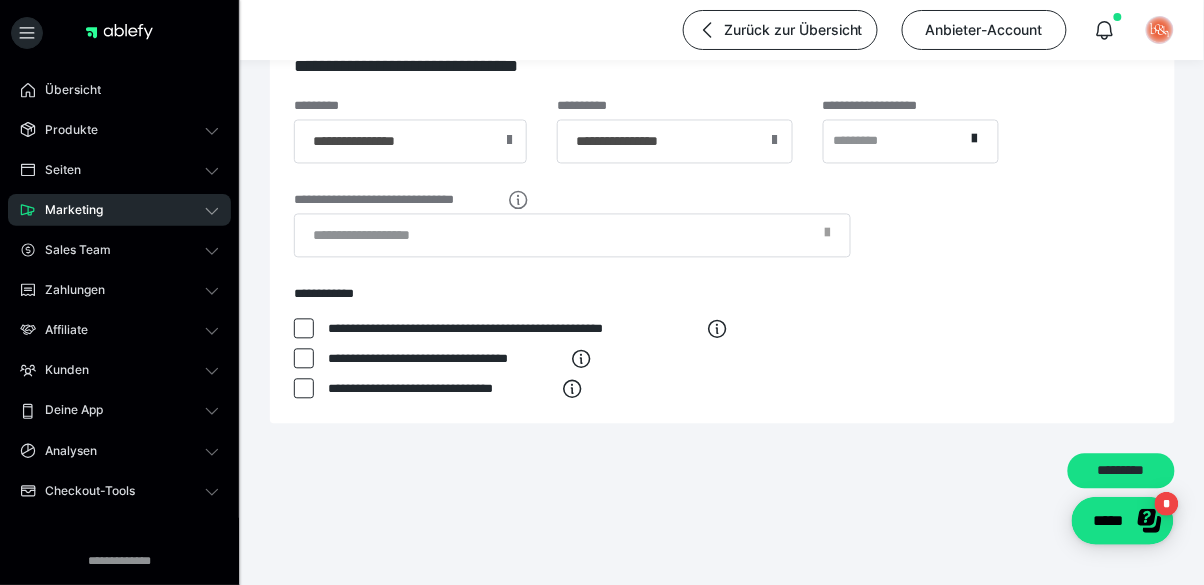 scroll, scrollTop: 798, scrollLeft: 0, axis: vertical 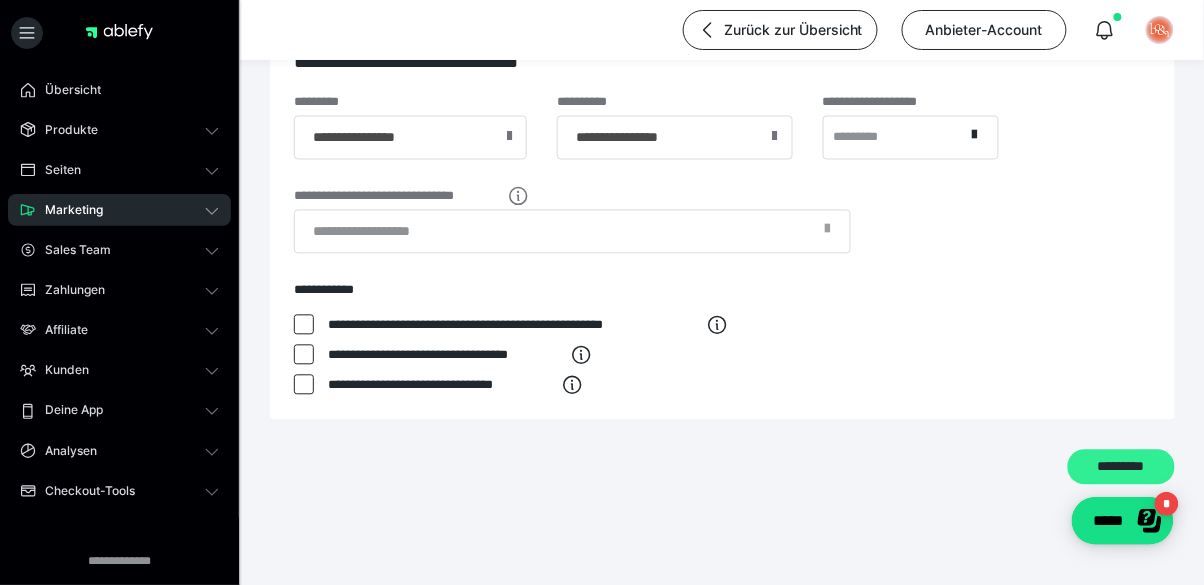 click on "*********" at bounding box center (1121, 468) 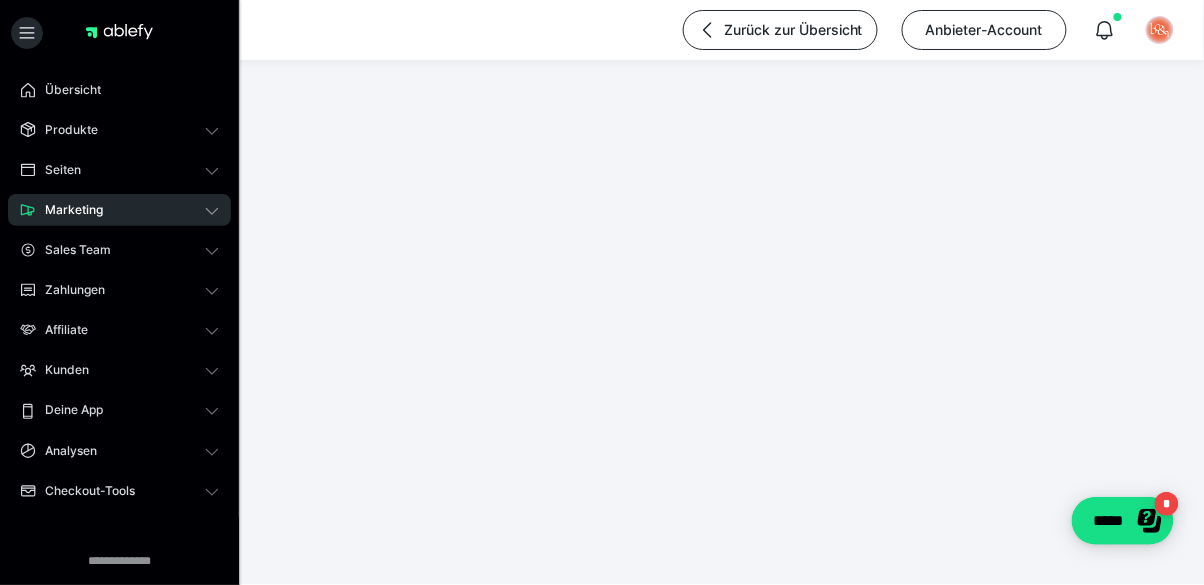 scroll, scrollTop: 286, scrollLeft: 0, axis: vertical 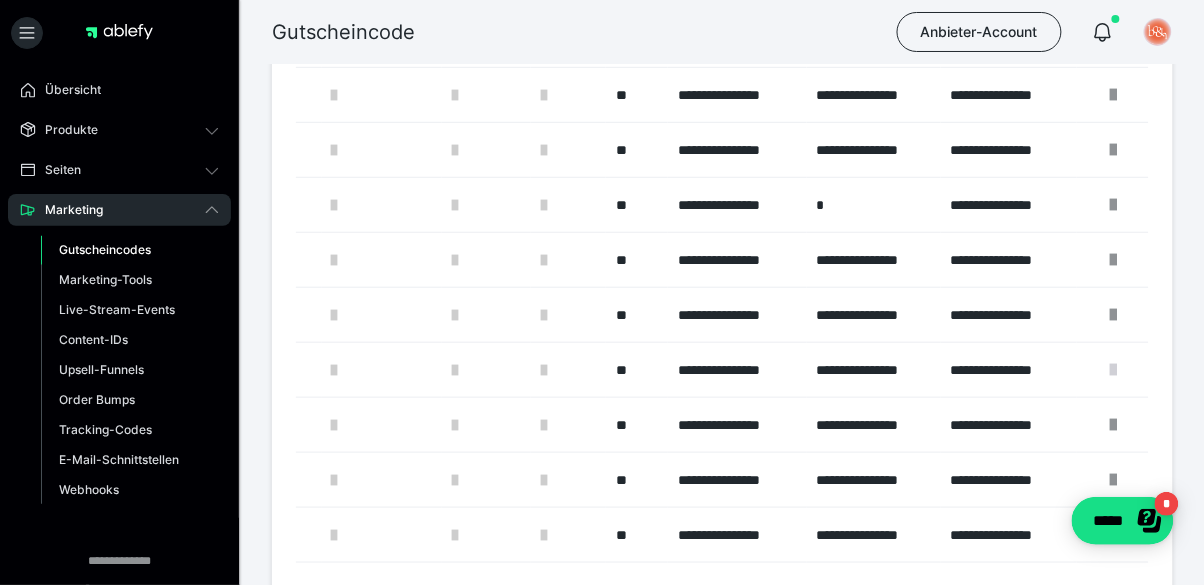 click at bounding box center [1113, 370] 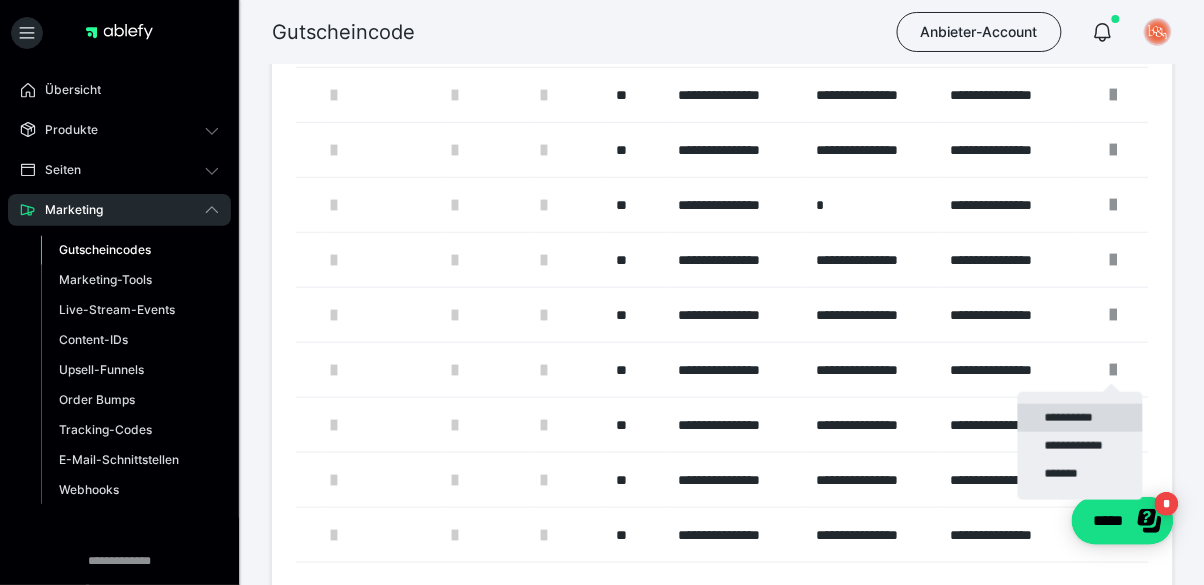 click on "**********" at bounding box center [1080, 418] 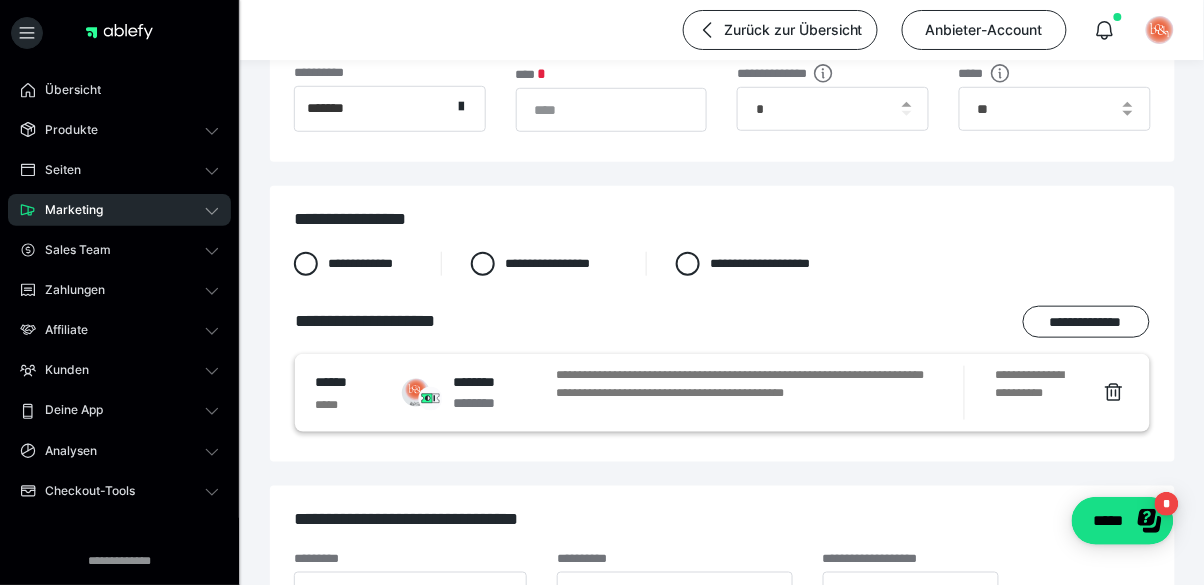 scroll, scrollTop: 346, scrollLeft: 0, axis: vertical 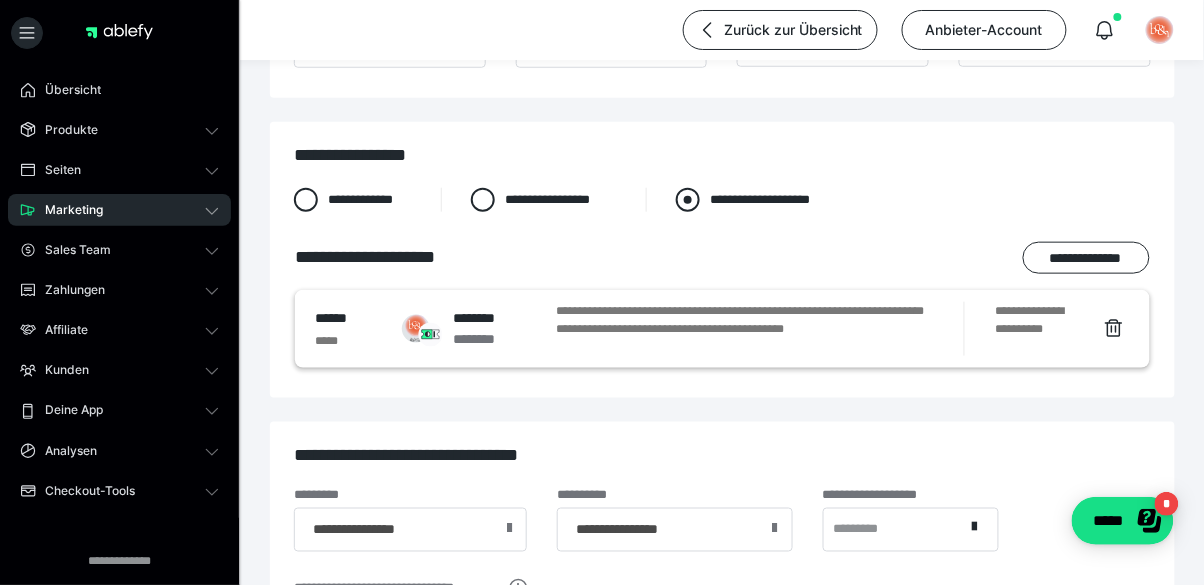 click on "**********" at bounding box center [763, 200] 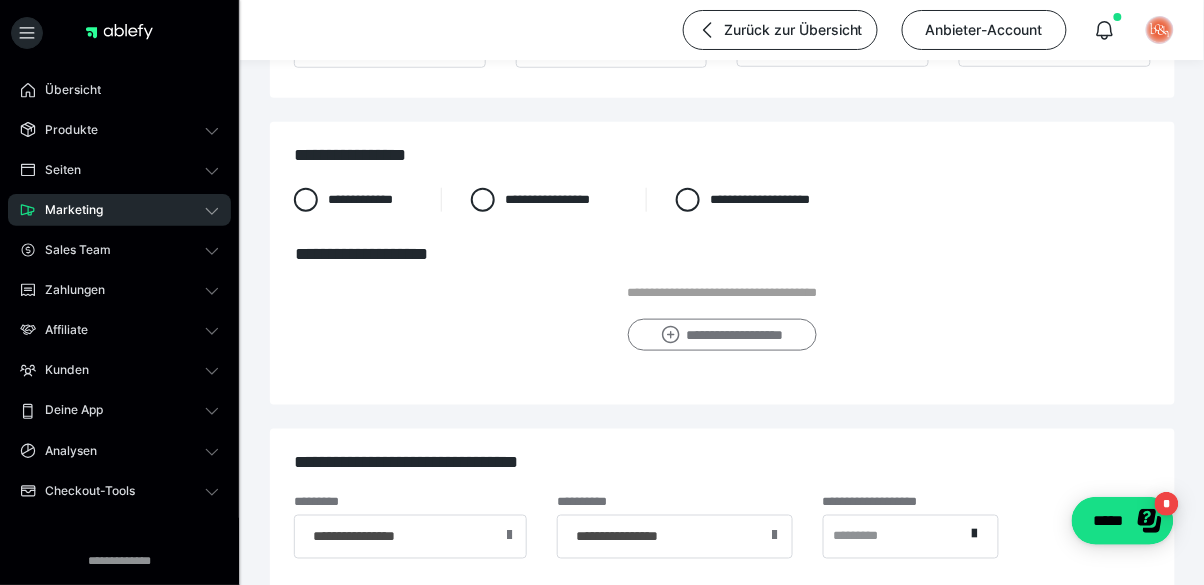 click on "**********" at bounding box center [722, 335] 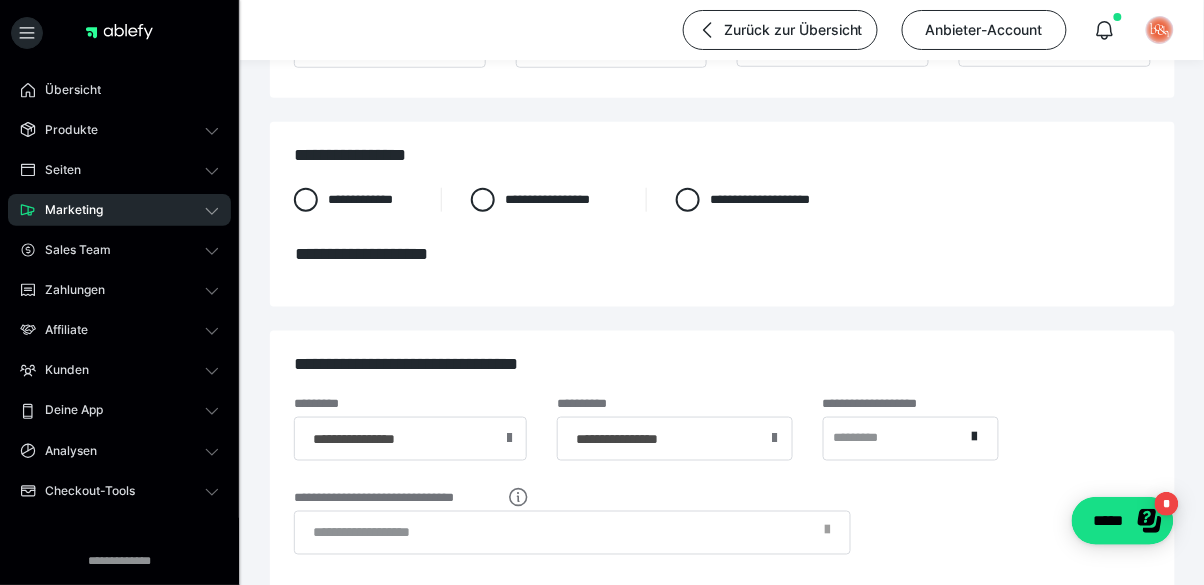 scroll, scrollTop: 0, scrollLeft: 0, axis: both 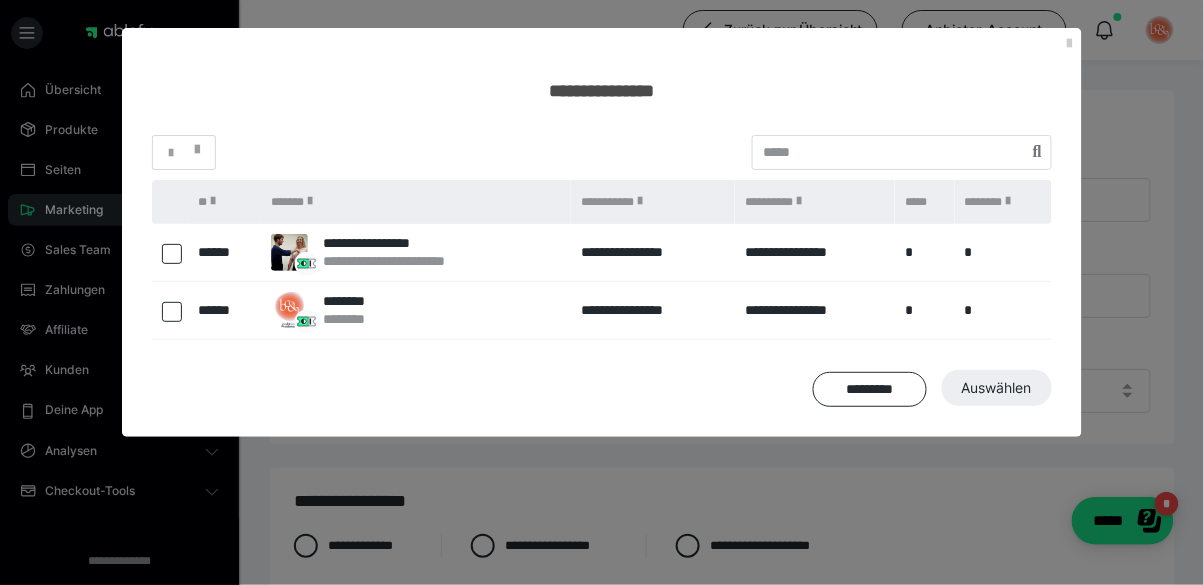 click at bounding box center [172, 254] 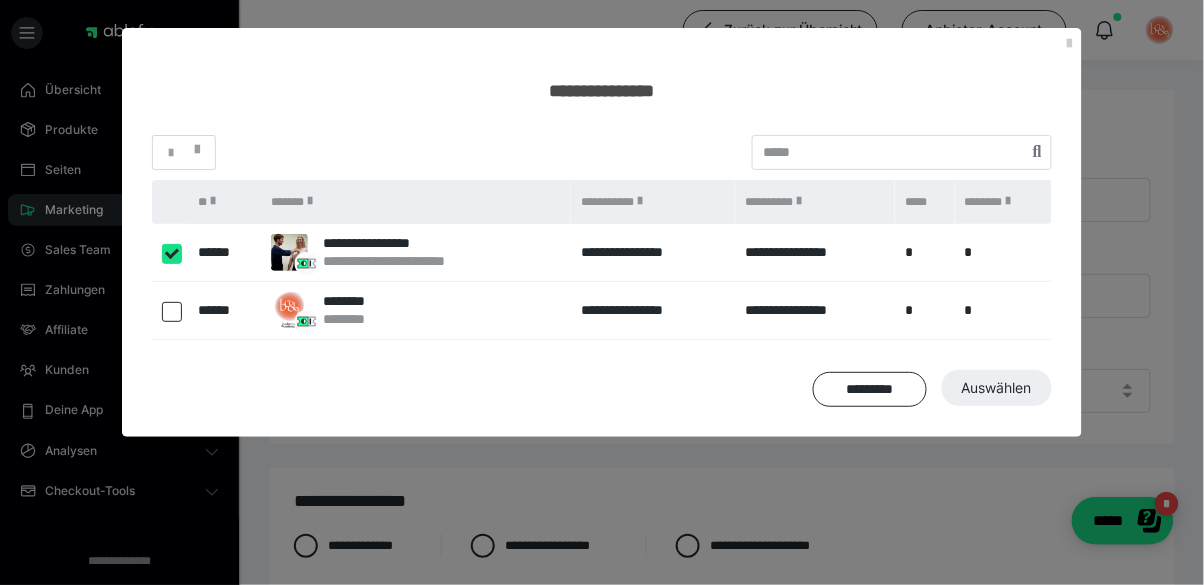 checkbox on "****" 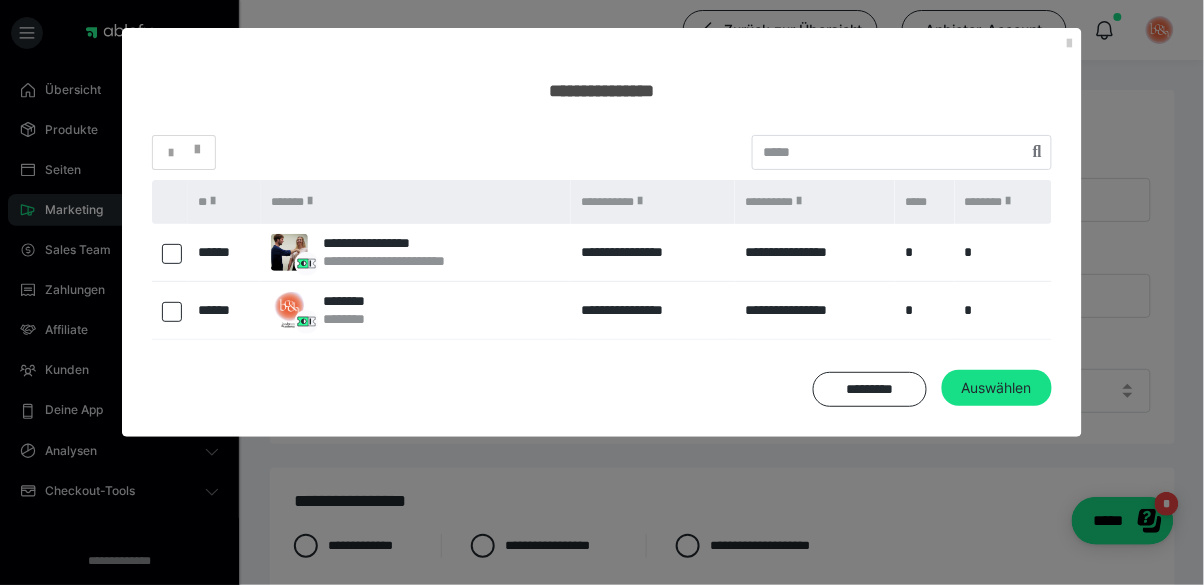 click at bounding box center (172, 312) 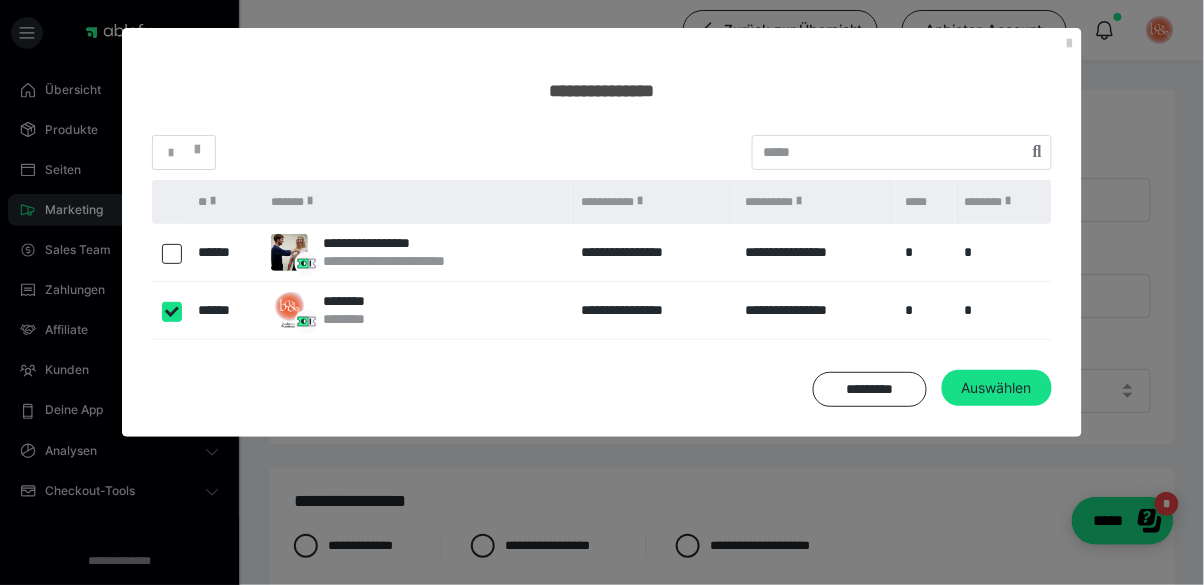 checkbox on "****" 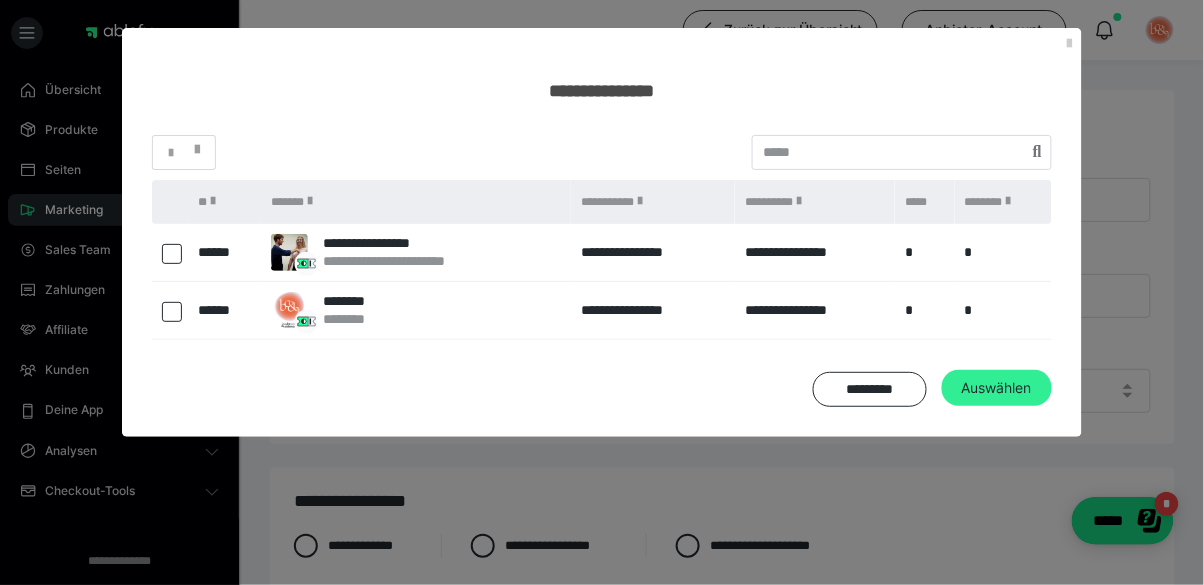 click on "Auswählen" at bounding box center (997, 388) 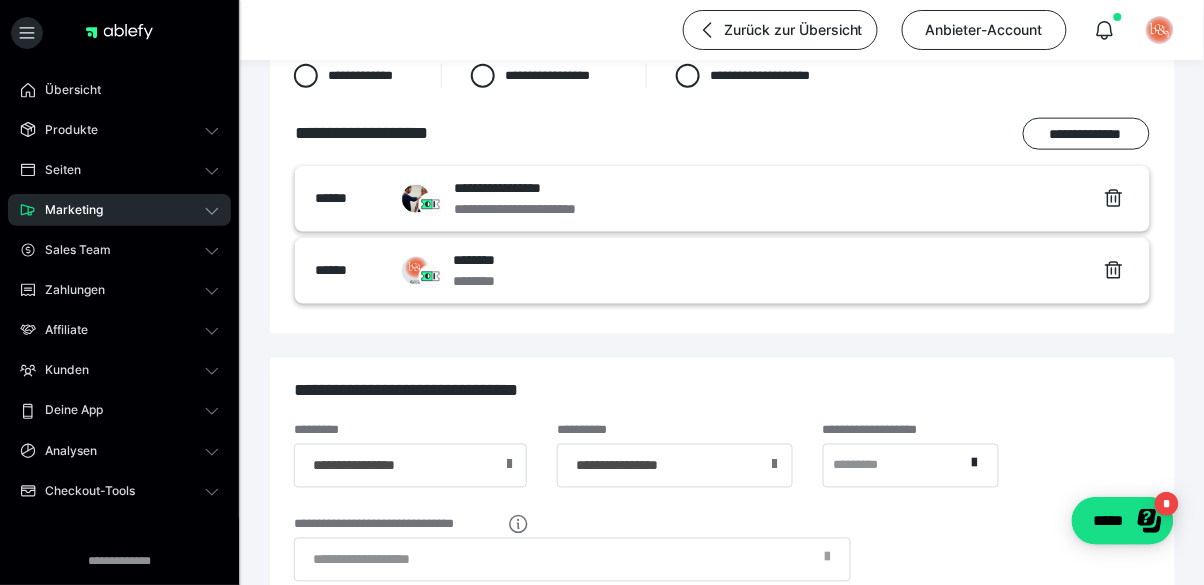 scroll, scrollTop: 798, scrollLeft: 0, axis: vertical 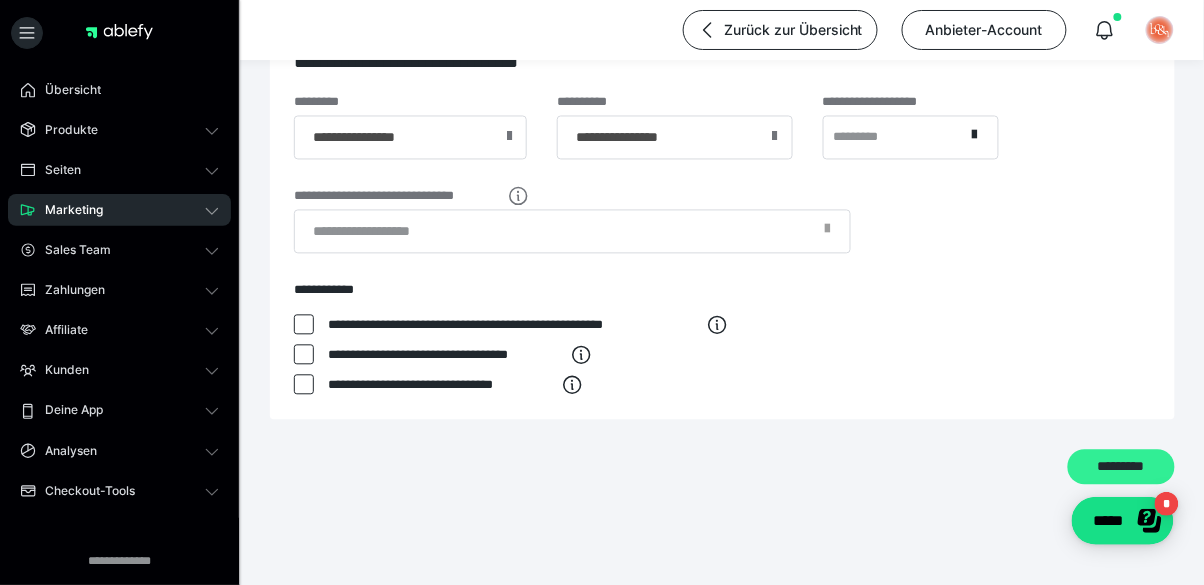click on "*********" at bounding box center (1121, 468) 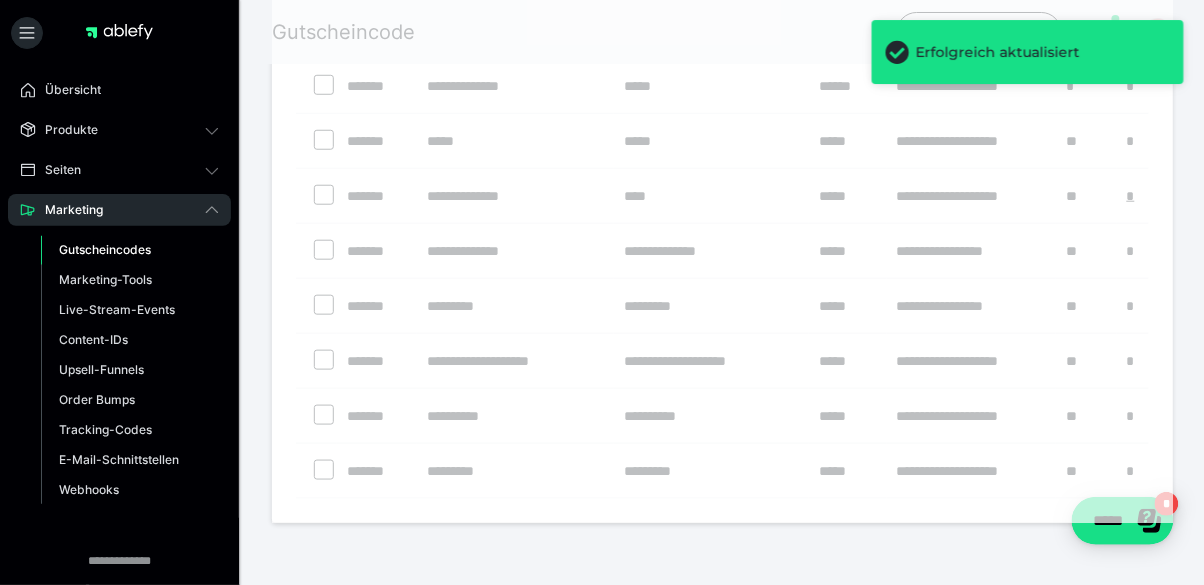 scroll, scrollTop: 0, scrollLeft: 0, axis: both 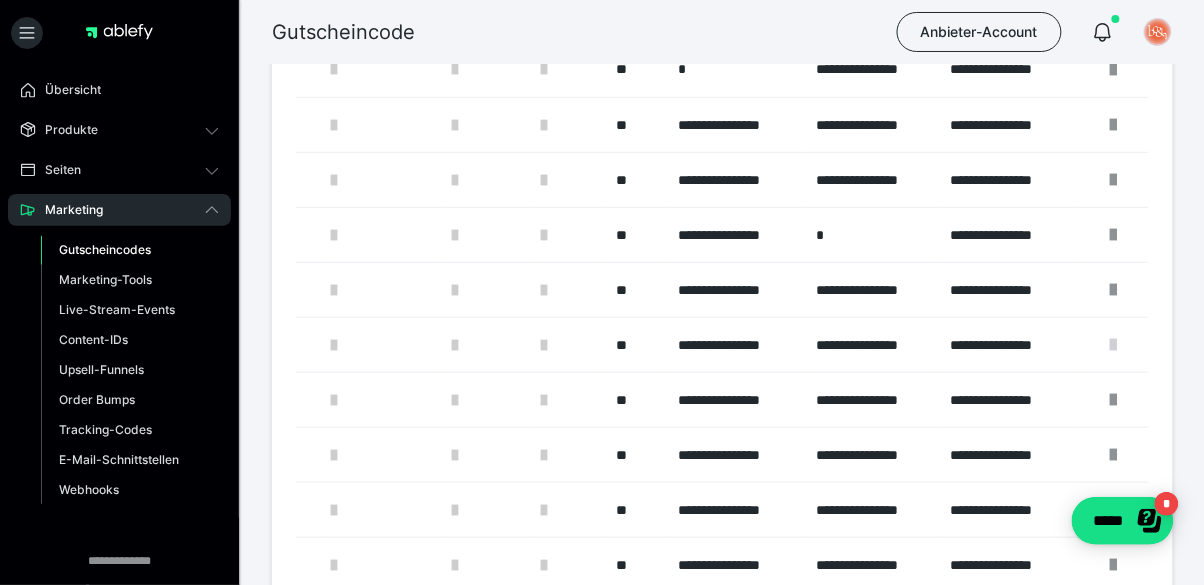 click at bounding box center [1113, 345] 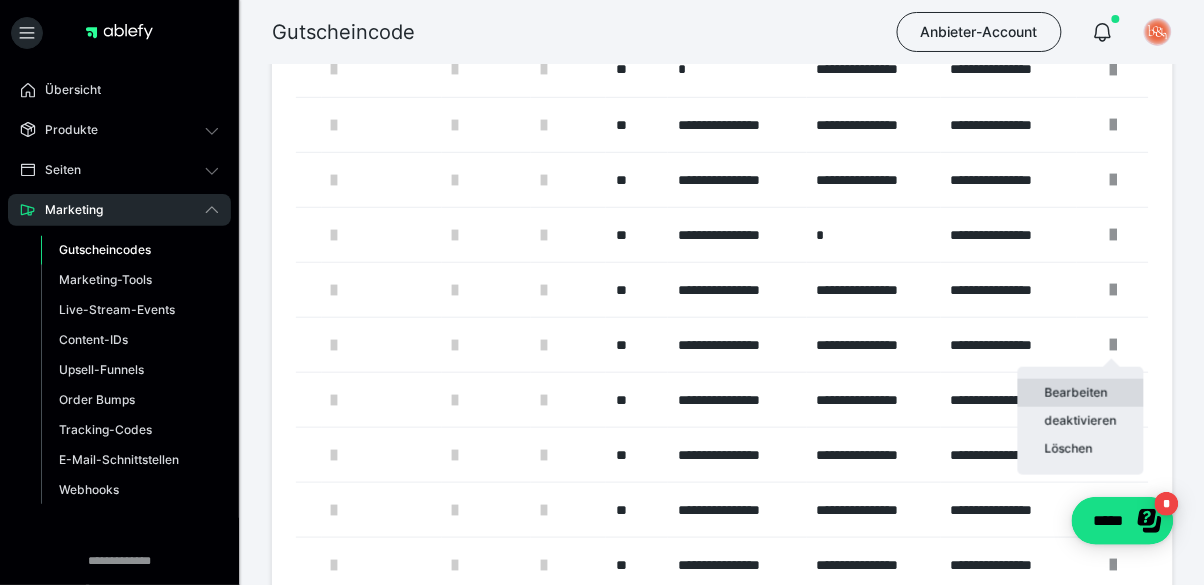 click on "Bearbeiten" at bounding box center (1081, 393) 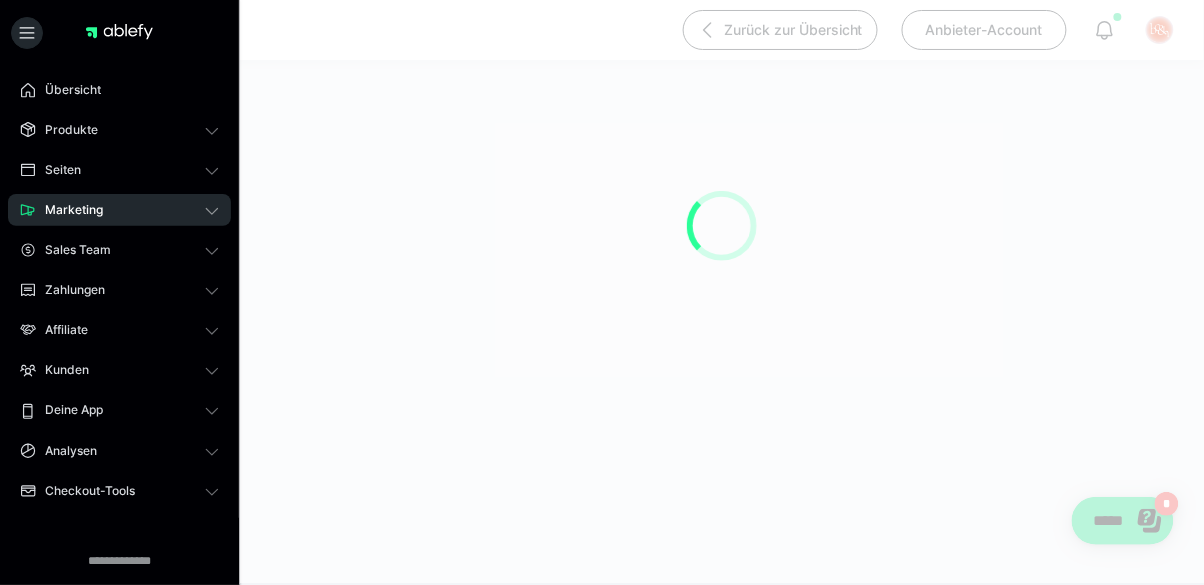 scroll, scrollTop: 252, scrollLeft: 0, axis: vertical 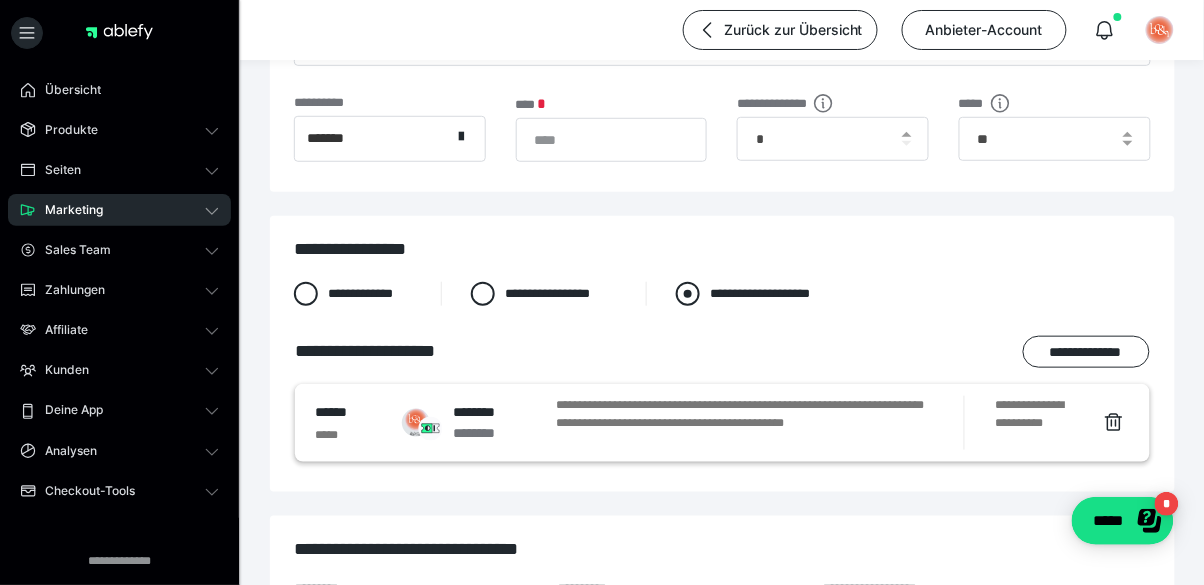click at bounding box center [688, 294] 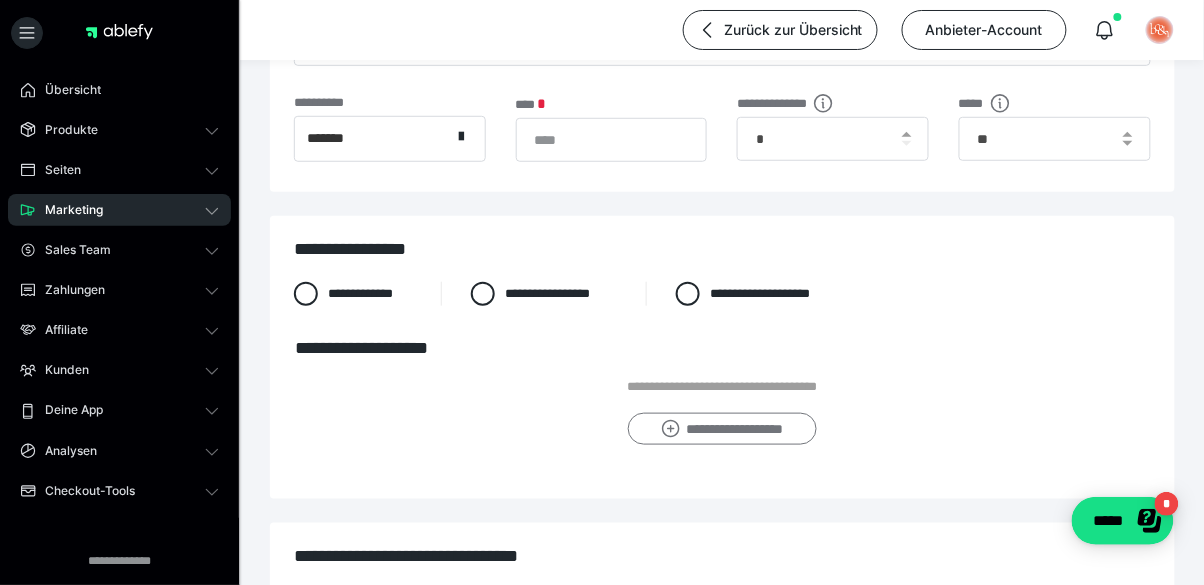 click 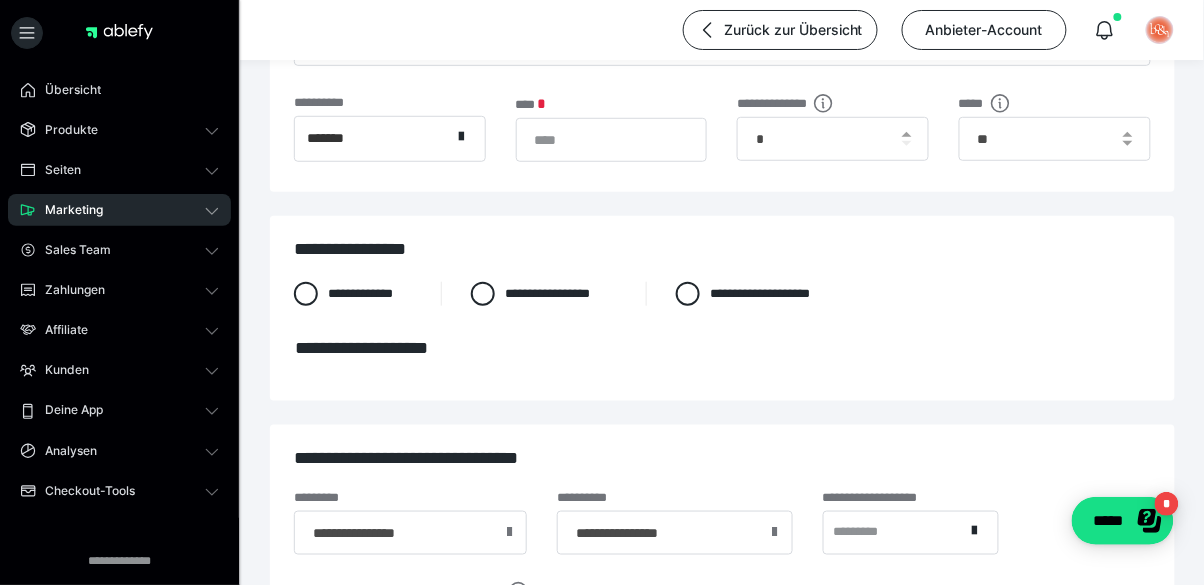 scroll, scrollTop: 0, scrollLeft: 0, axis: both 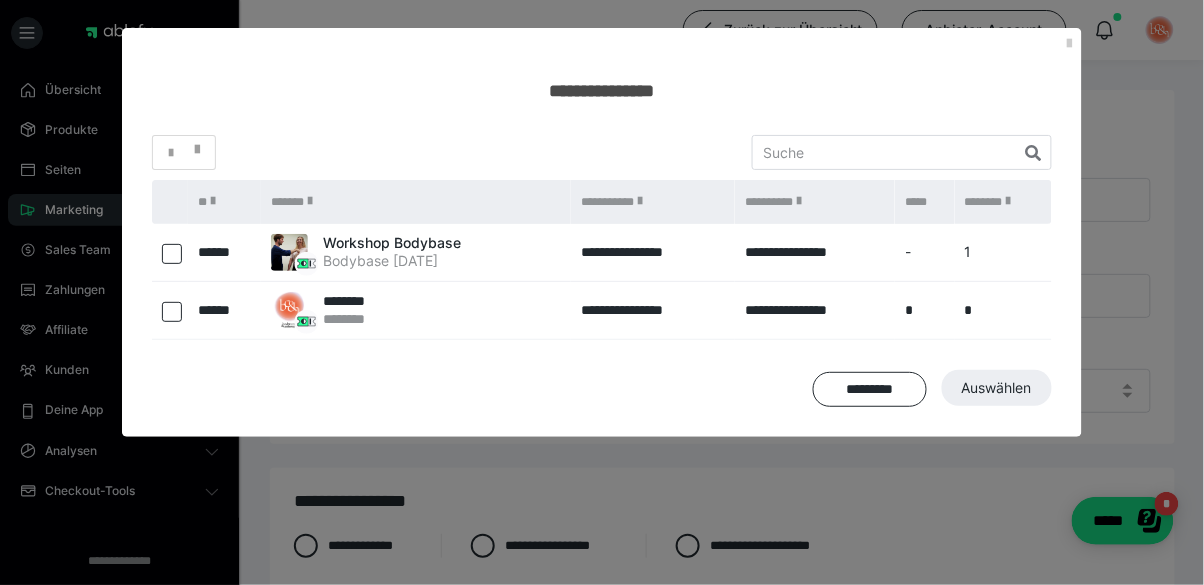 click at bounding box center [172, 254] 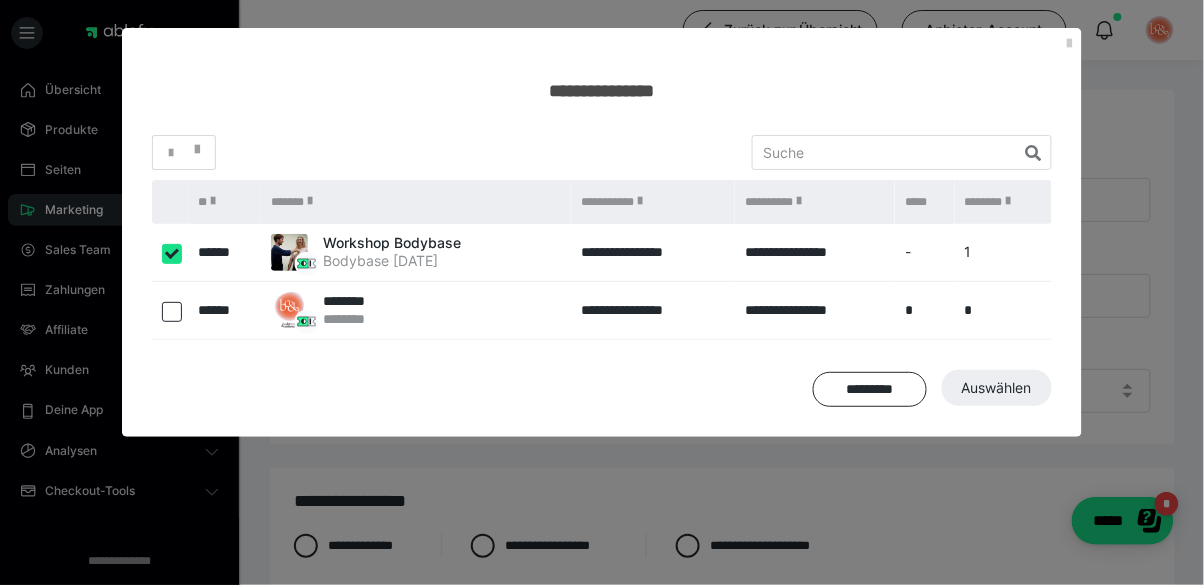 checkbox on "true" 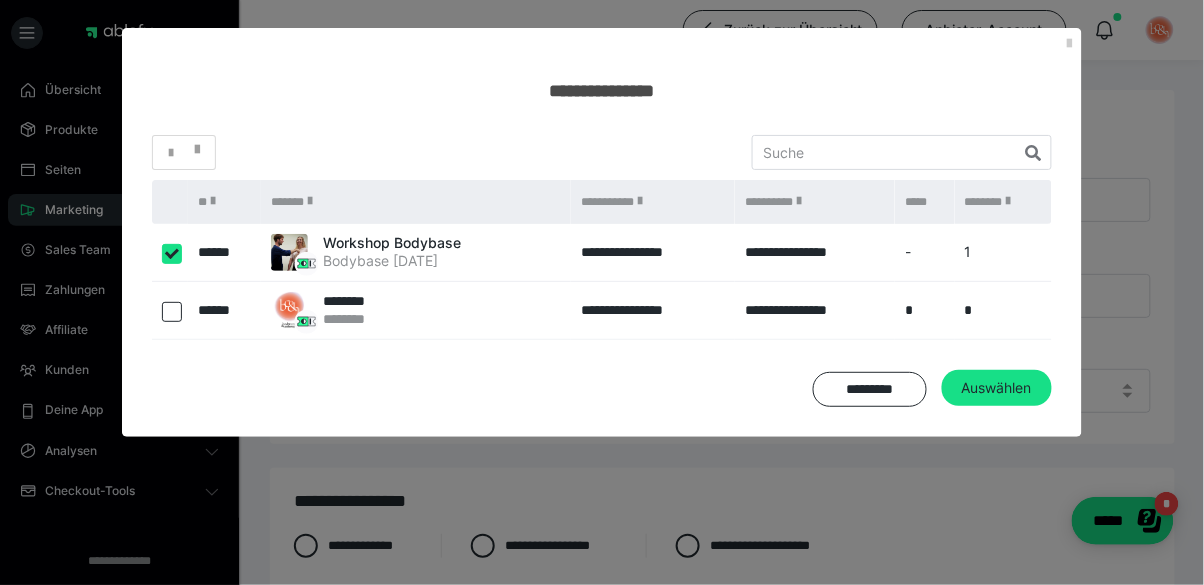 click at bounding box center (170, 311) 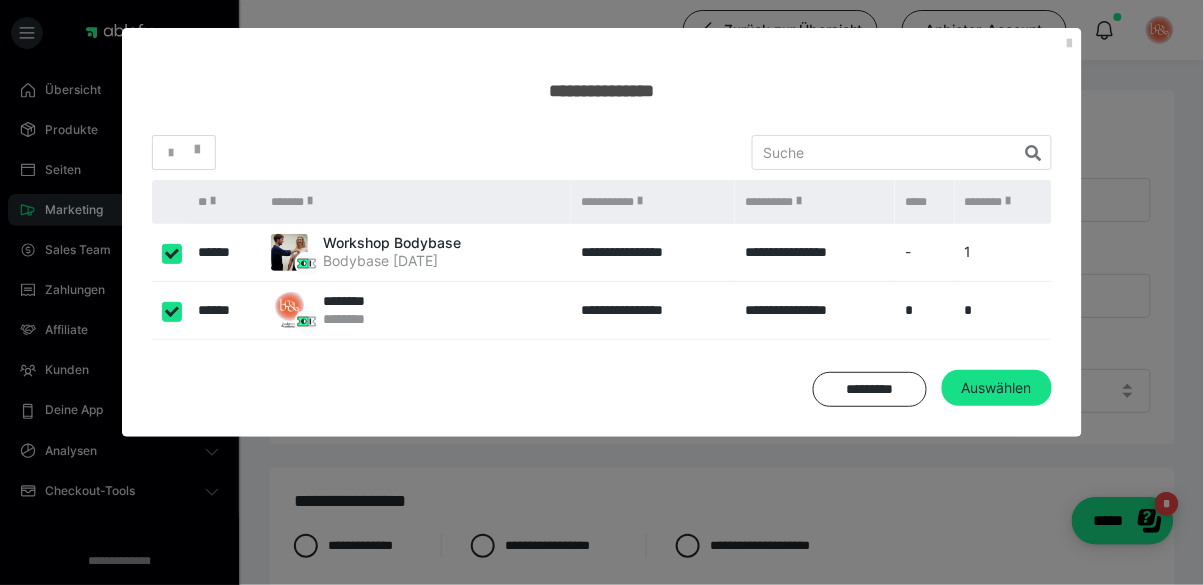 checkbox on "****" 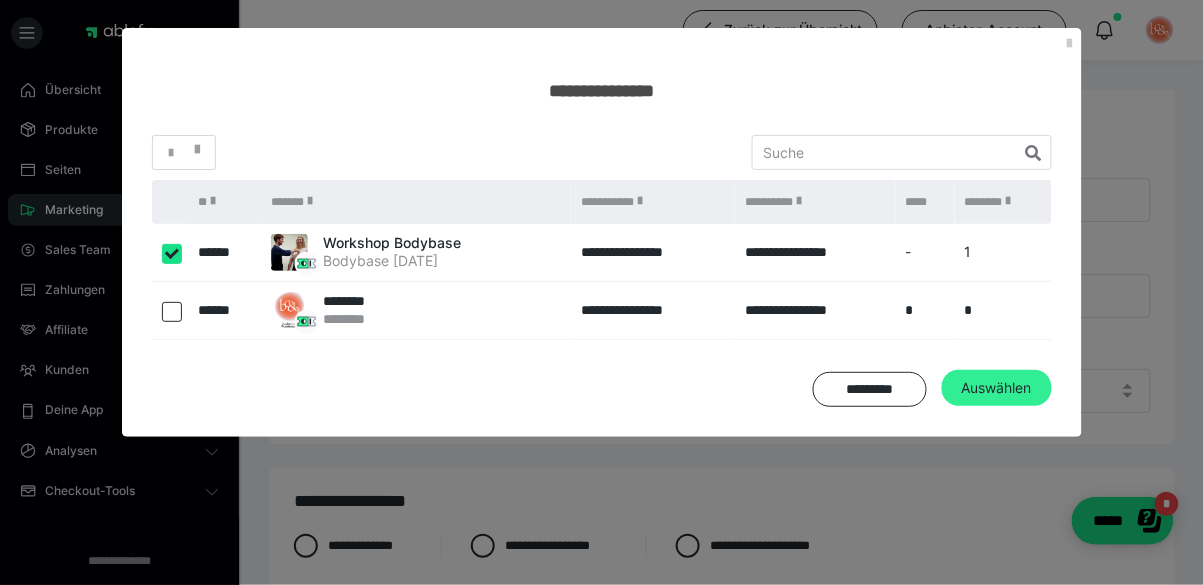 click on "Auswählen" at bounding box center (997, 388) 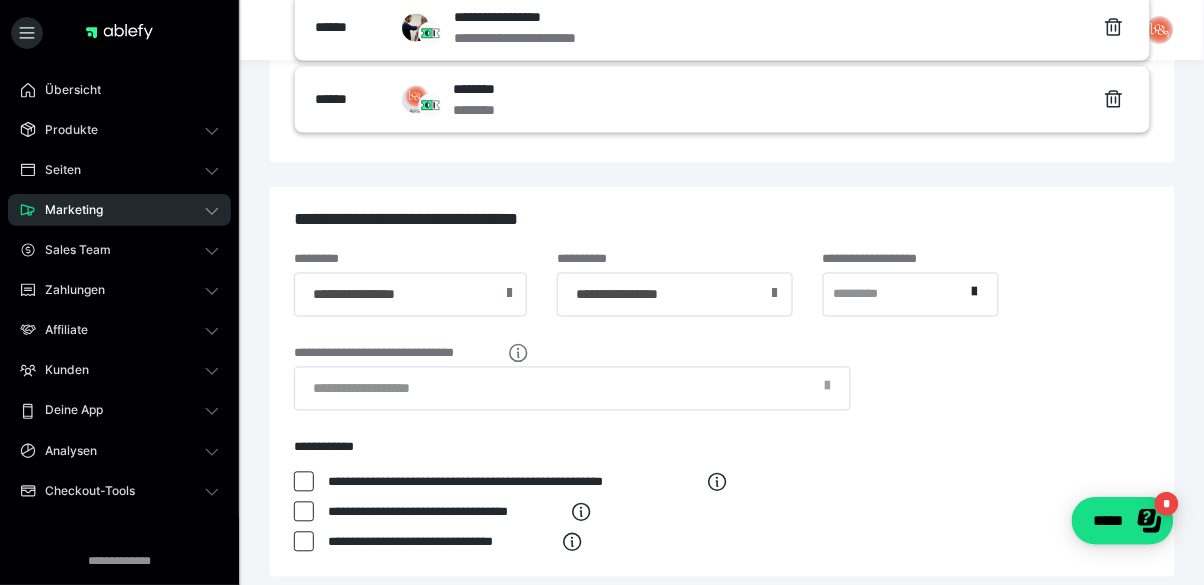 scroll, scrollTop: 787, scrollLeft: 0, axis: vertical 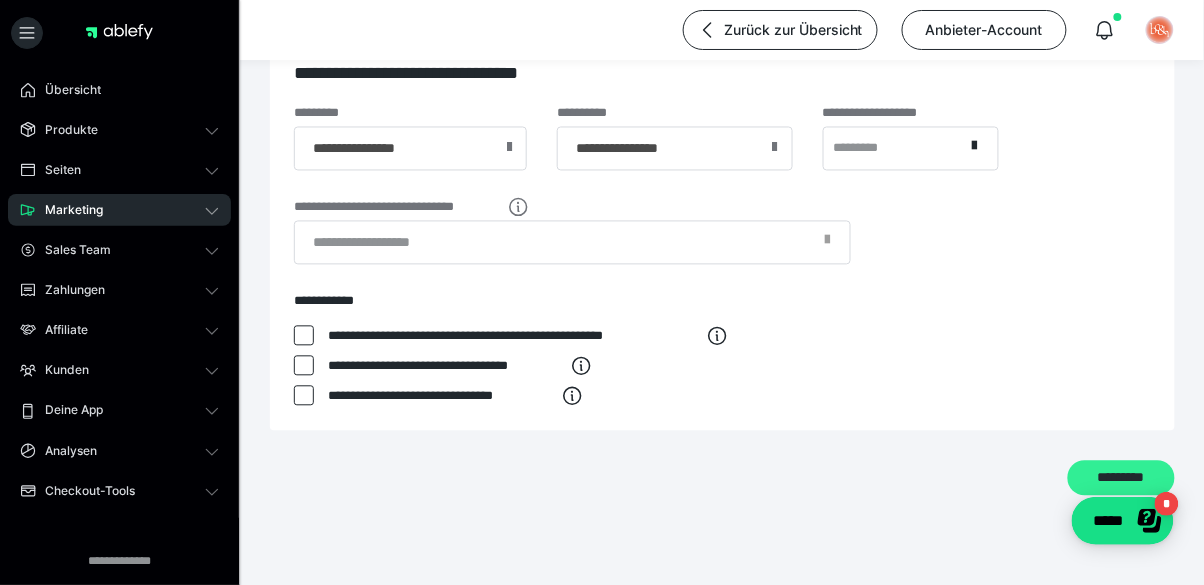 click on "*********" at bounding box center [1121, 479] 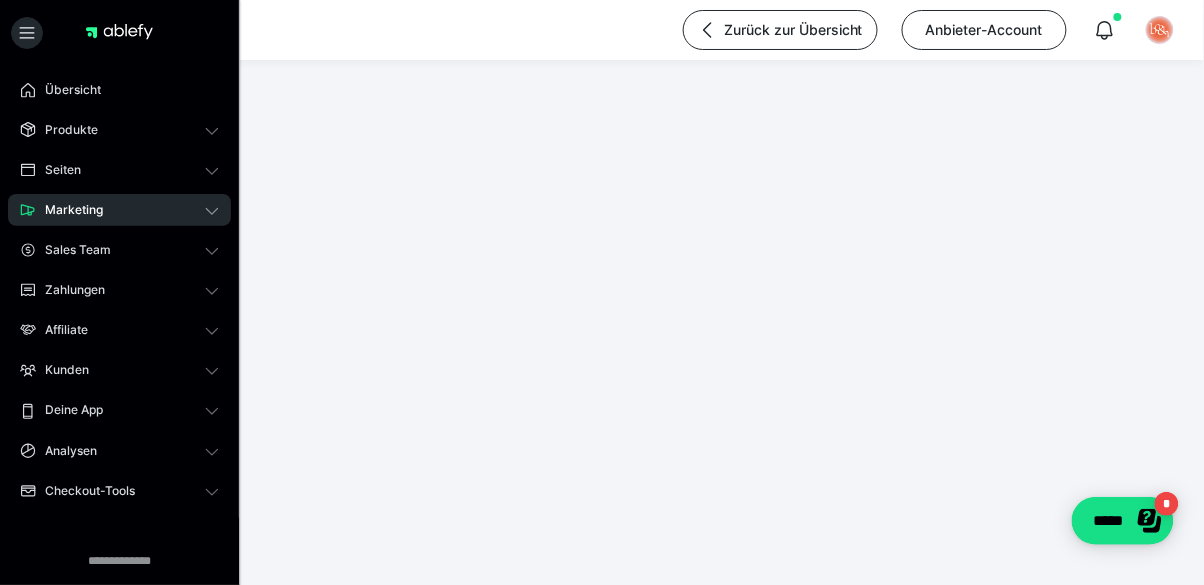 scroll, scrollTop: 286, scrollLeft: 0, axis: vertical 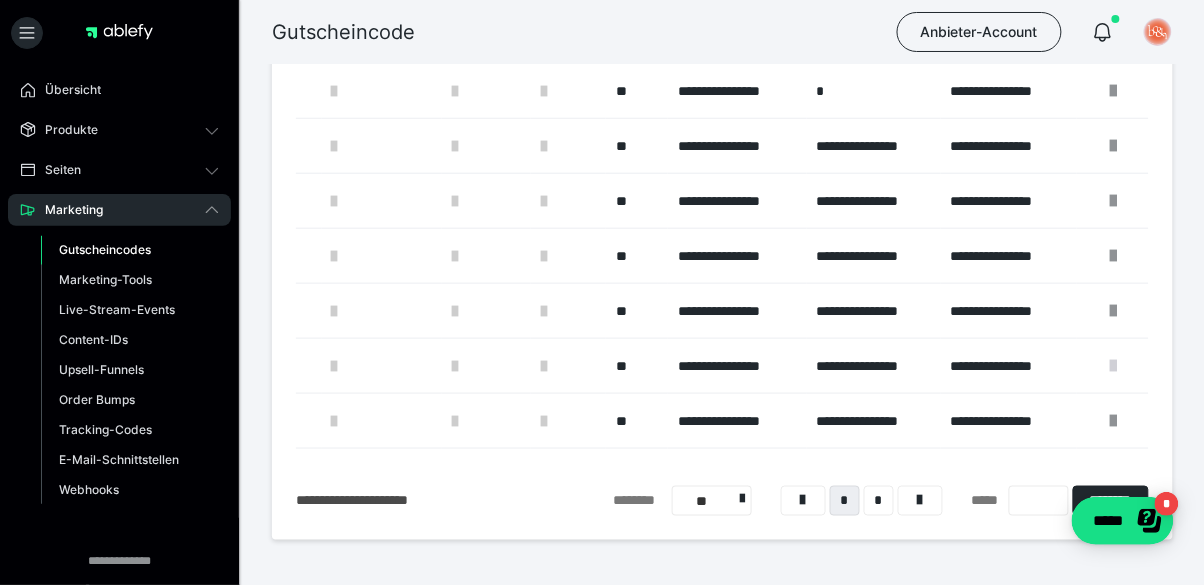 click at bounding box center (1113, 366) 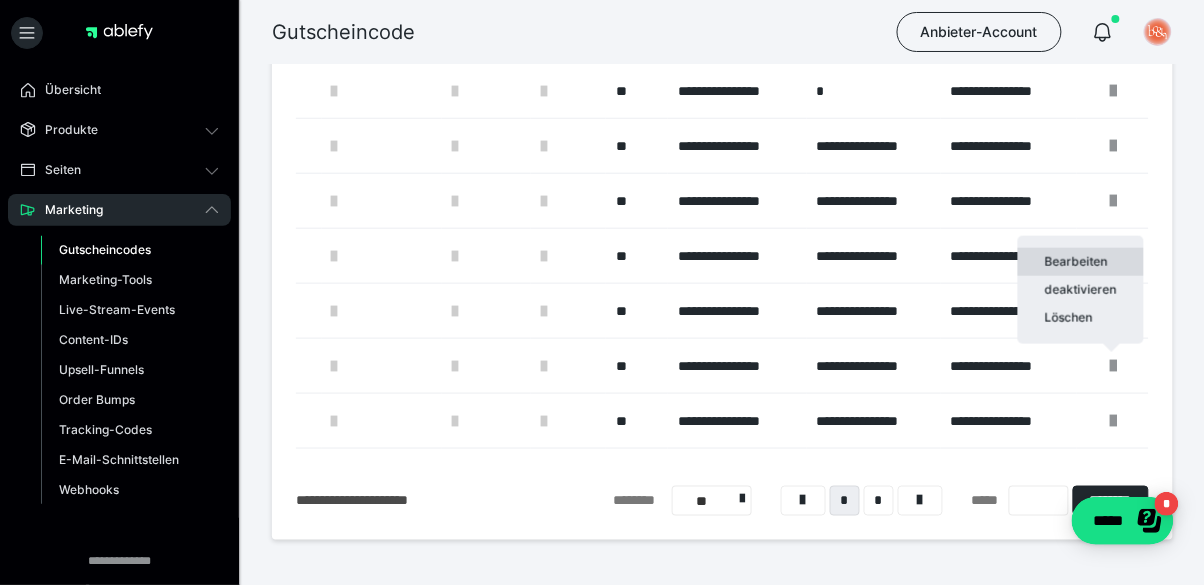 click on "Bearbeiten" at bounding box center (1081, 262) 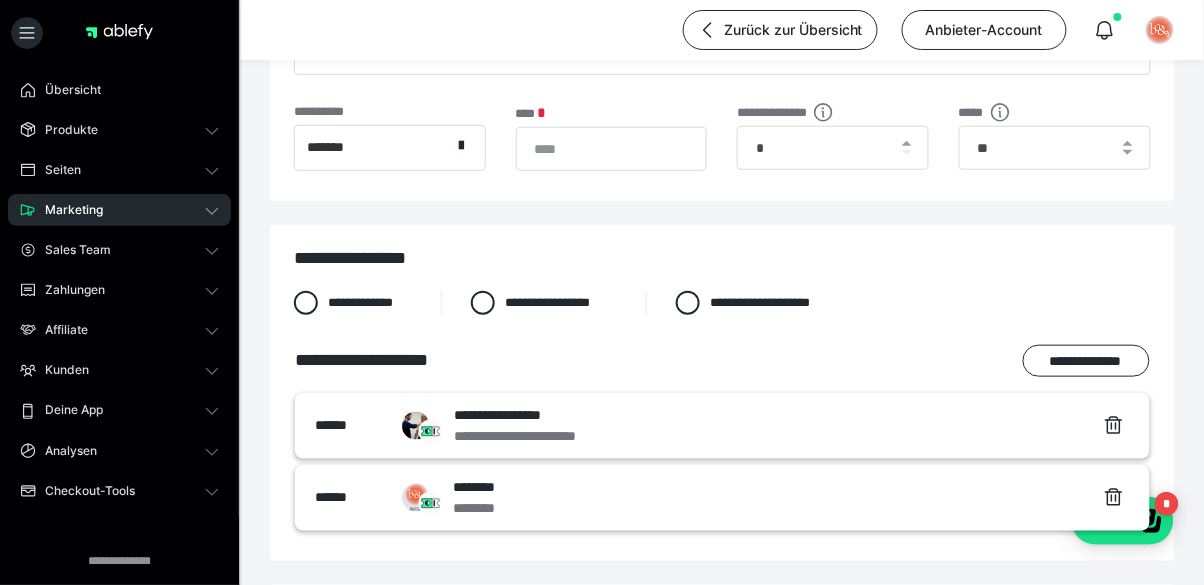 scroll, scrollTop: 269, scrollLeft: 0, axis: vertical 